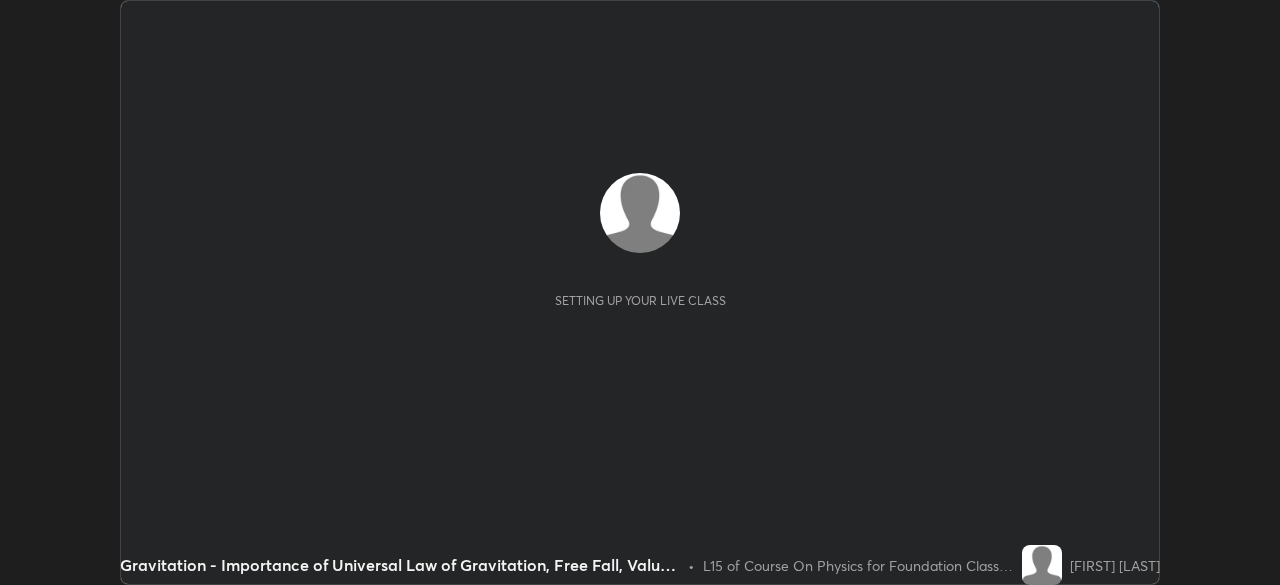 scroll, scrollTop: 0, scrollLeft: 0, axis: both 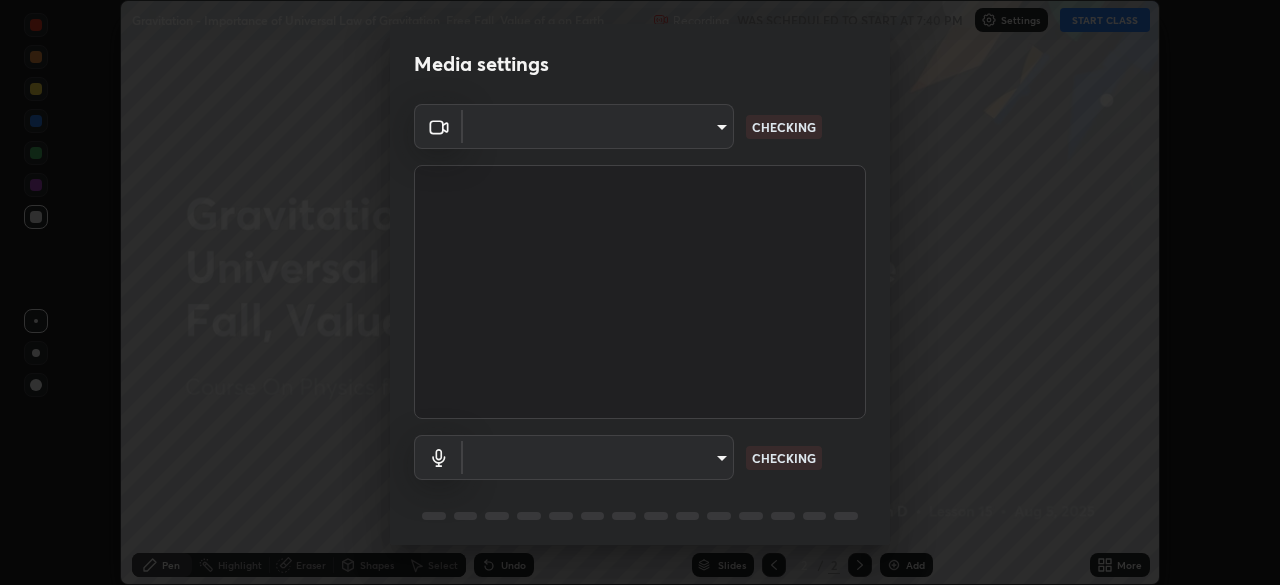 type on "5204e49b19dfb47b934bd0def1c8e1a00b2014265d57ee16b47da032bff83a8c" 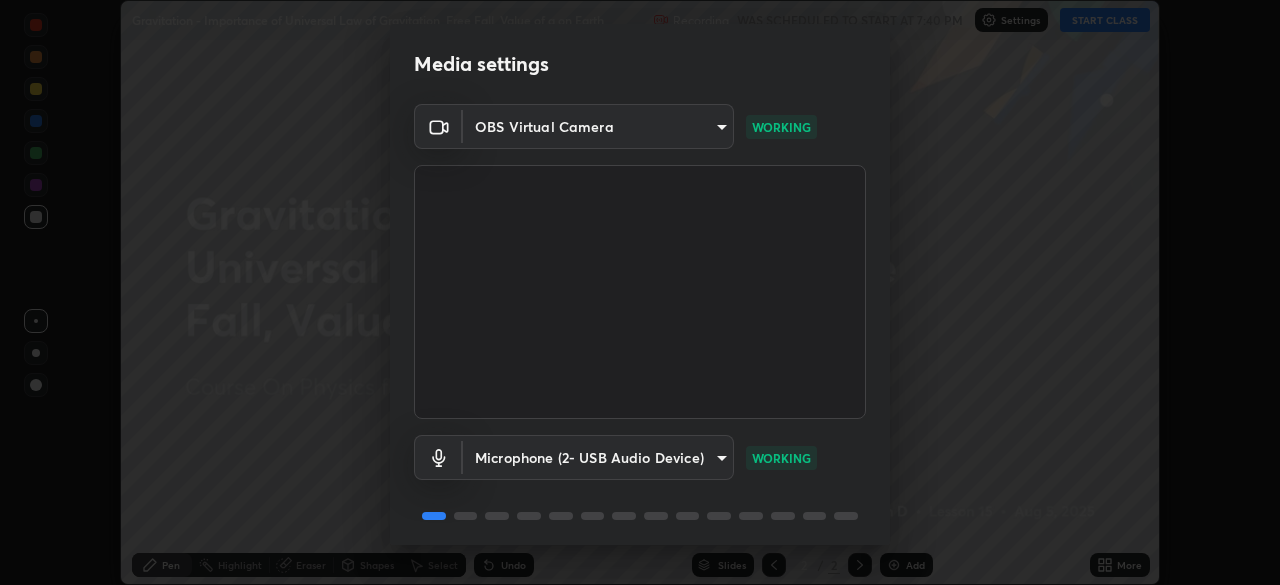 scroll, scrollTop: 71, scrollLeft: 0, axis: vertical 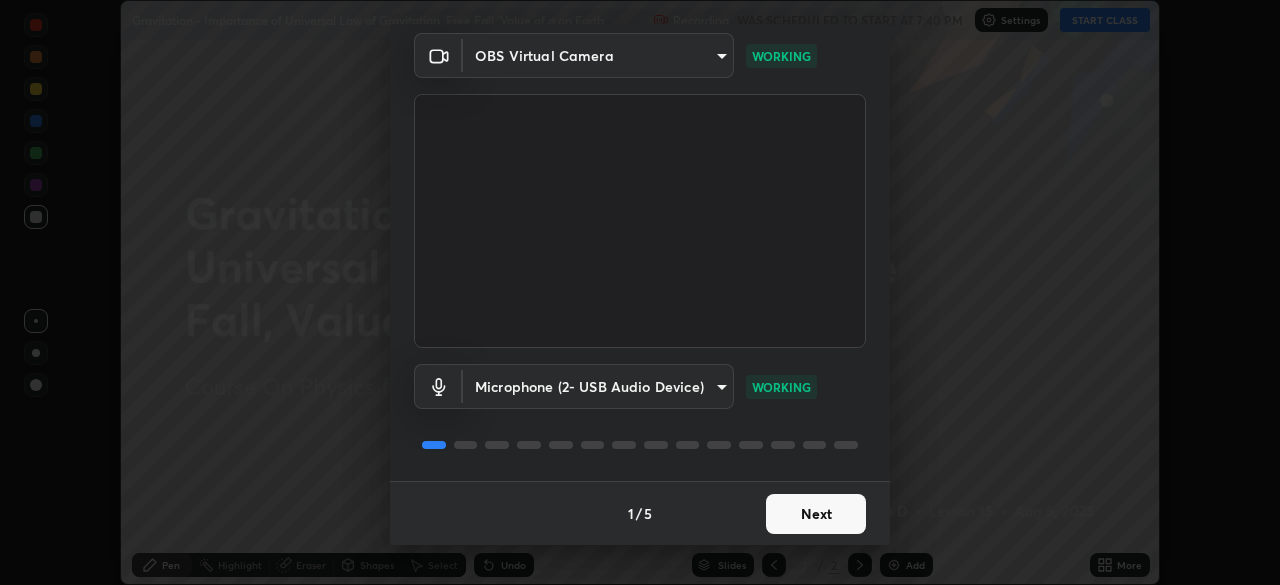 click on "Next" at bounding box center [816, 514] 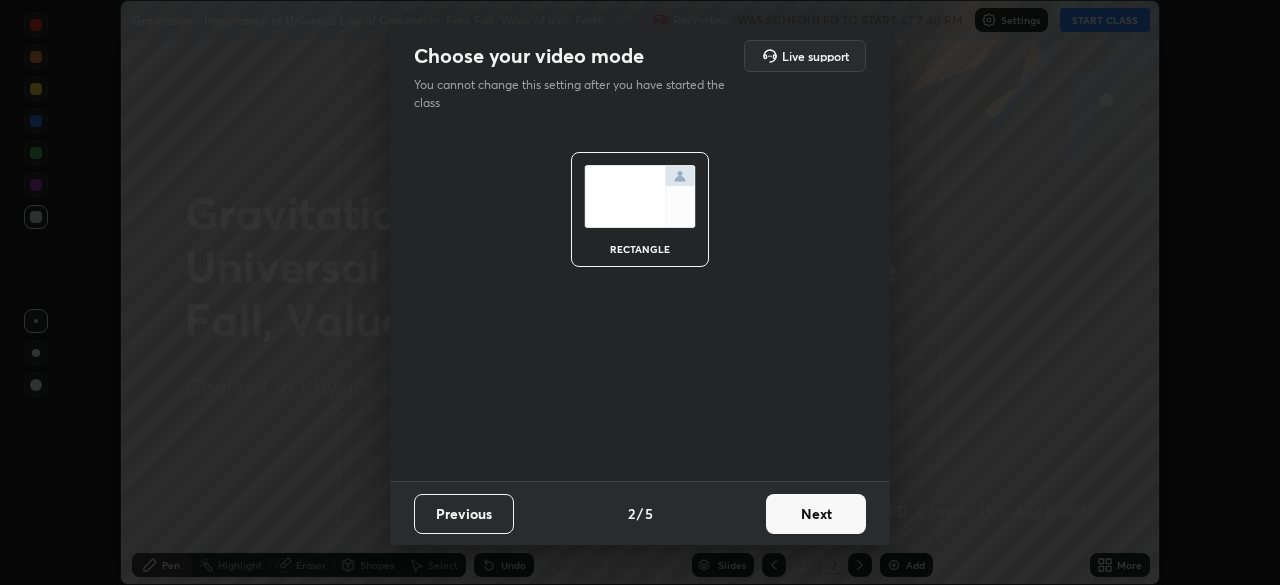 click on "Next" at bounding box center (816, 514) 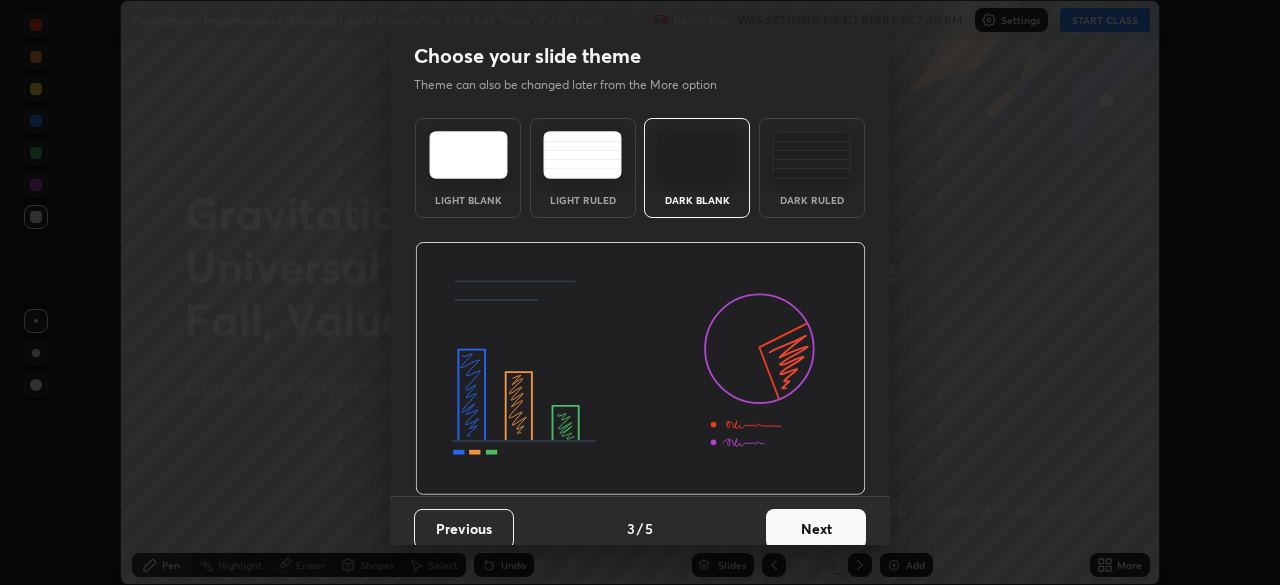 click on "Next" at bounding box center [816, 529] 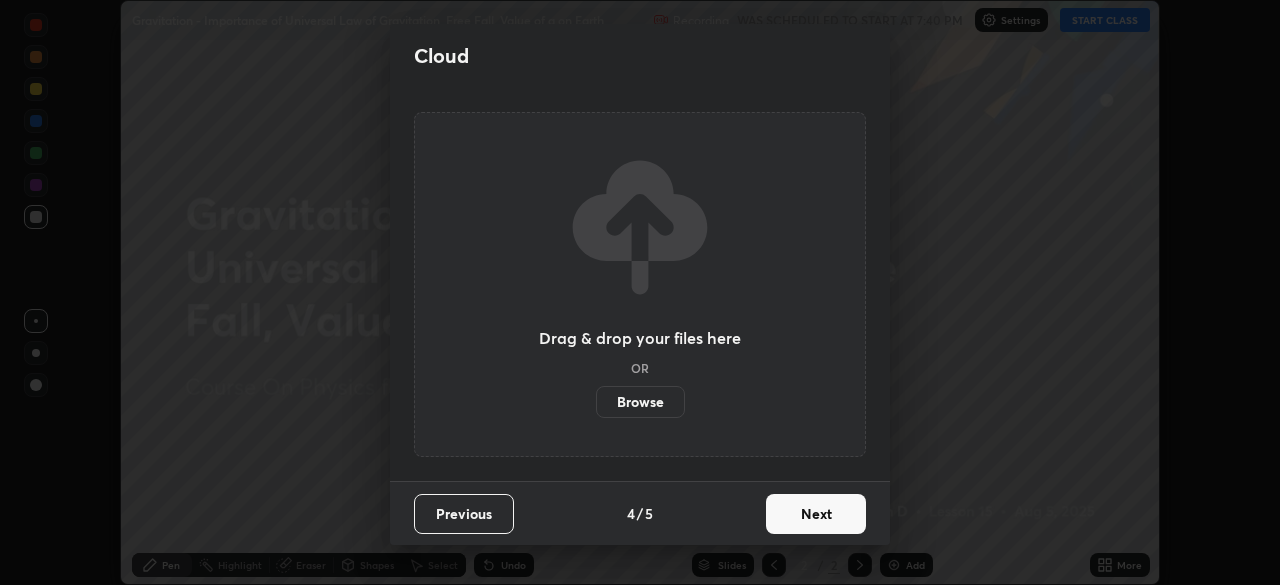 click on "Next" at bounding box center [816, 514] 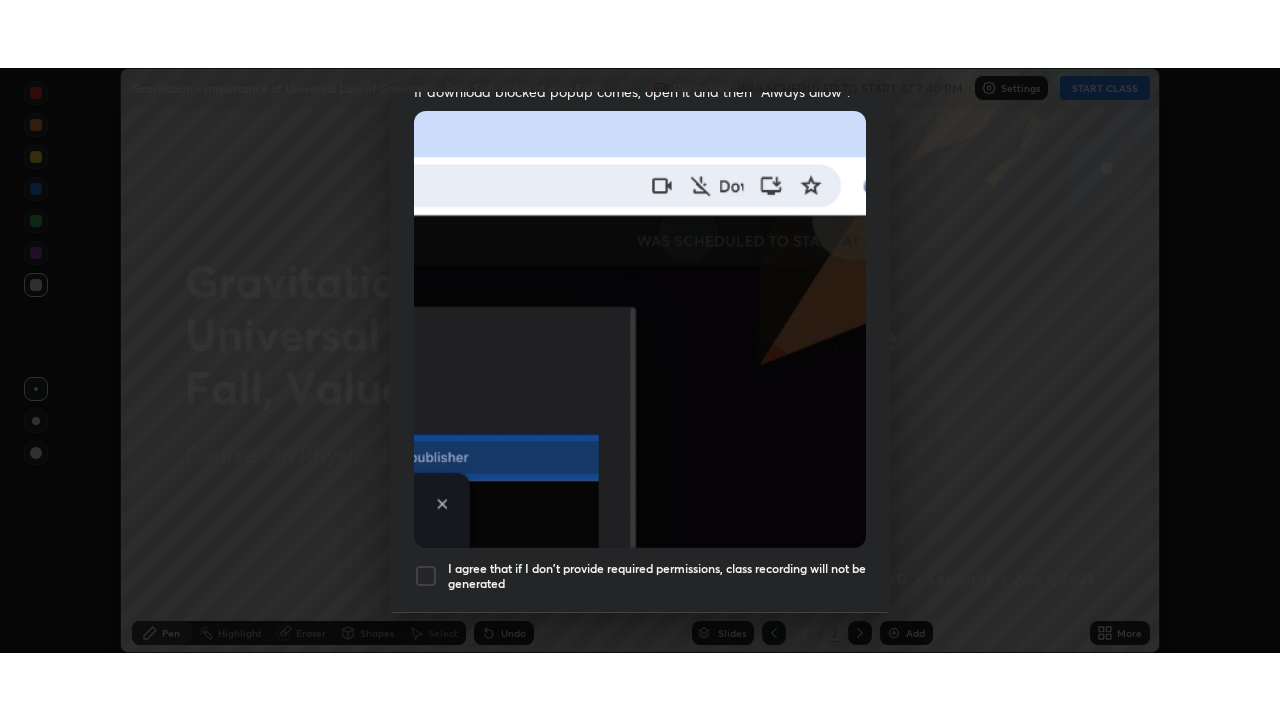 scroll, scrollTop: 479, scrollLeft: 0, axis: vertical 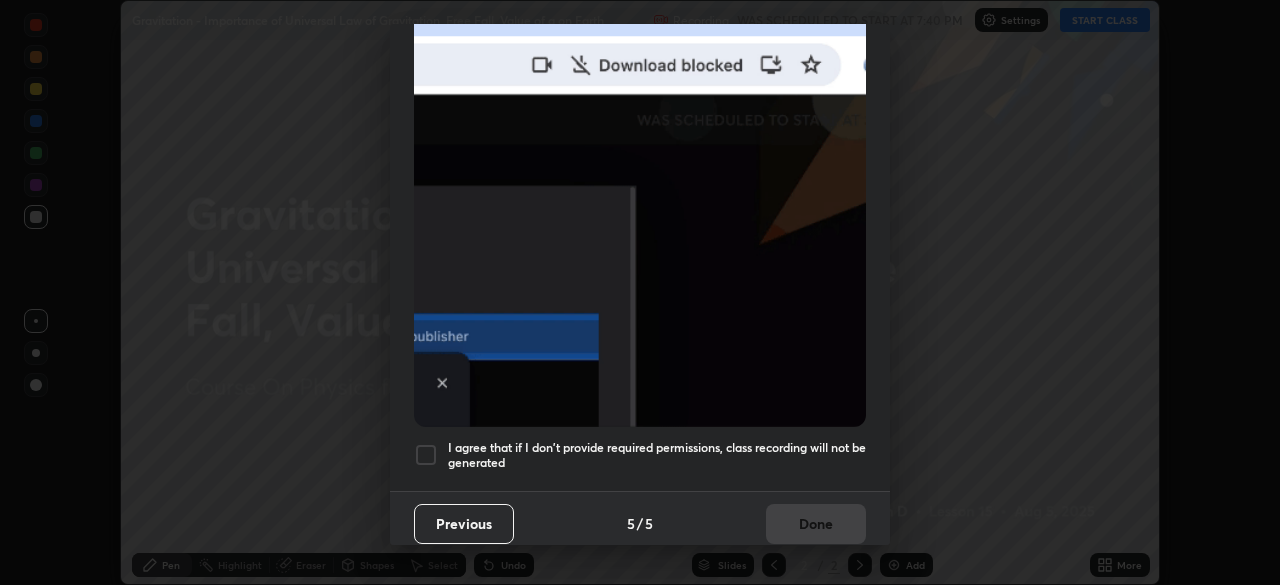 click at bounding box center (426, 455) 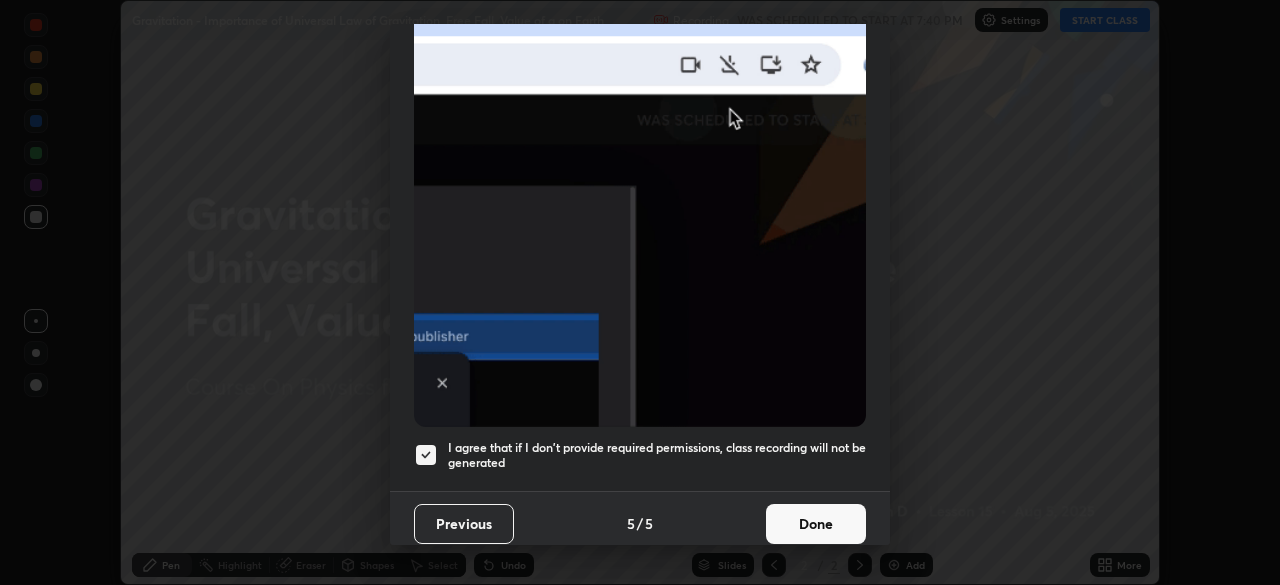 click on "Done" at bounding box center (816, 524) 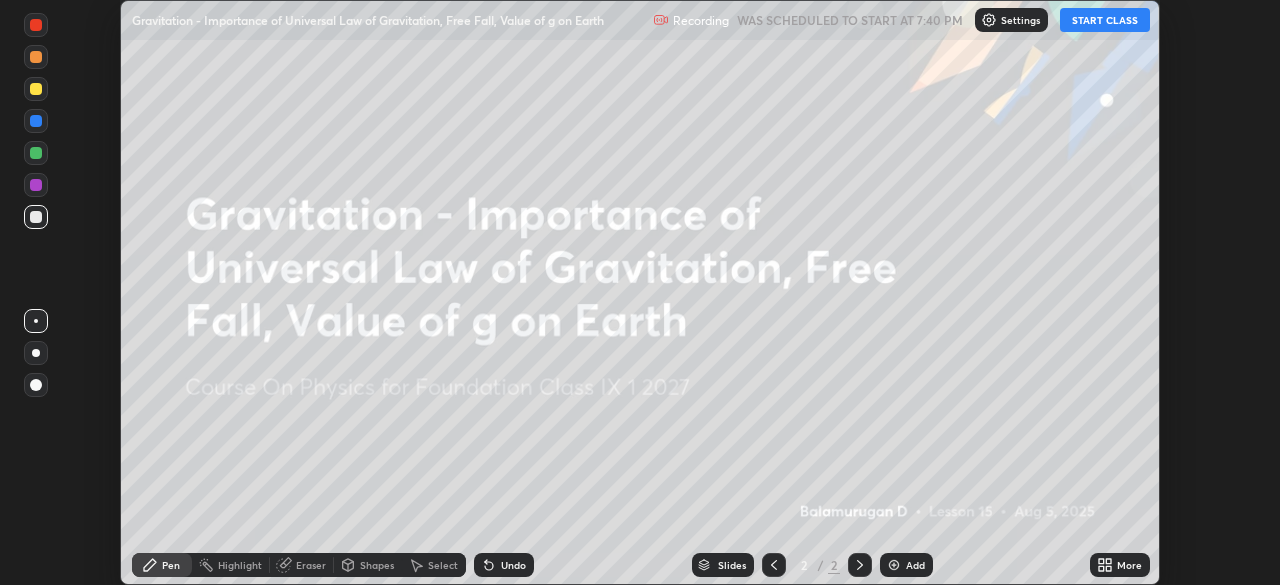 click on "Eraser" at bounding box center (302, 565) 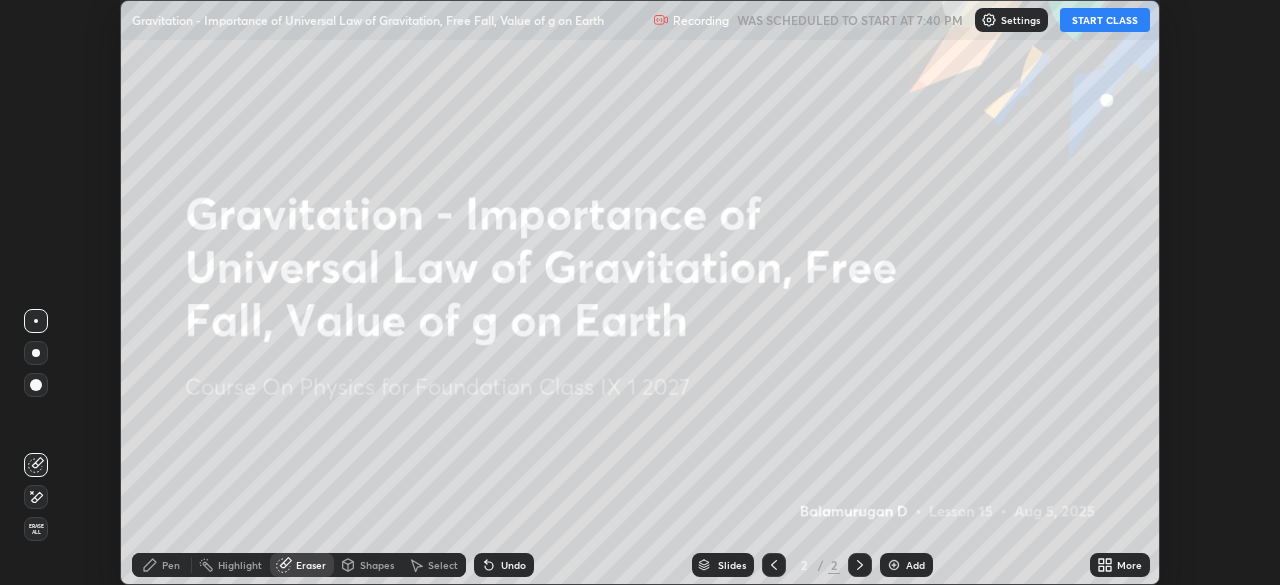click on "Pen" at bounding box center (162, 565) 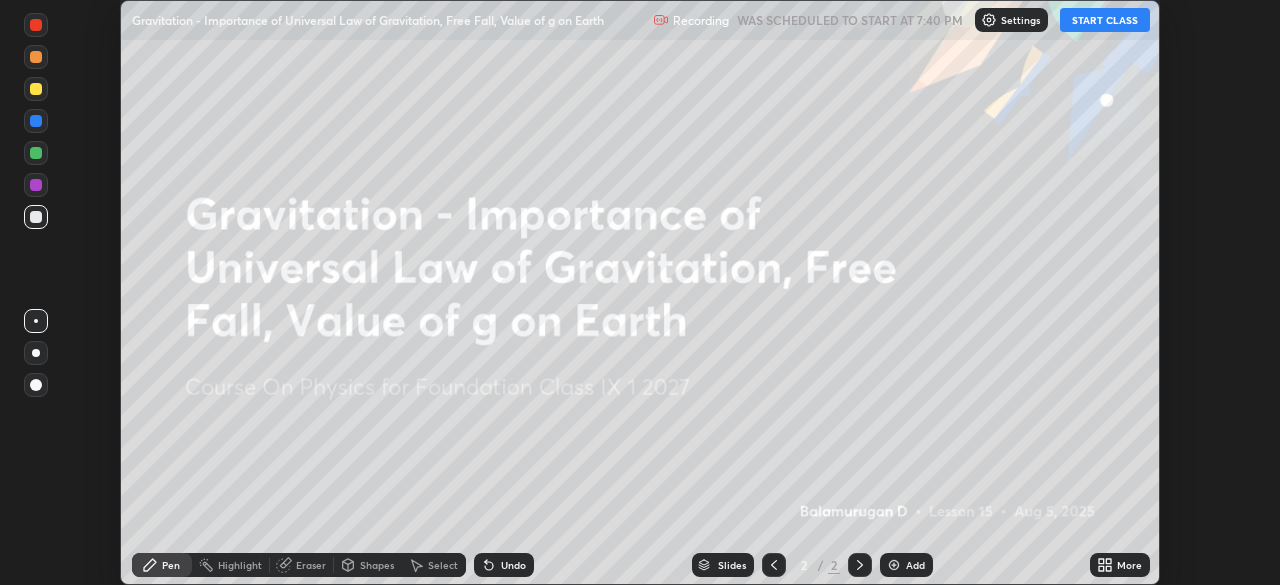 click on "More" at bounding box center [1129, 565] 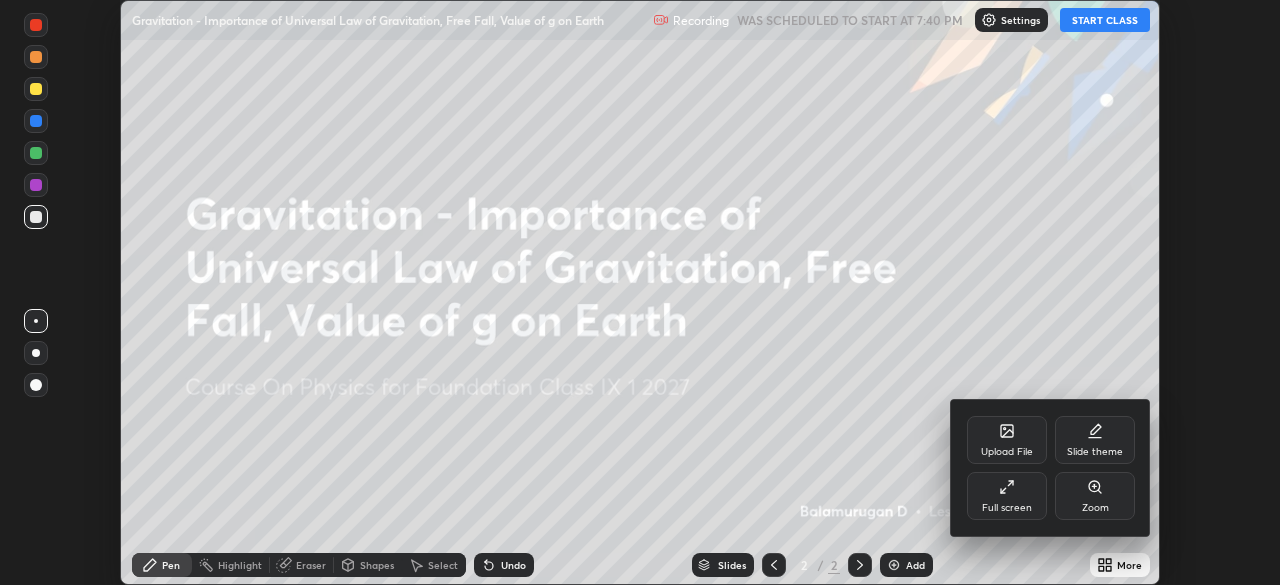 click 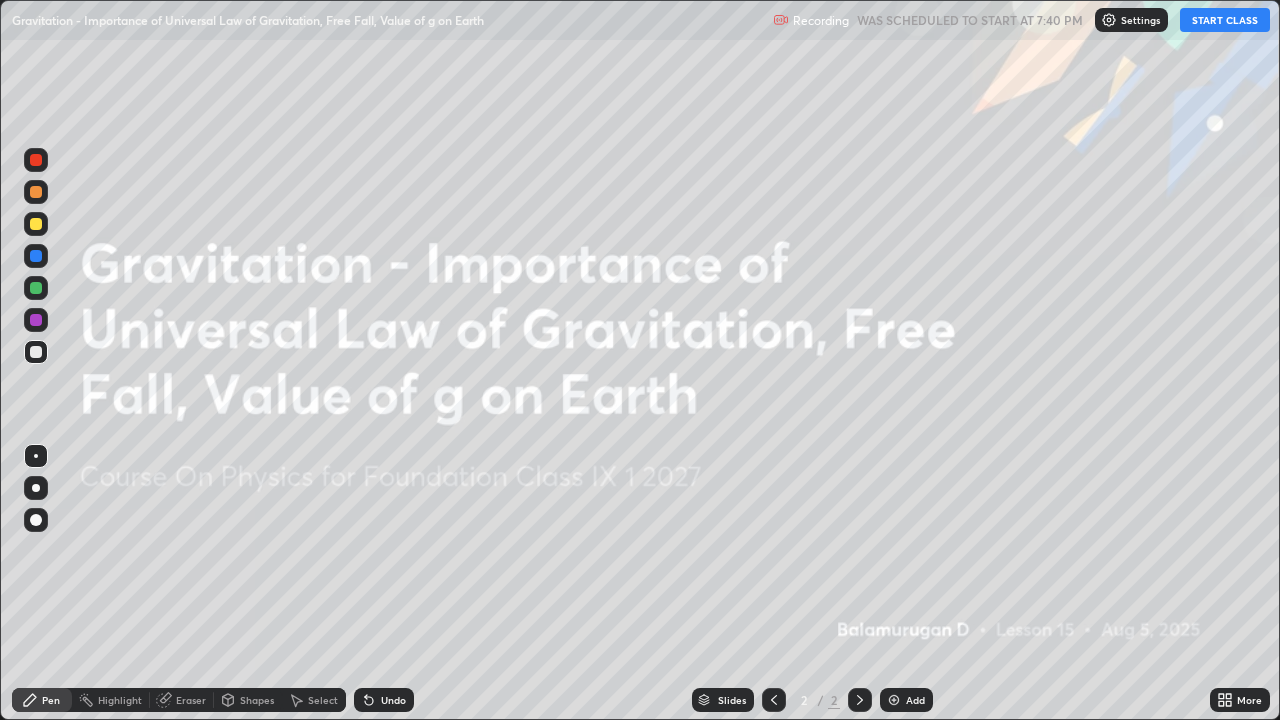 scroll, scrollTop: 99280, scrollLeft: 98720, axis: both 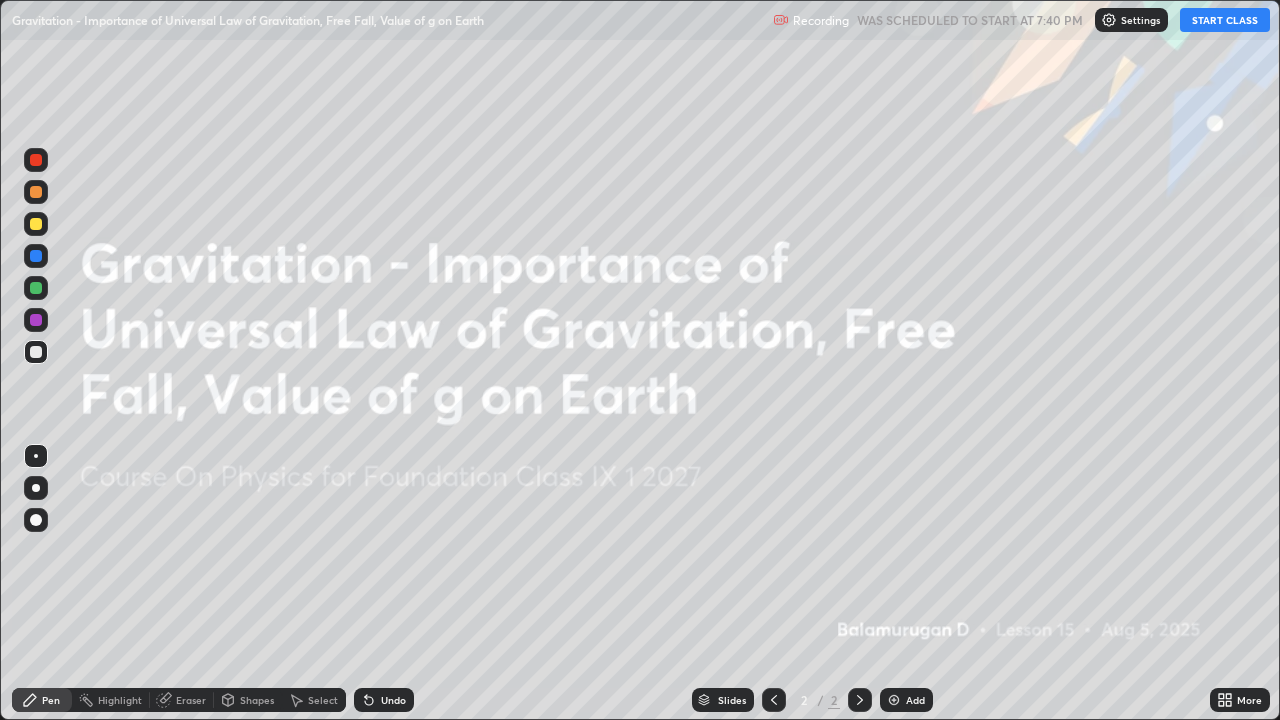 click on "More" at bounding box center (1249, 700) 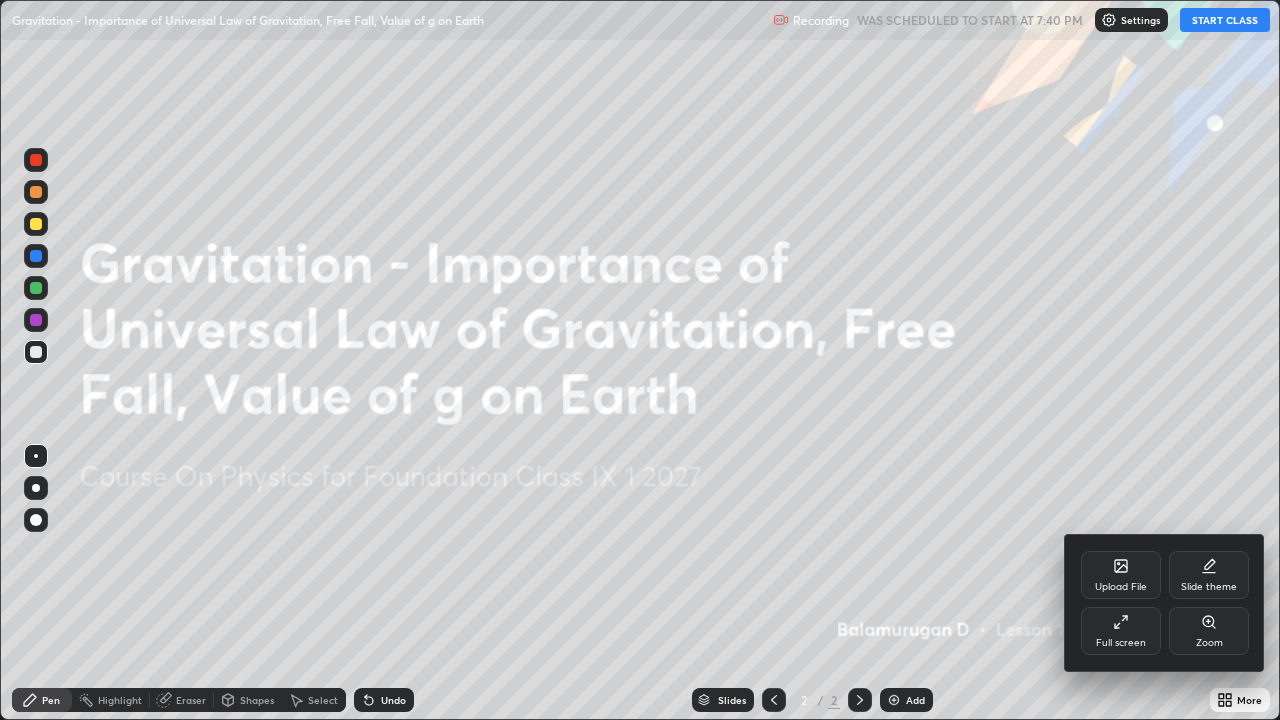 click on "Upload File" at bounding box center (1121, 575) 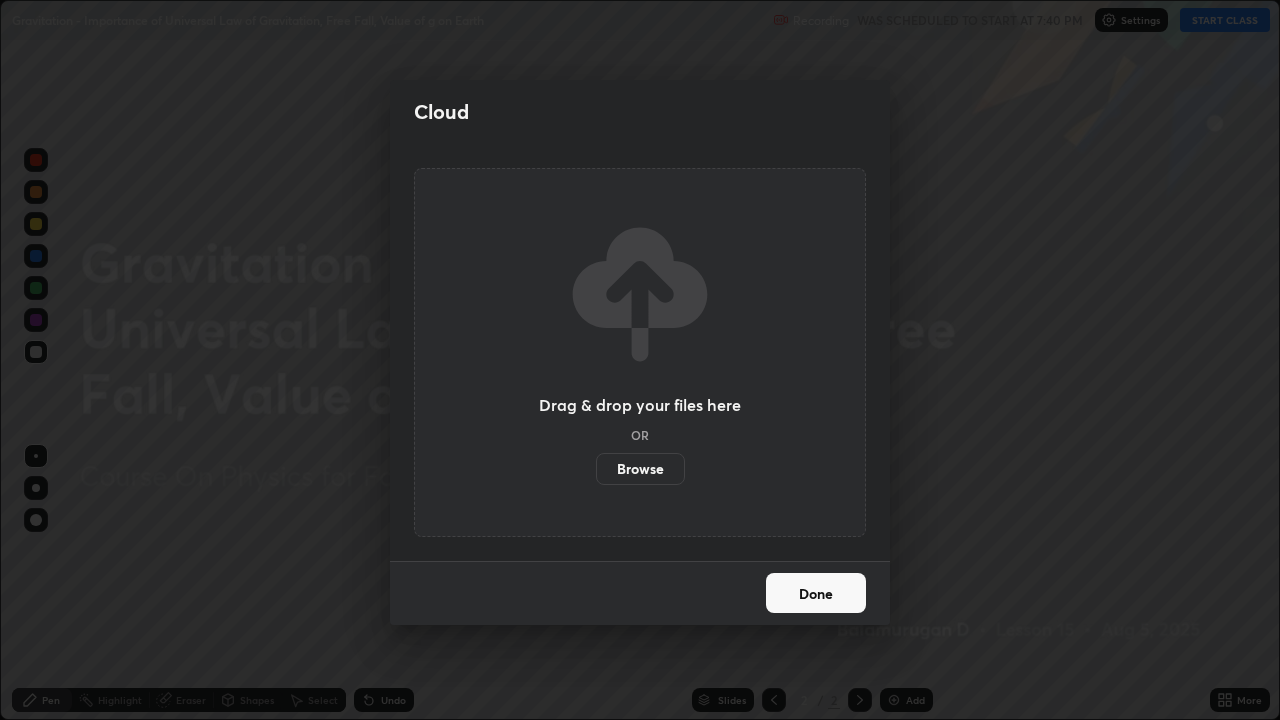click on "Browse" at bounding box center (640, 469) 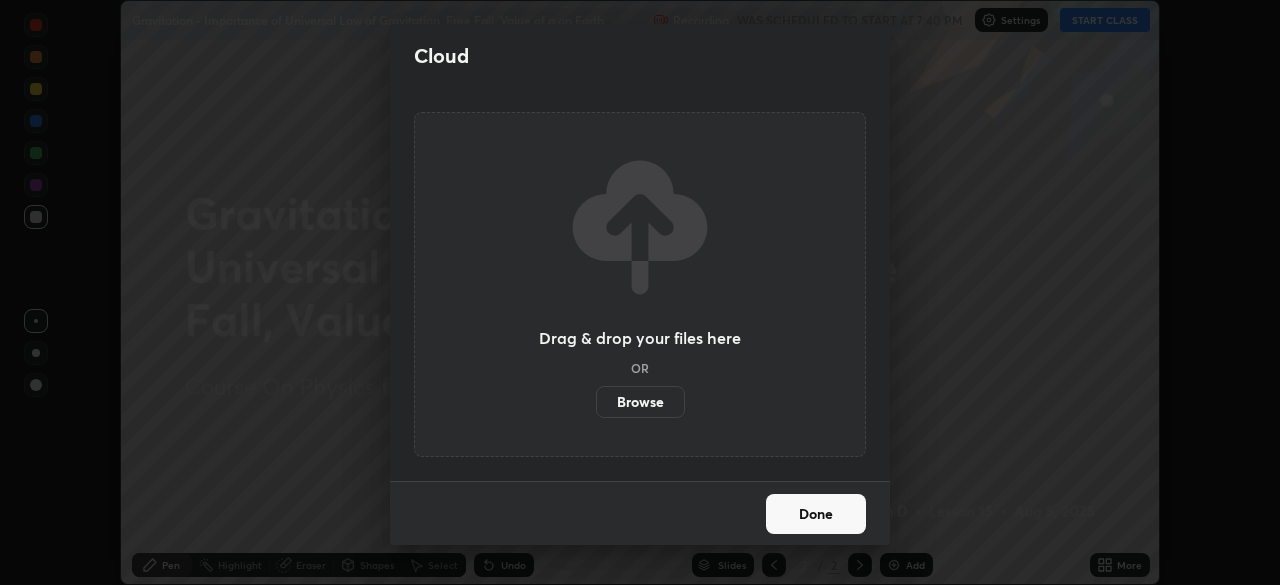 scroll, scrollTop: 585, scrollLeft: 1280, axis: both 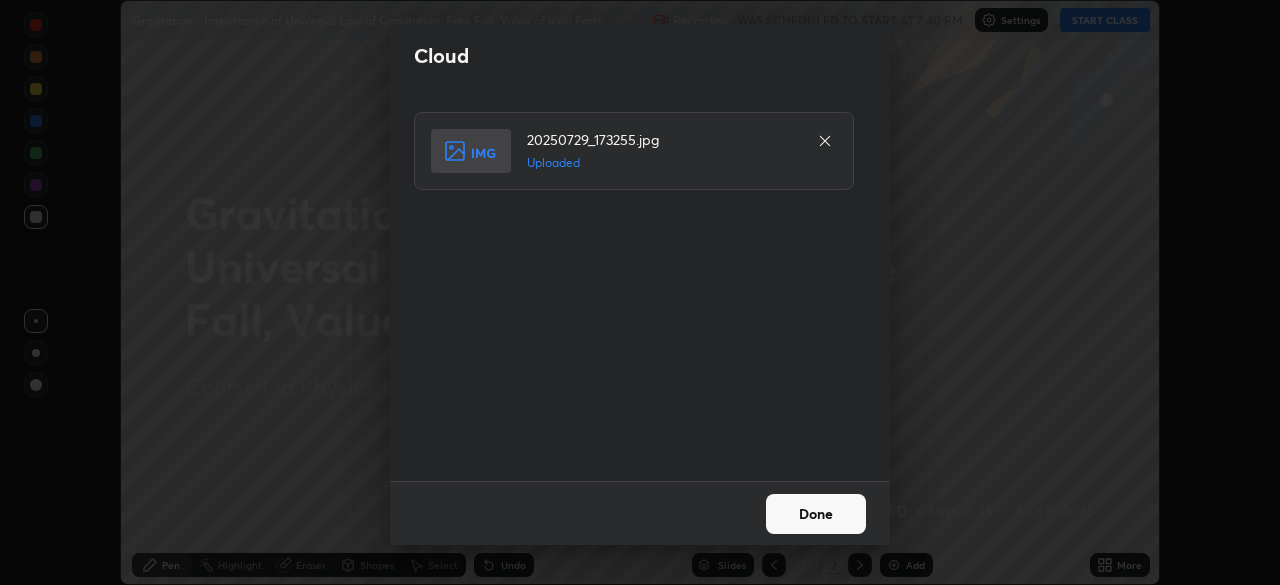click on "Done" at bounding box center (816, 514) 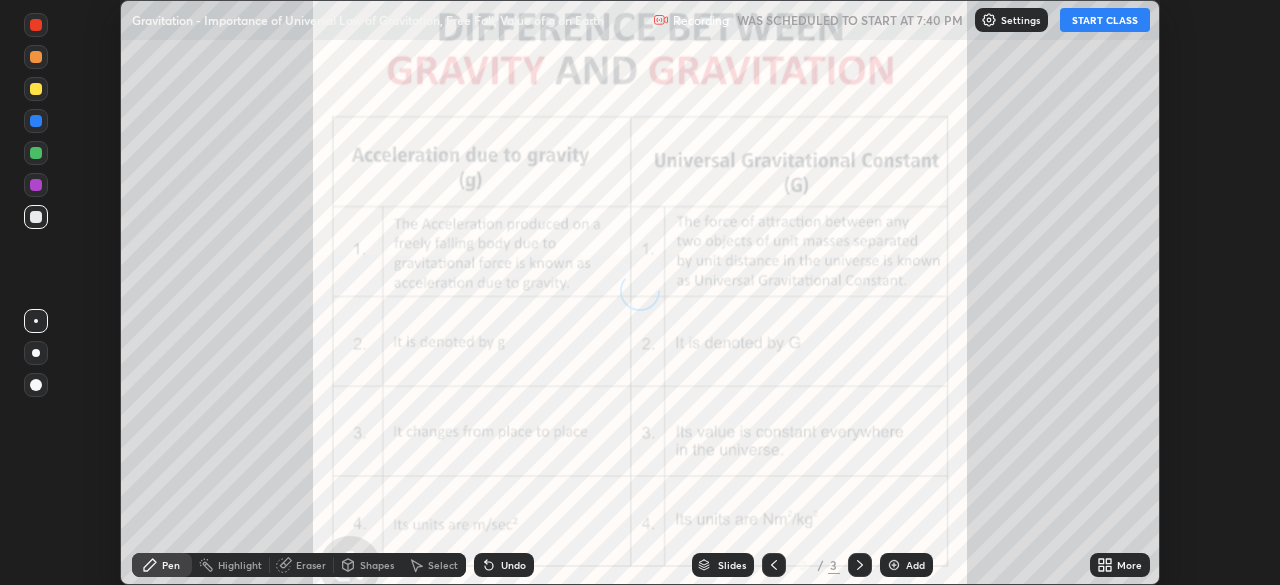 click on "More" at bounding box center (1129, 565) 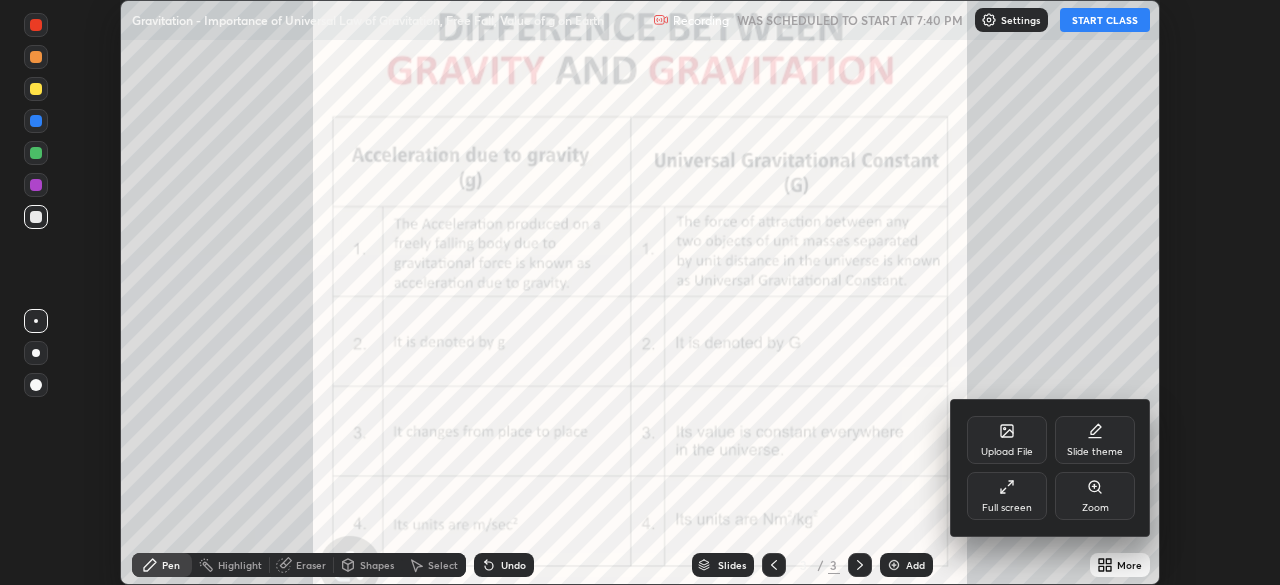click on "Upload File" at bounding box center [1007, 452] 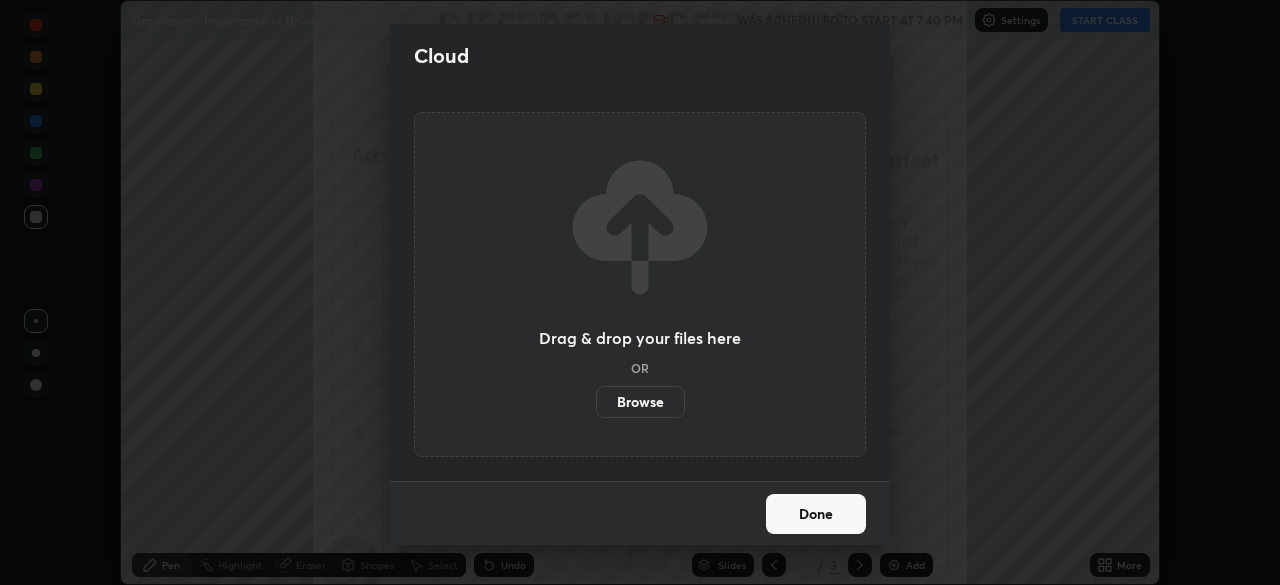 click on "Browse" at bounding box center [640, 402] 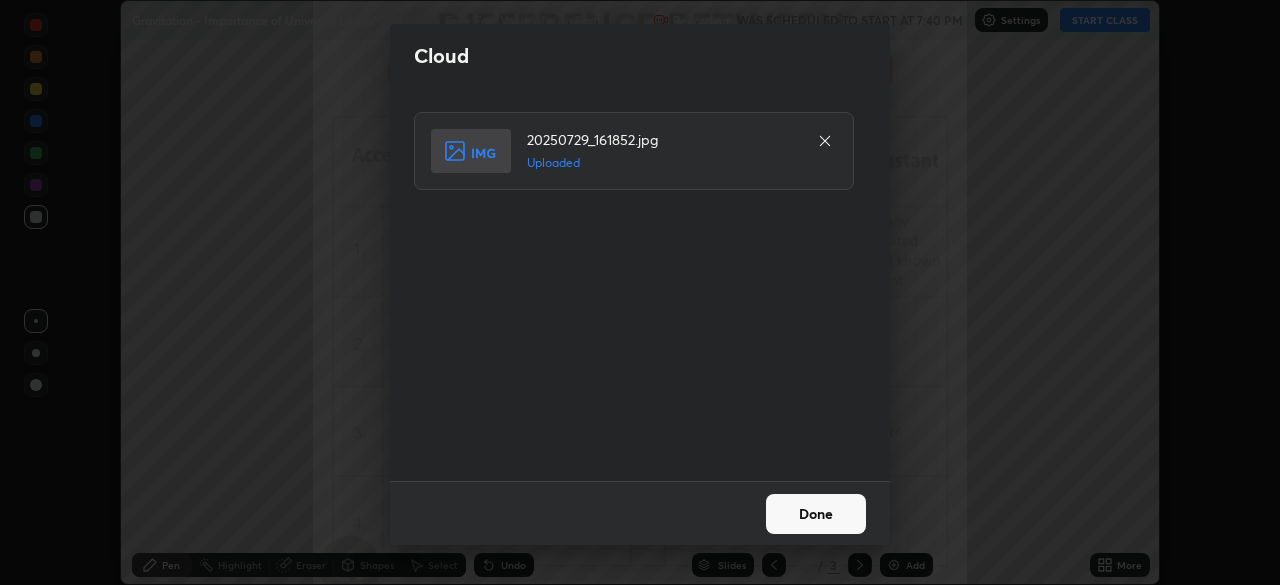 click on "Done" at bounding box center (816, 514) 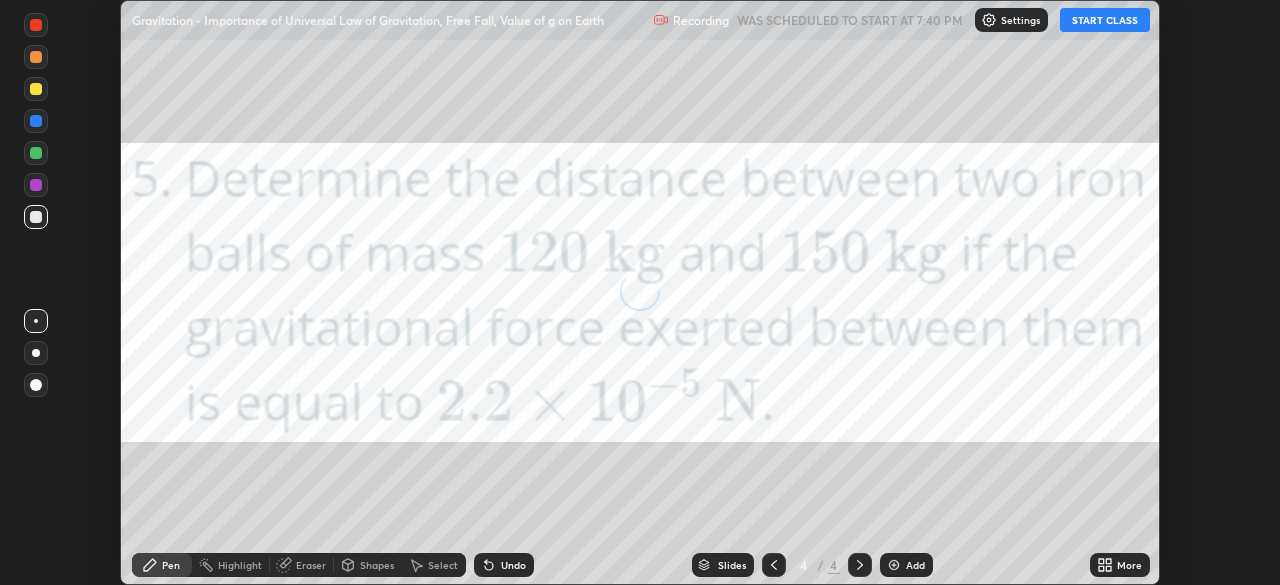click on "More" at bounding box center [1120, 565] 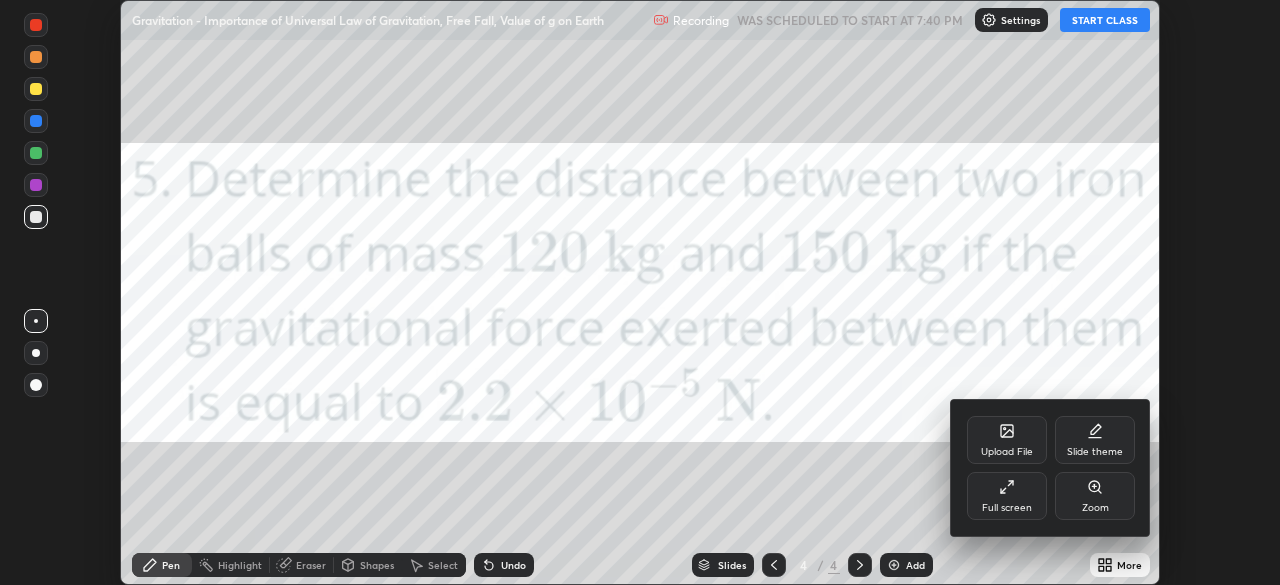 click on "Upload File" at bounding box center [1007, 440] 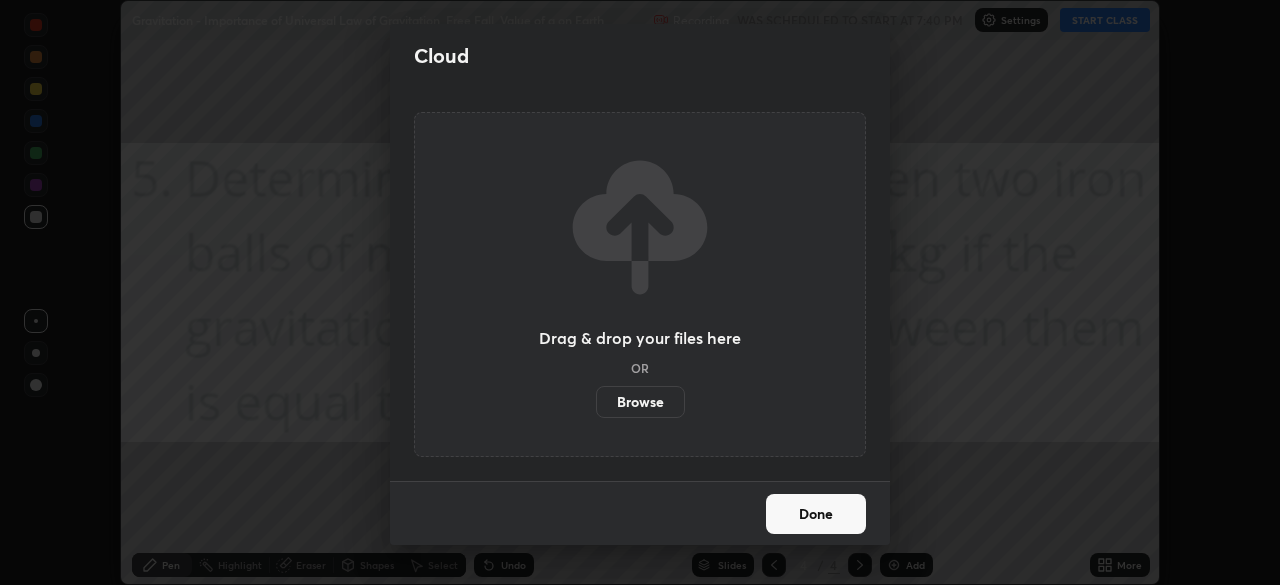 click on "Browse" at bounding box center [640, 402] 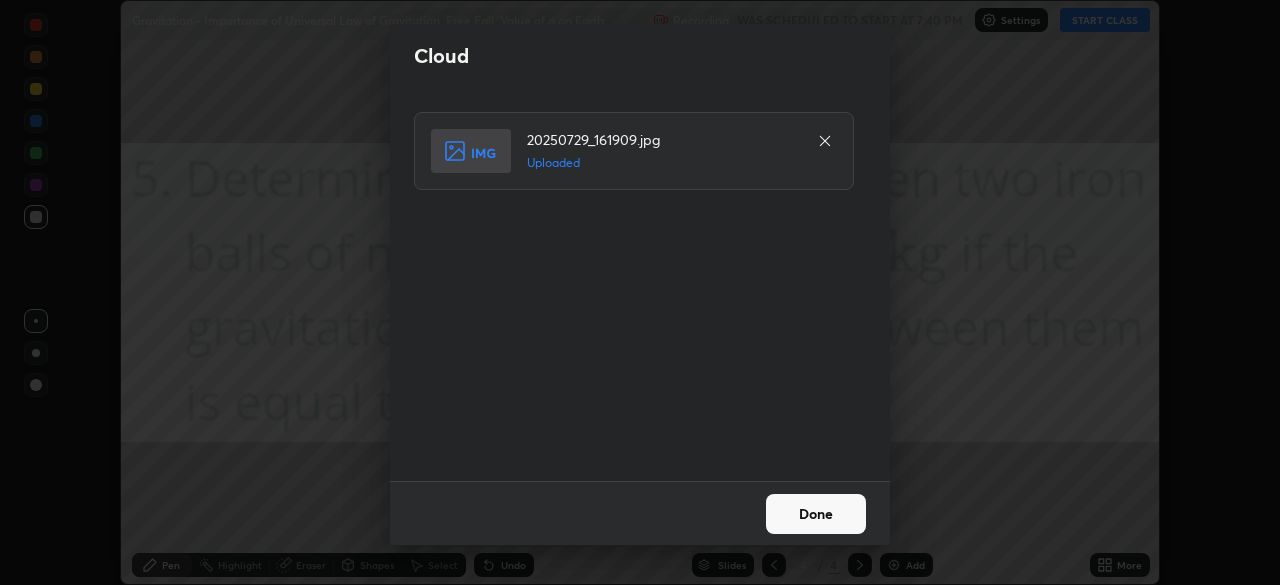click on "Done" at bounding box center [816, 514] 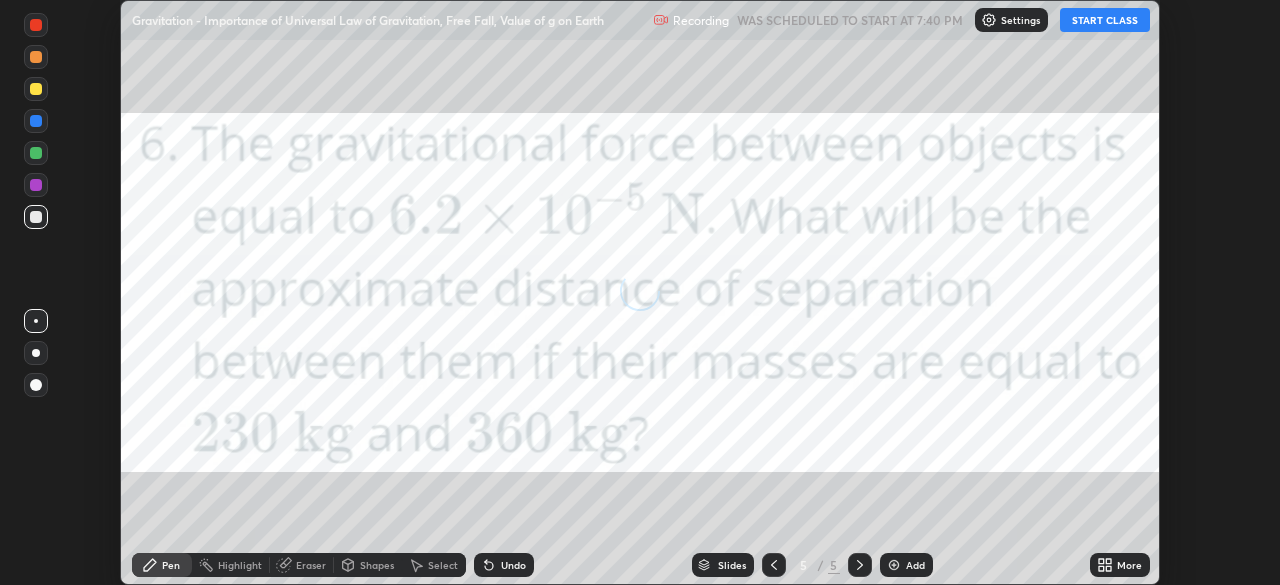 click on "More" at bounding box center (1129, 565) 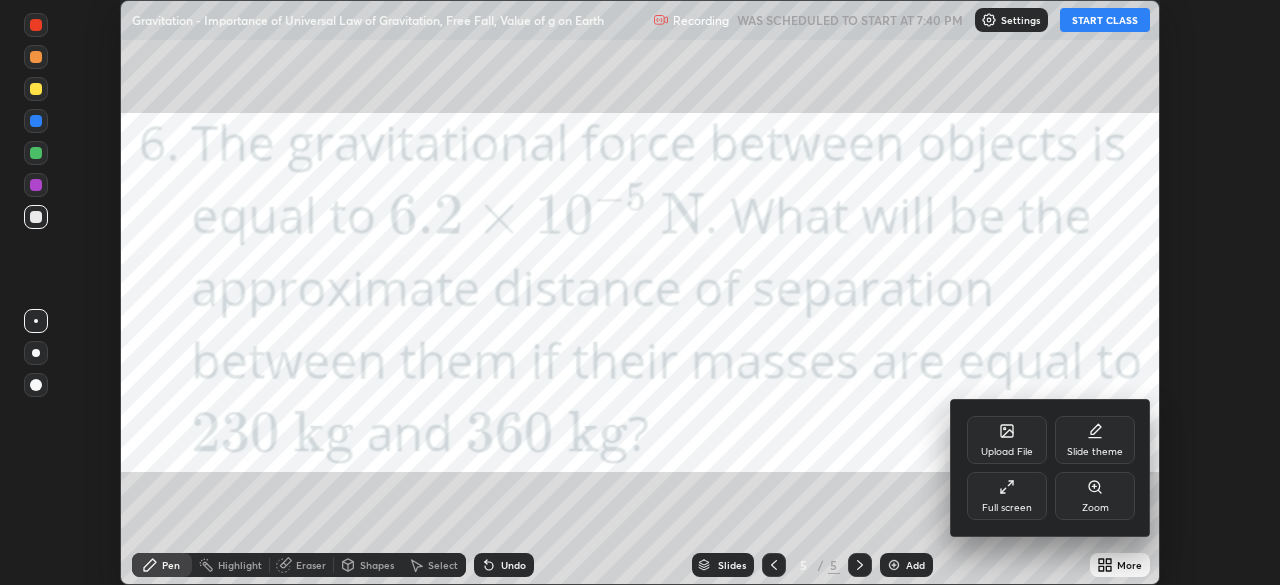 click on "Upload File" at bounding box center (1007, 440) 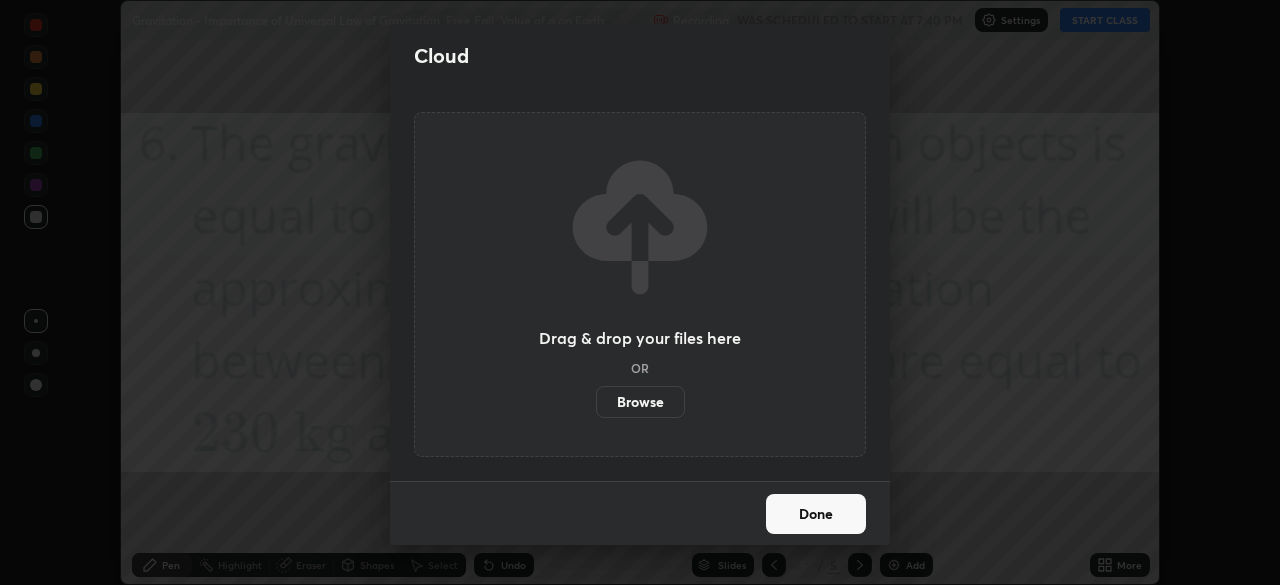 click on "Browse" at bounding box center (640, 402) 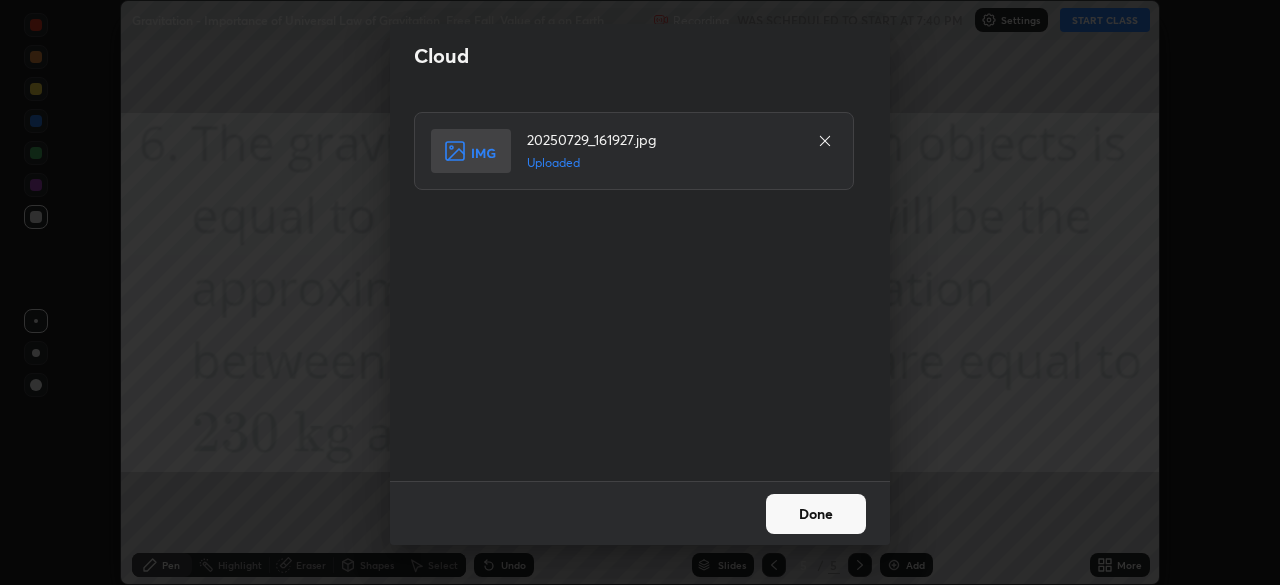 click on "Done" at bounding box center (816, 514) 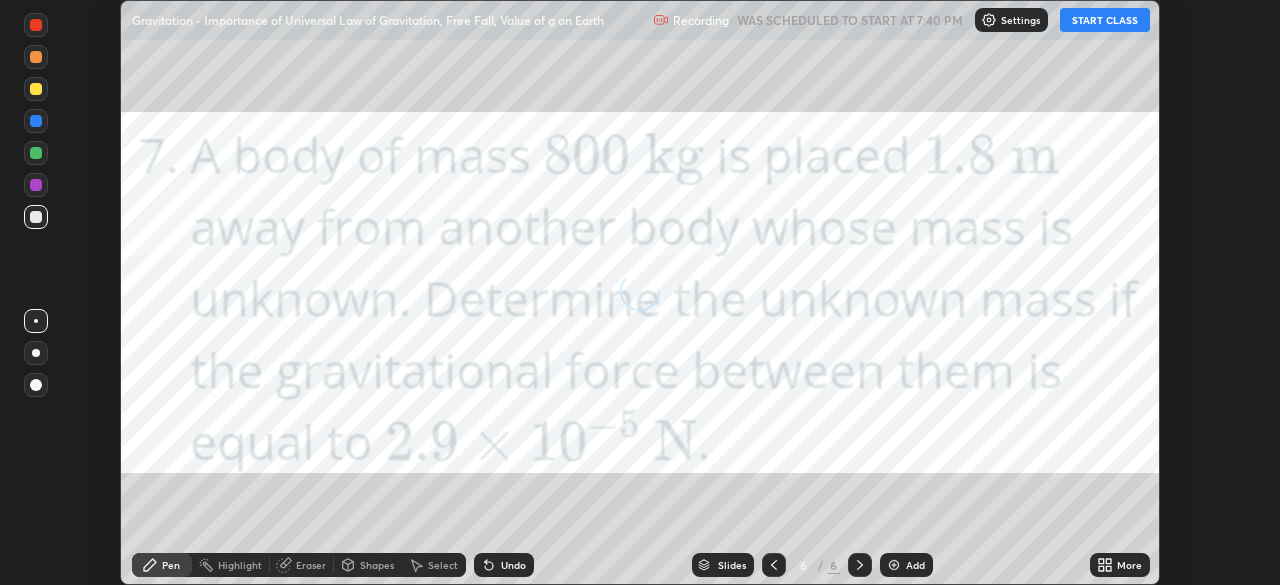 click 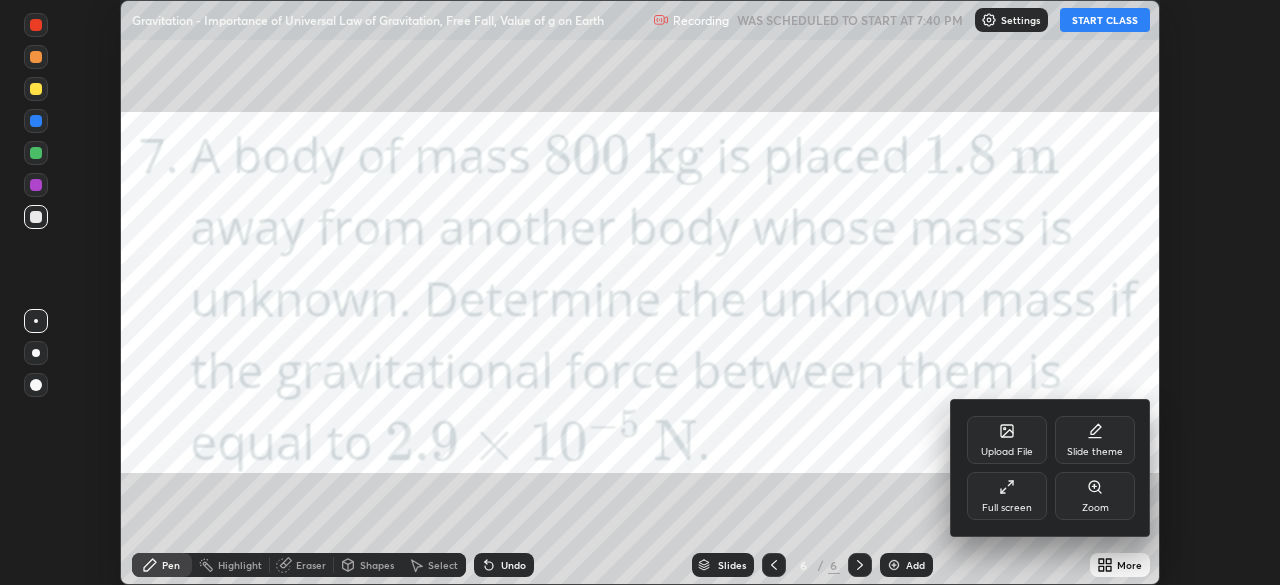 click 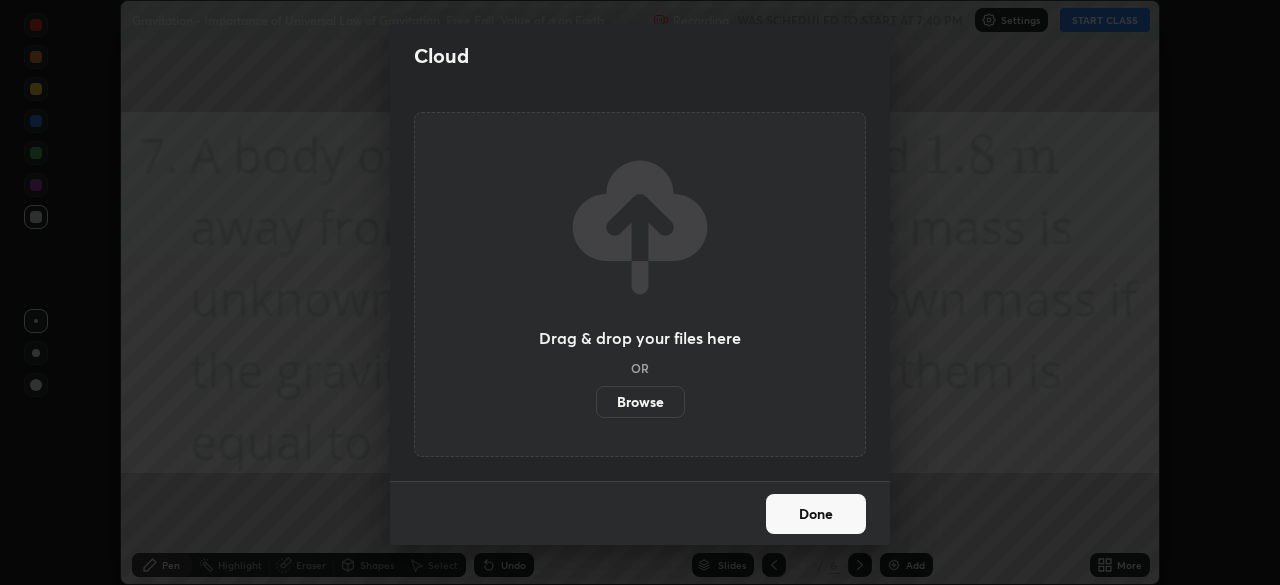 click on "Browse" at bounding box center (640, 402) 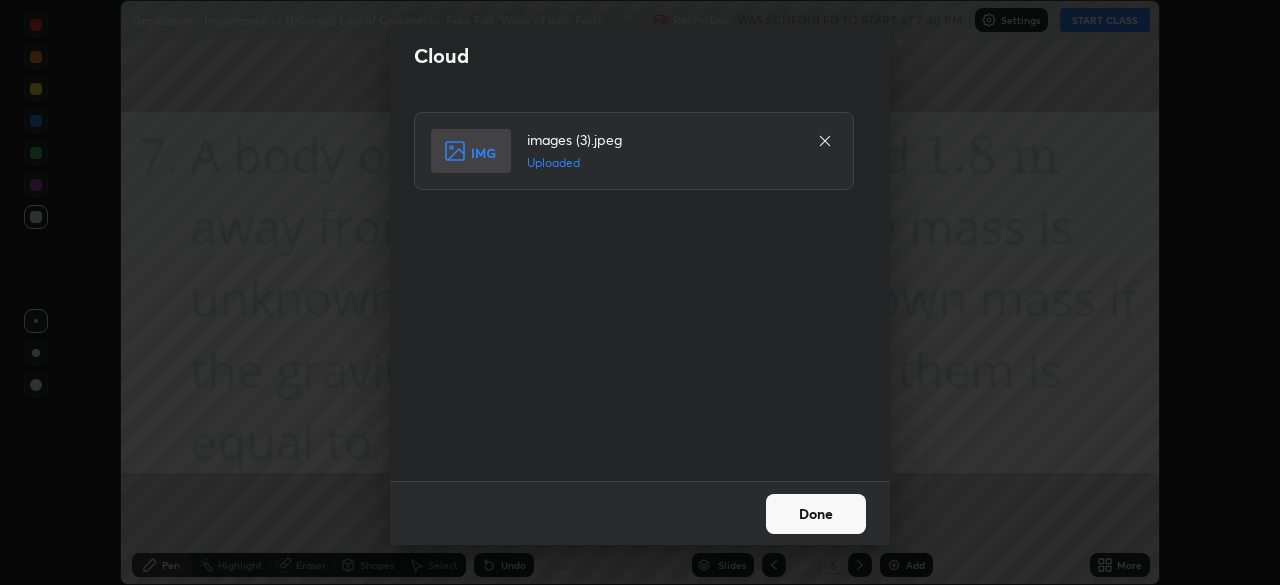 click on "Done" at bounding box center (816, 514) 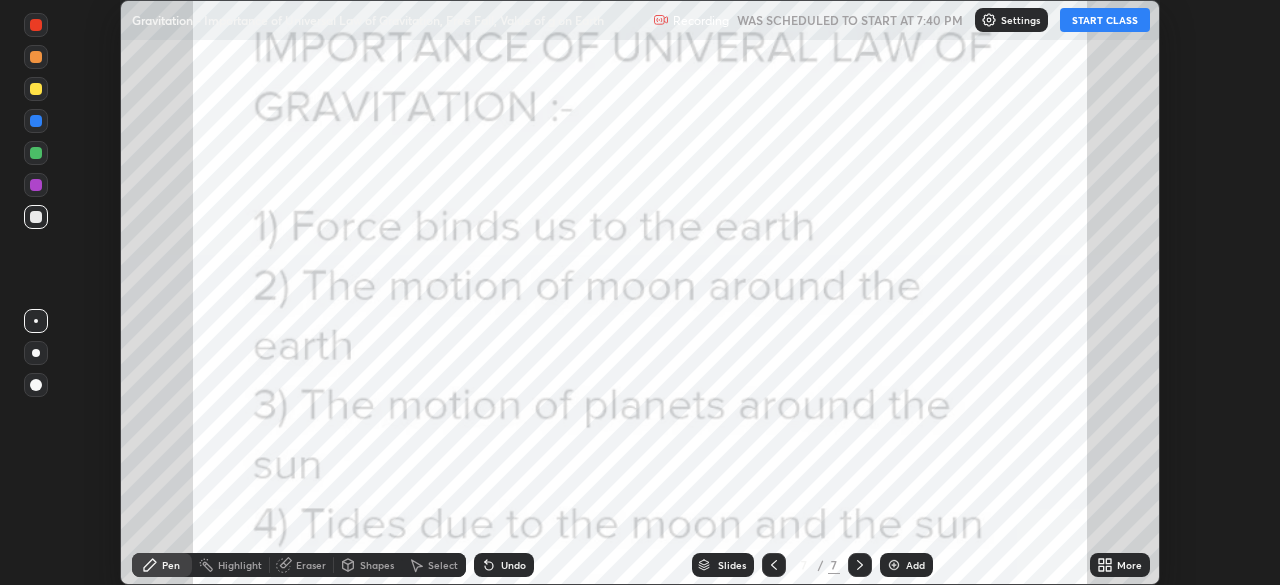 click 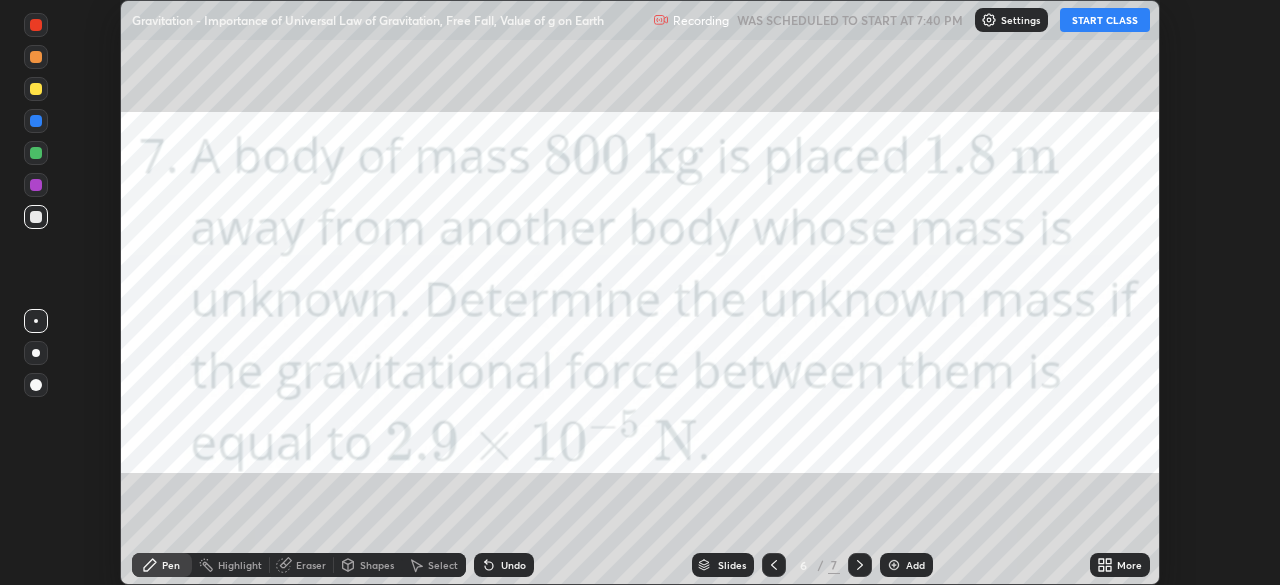 click 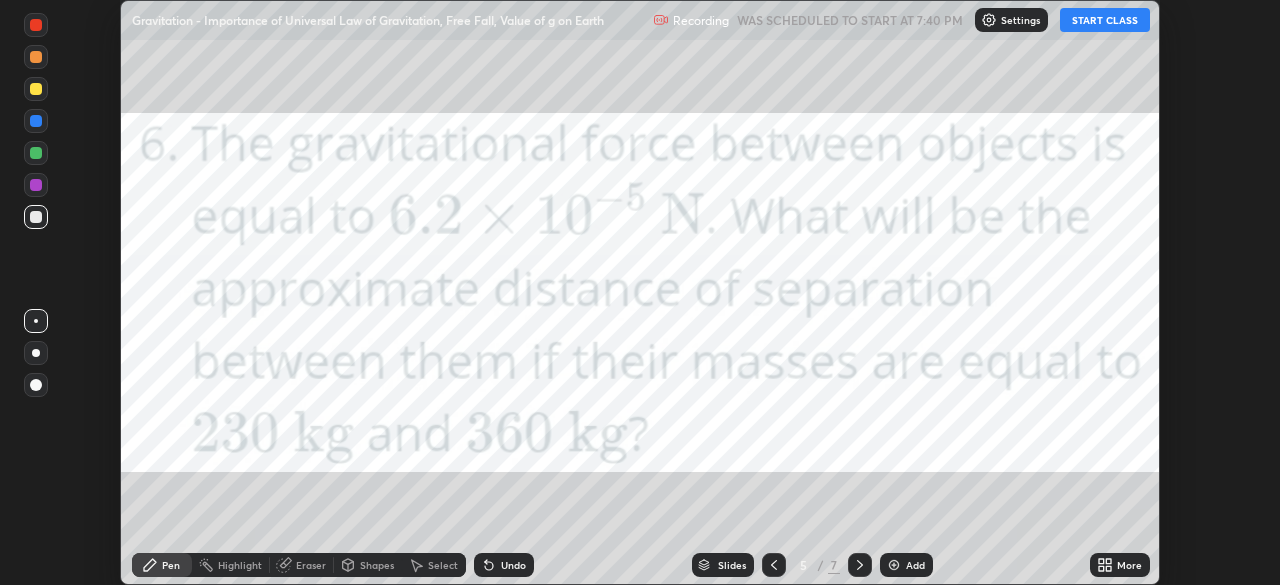 click 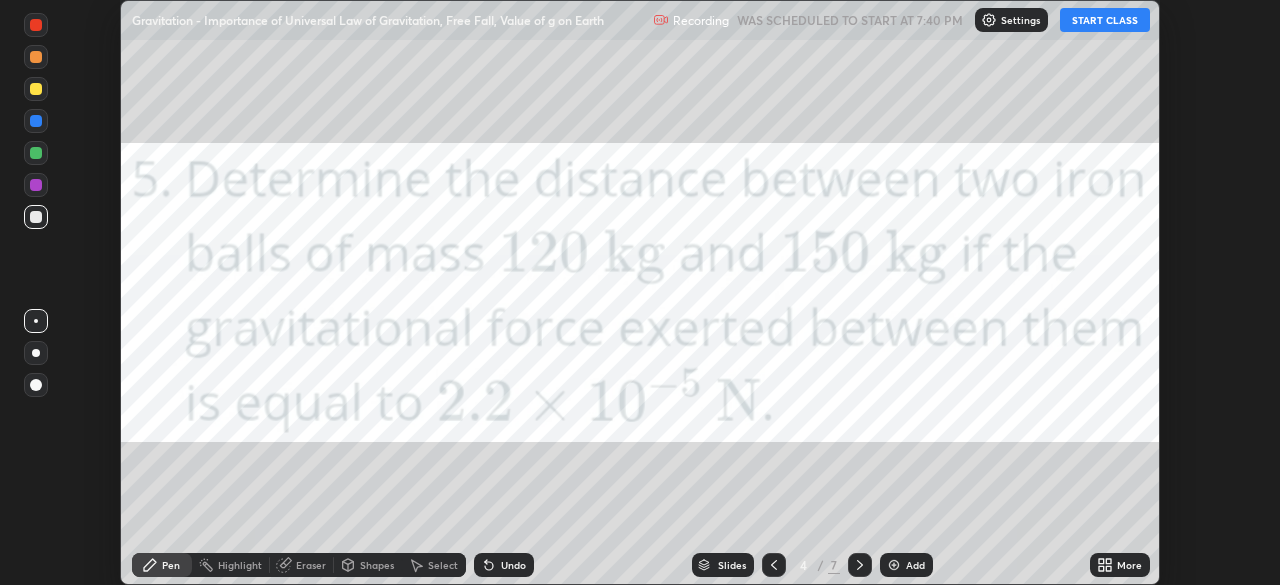click 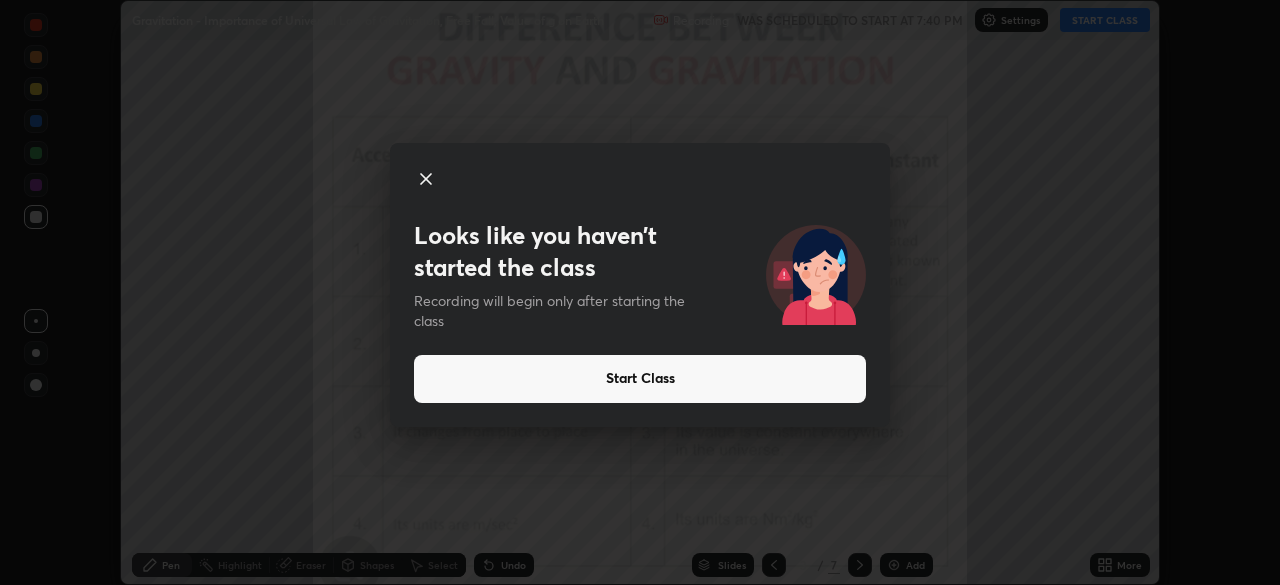 click 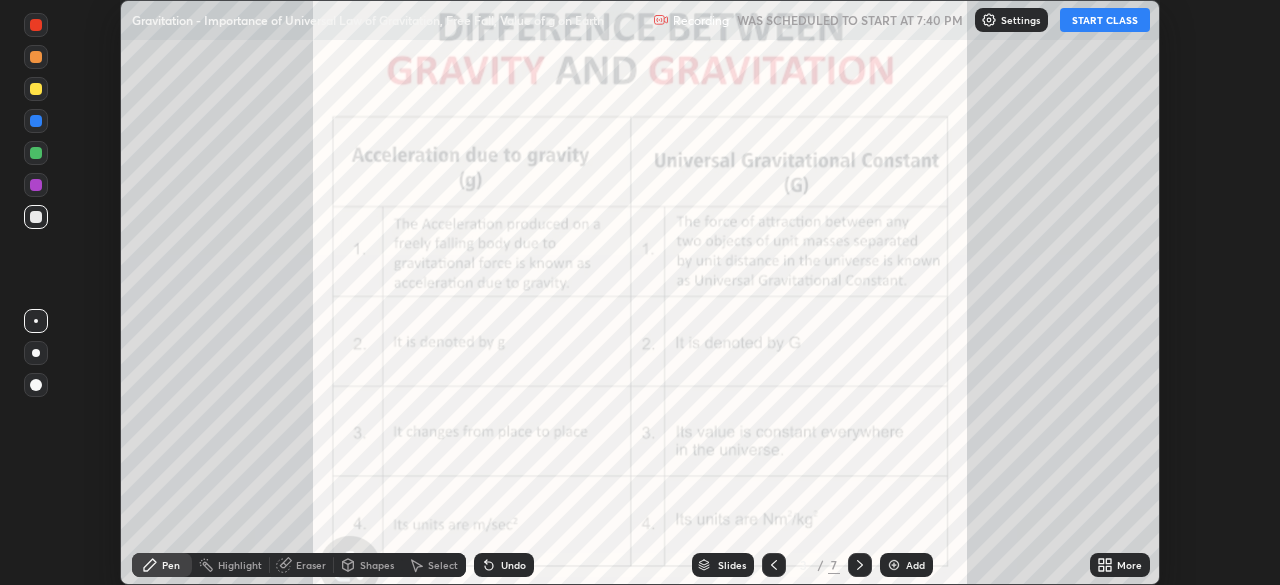 click on "START CLASS" at bounding box center [1105, 20] 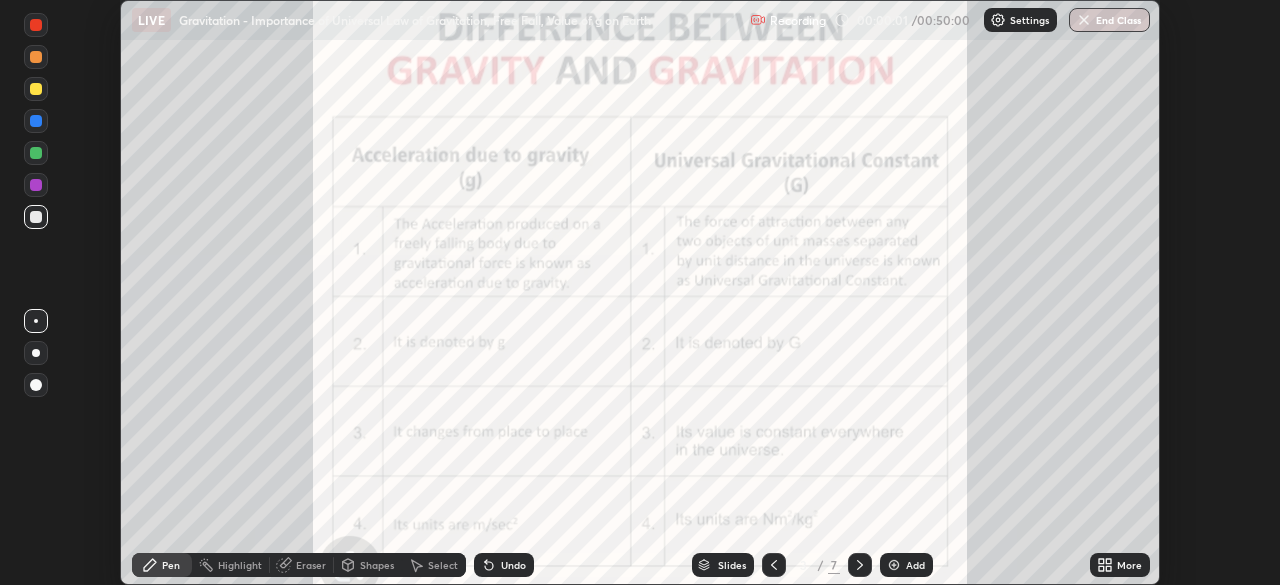click on "More" at bounding box center (1129, 565) 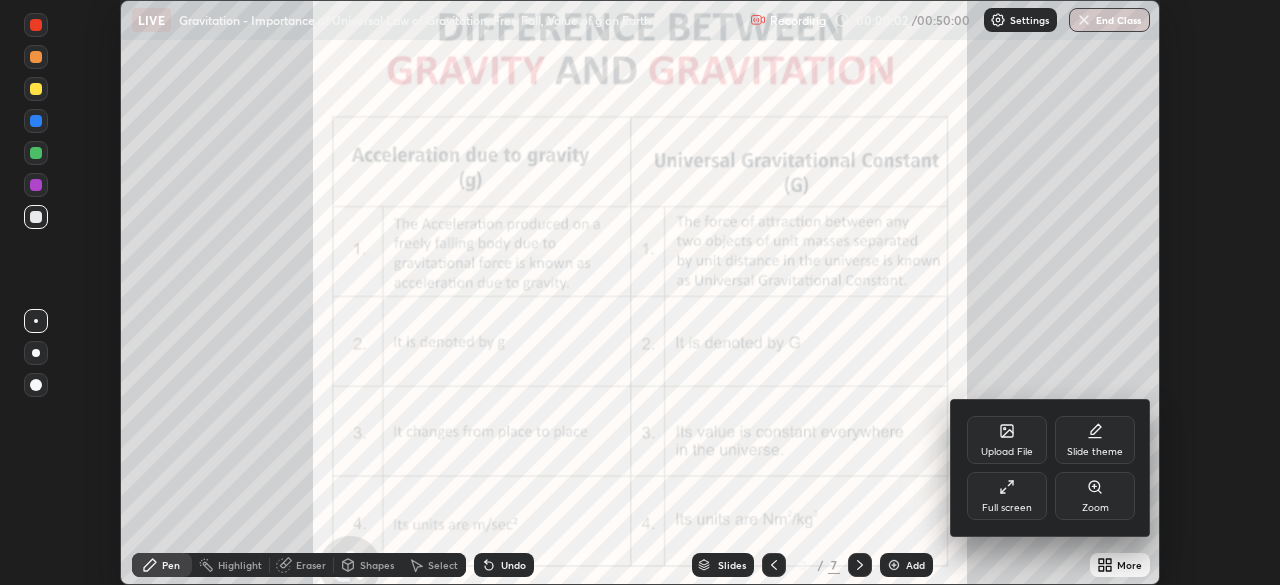 click on "Full screen" at bounding box center (1007, 496) 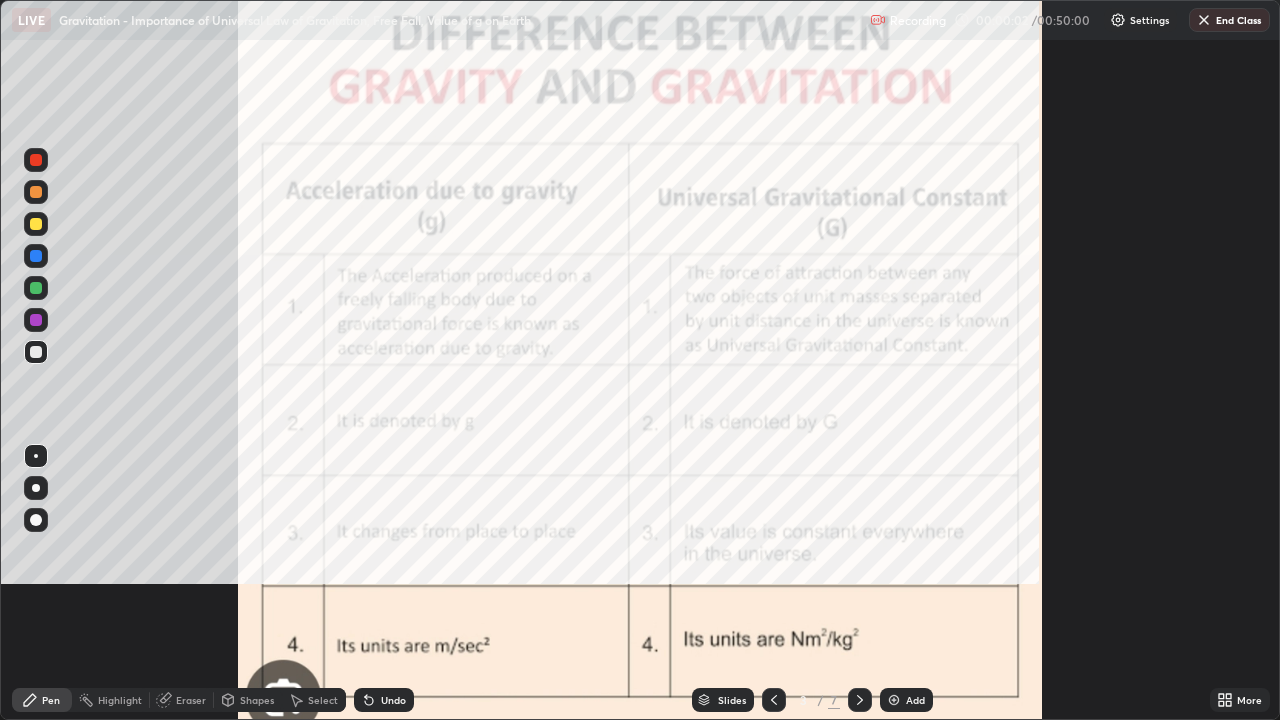 scroll, scrollTop: 99280, scrollLeft: 98720, axis: both 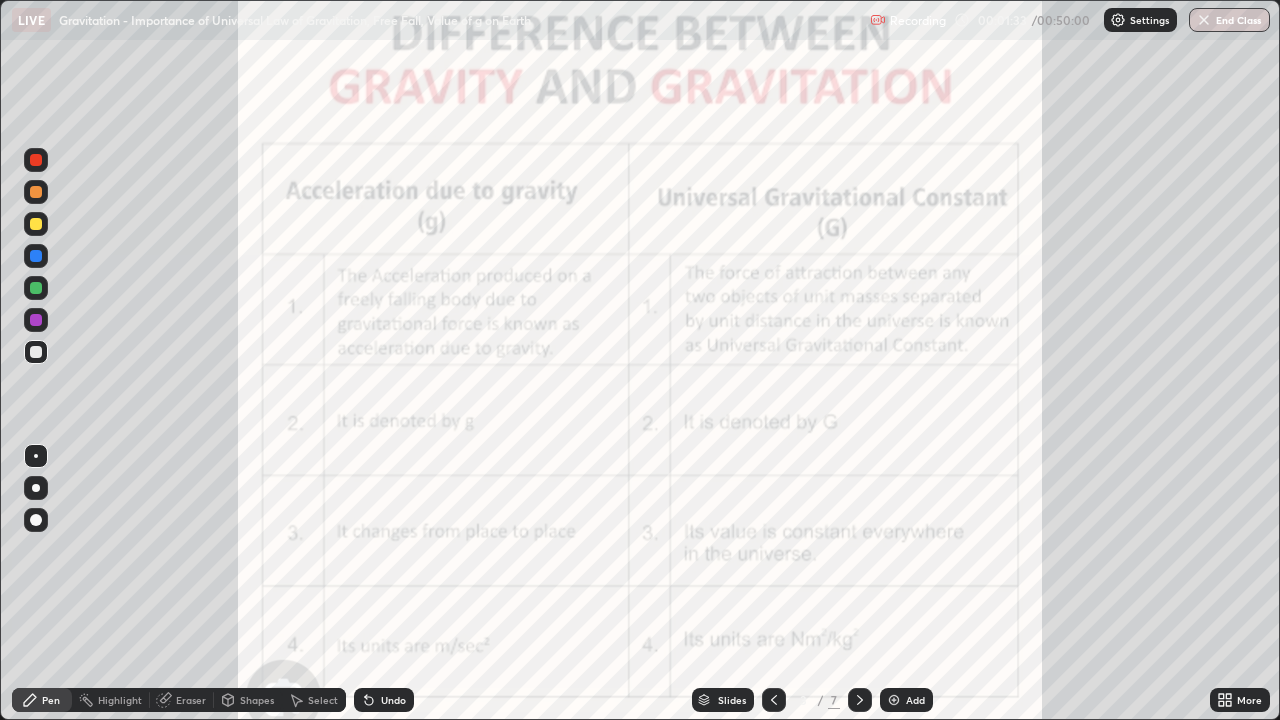 click at bounding box center [860, 700] 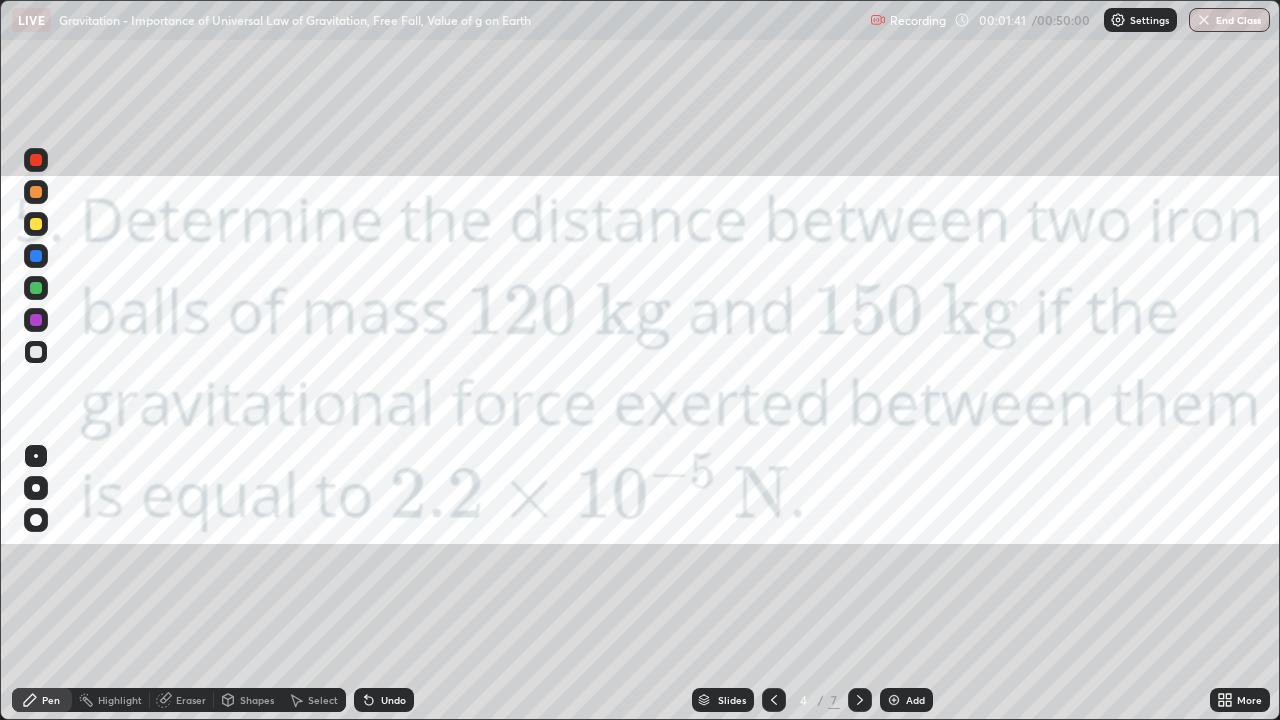 click at bounding box center [860, 700] 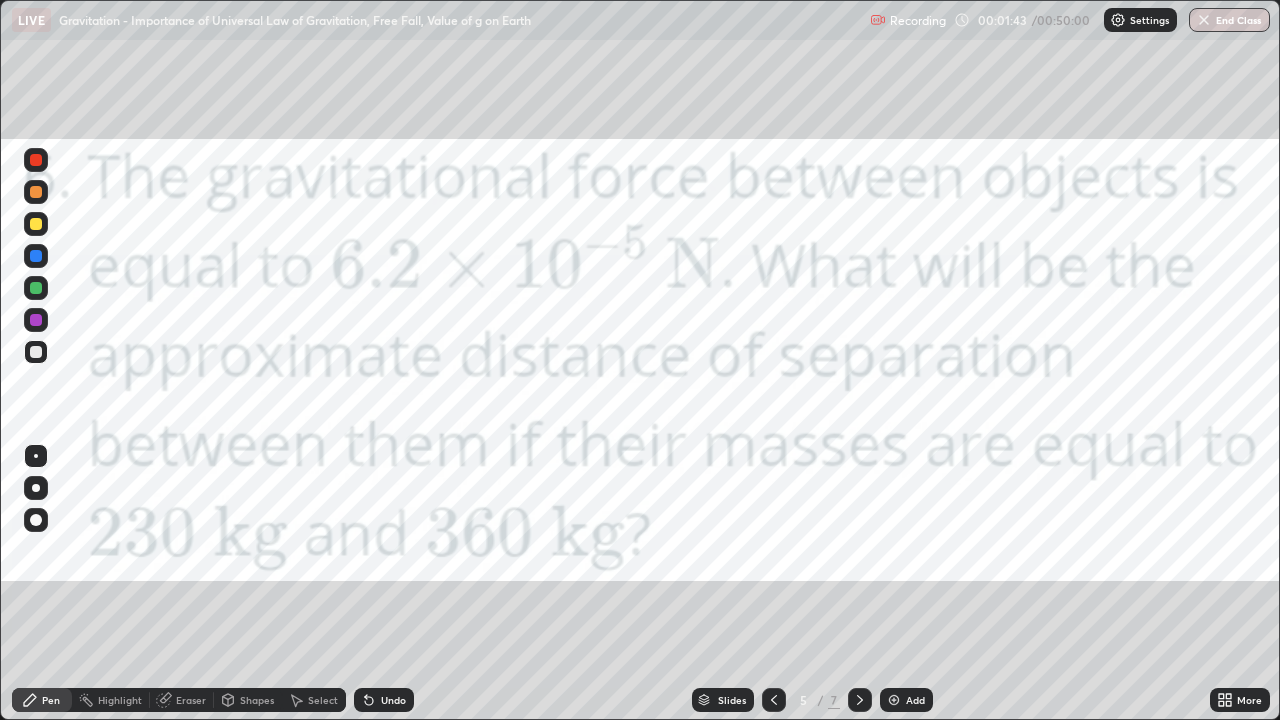 click 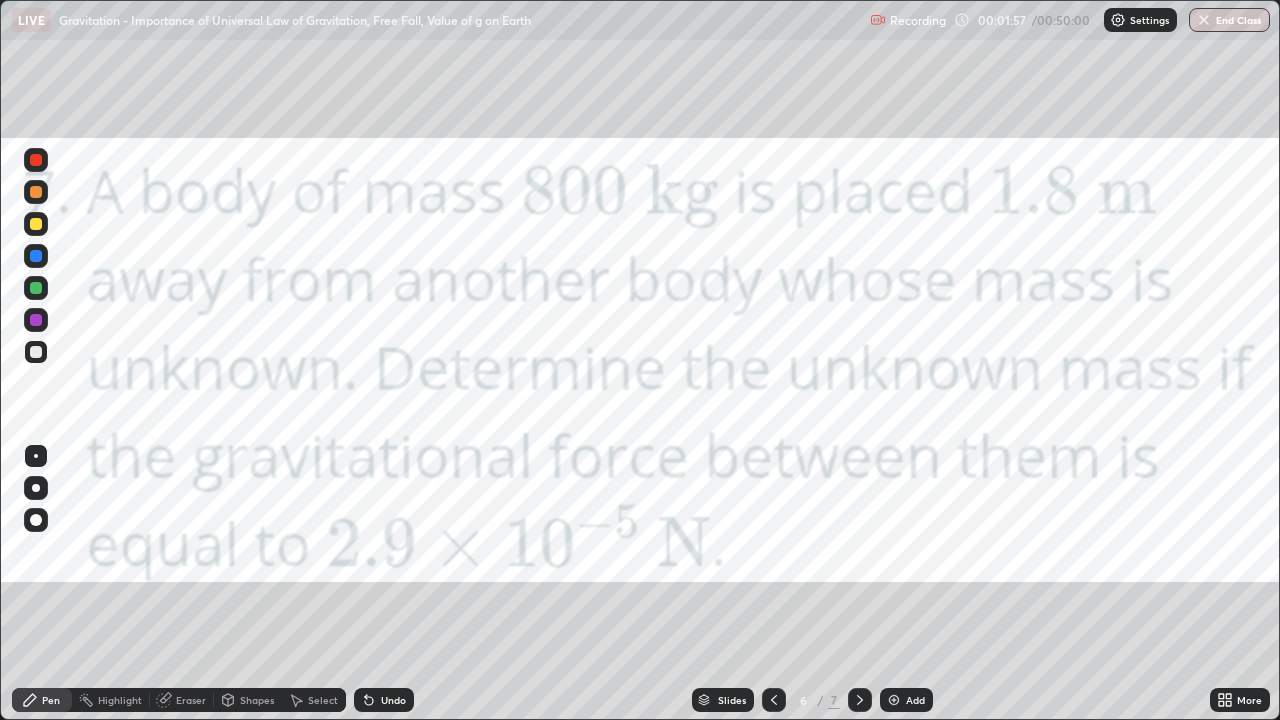 click 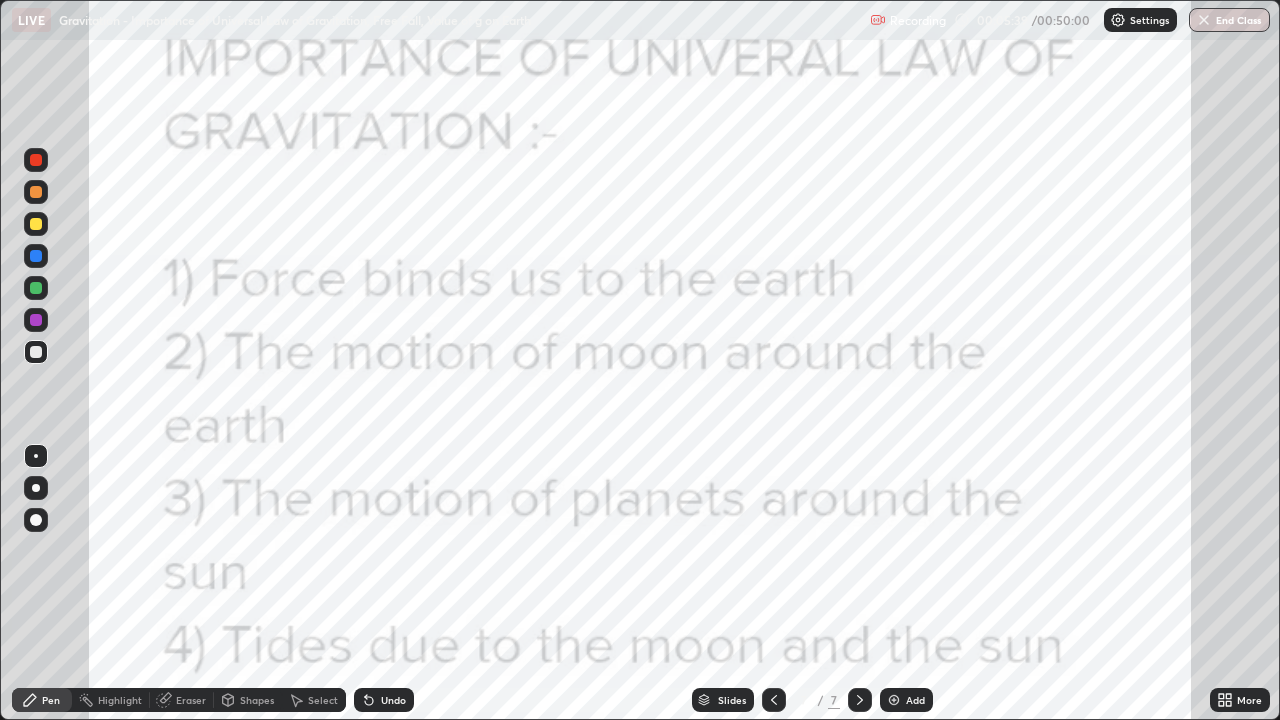 click on "Pen" at bounding box center [51, 700] 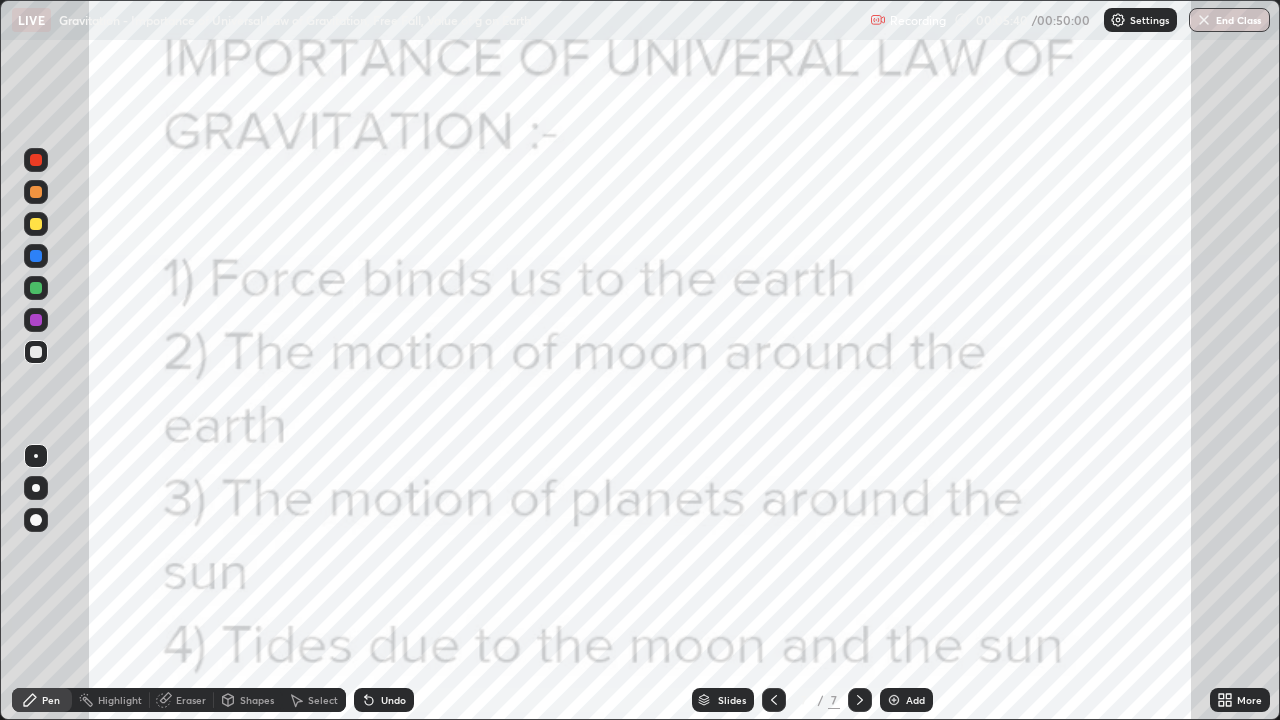 click at bounding box center [36, 256] 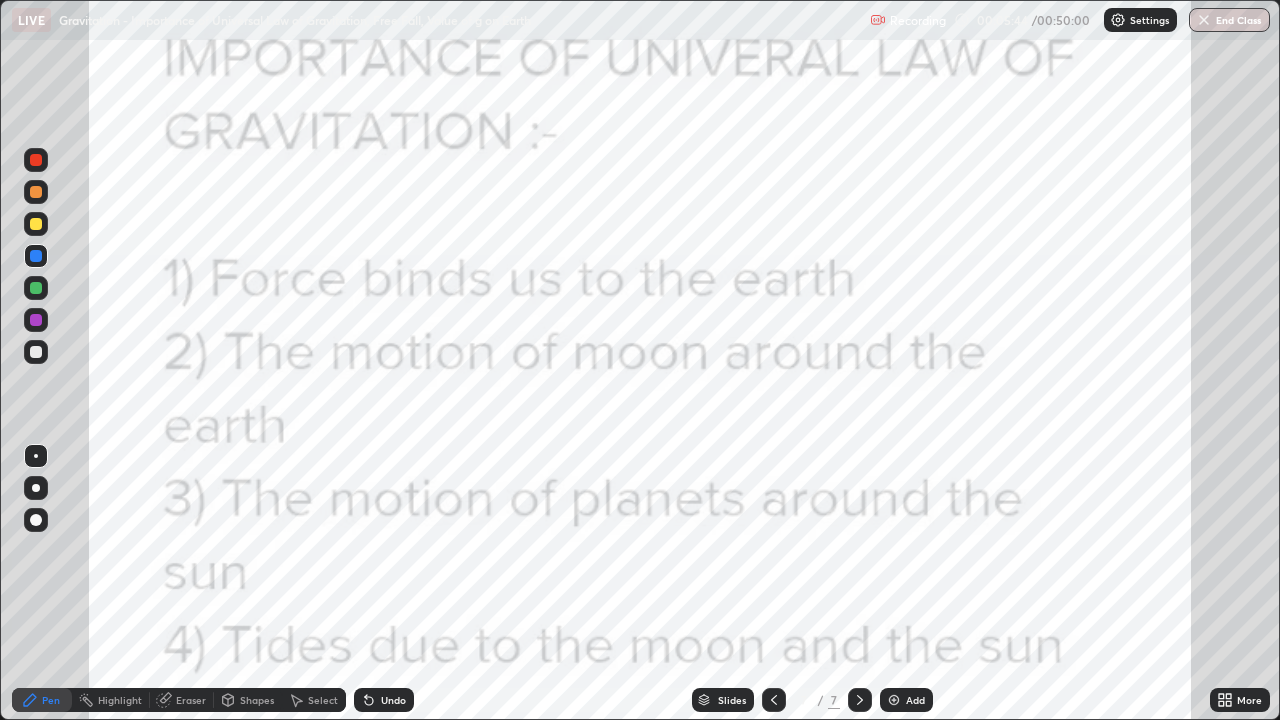 click on "LIVE Gravitation - Importance of Universal Law of Gravitation, Free Fall, Value of g on Earth" at bounding box center [437, 20] 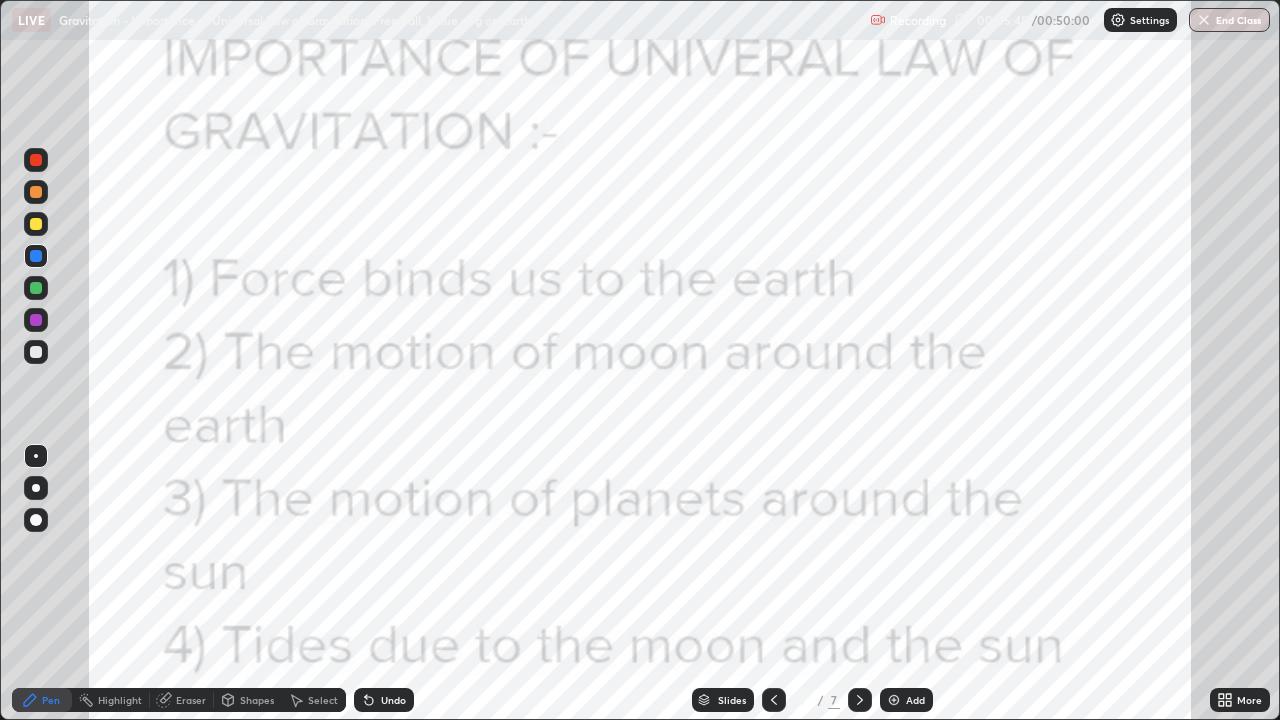 click on "LIVE Gravitation - Importance of Universal Law of Gravitation, Free Fall, Value of g on Earth" at bounding box center (437, 20) 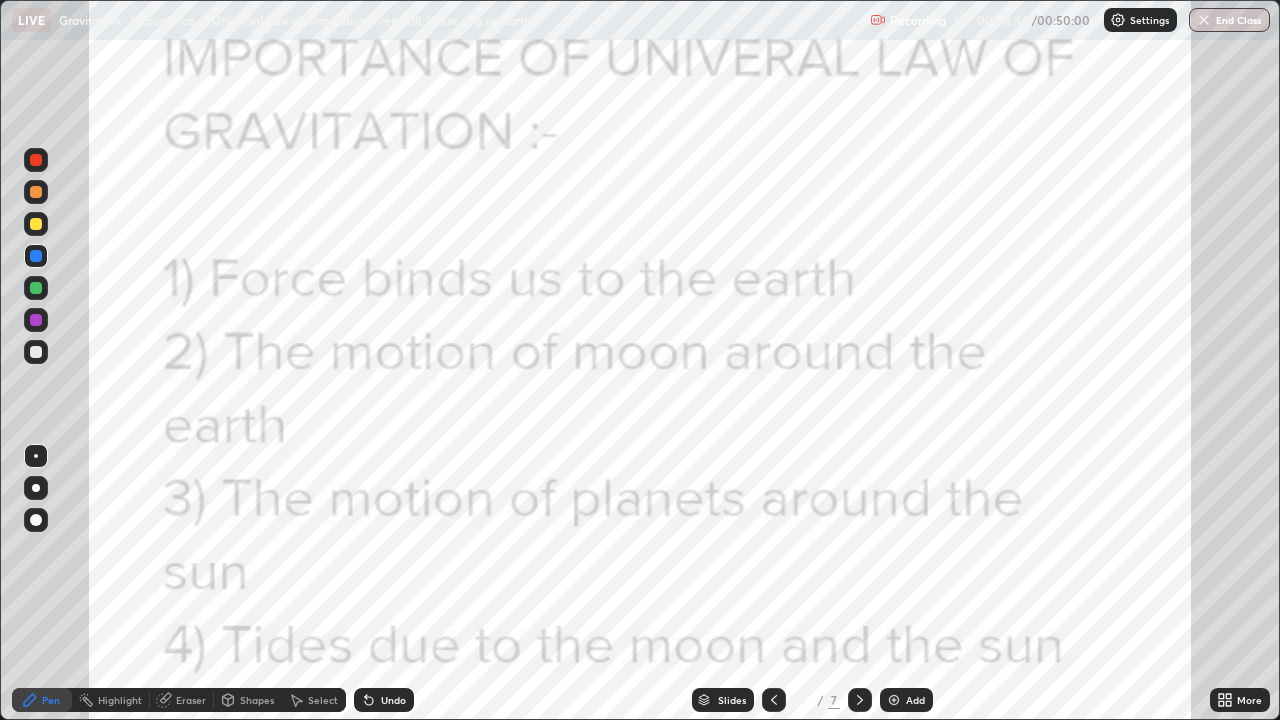 click 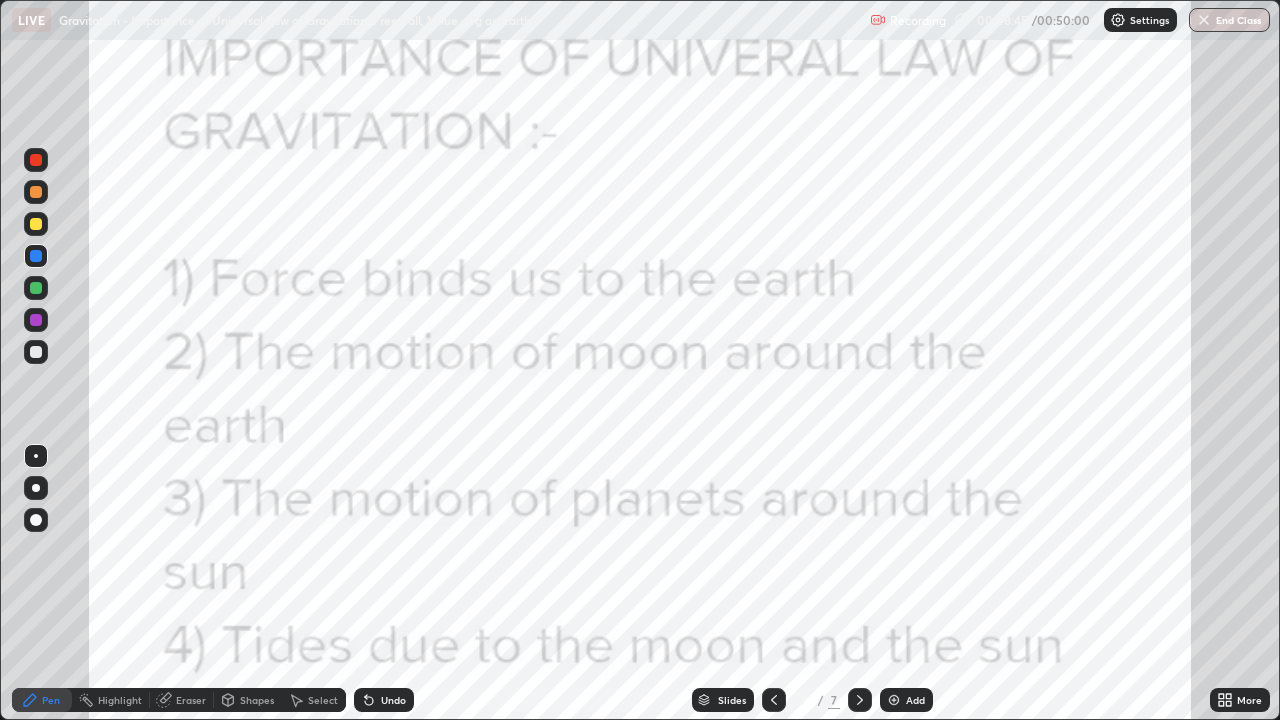 click 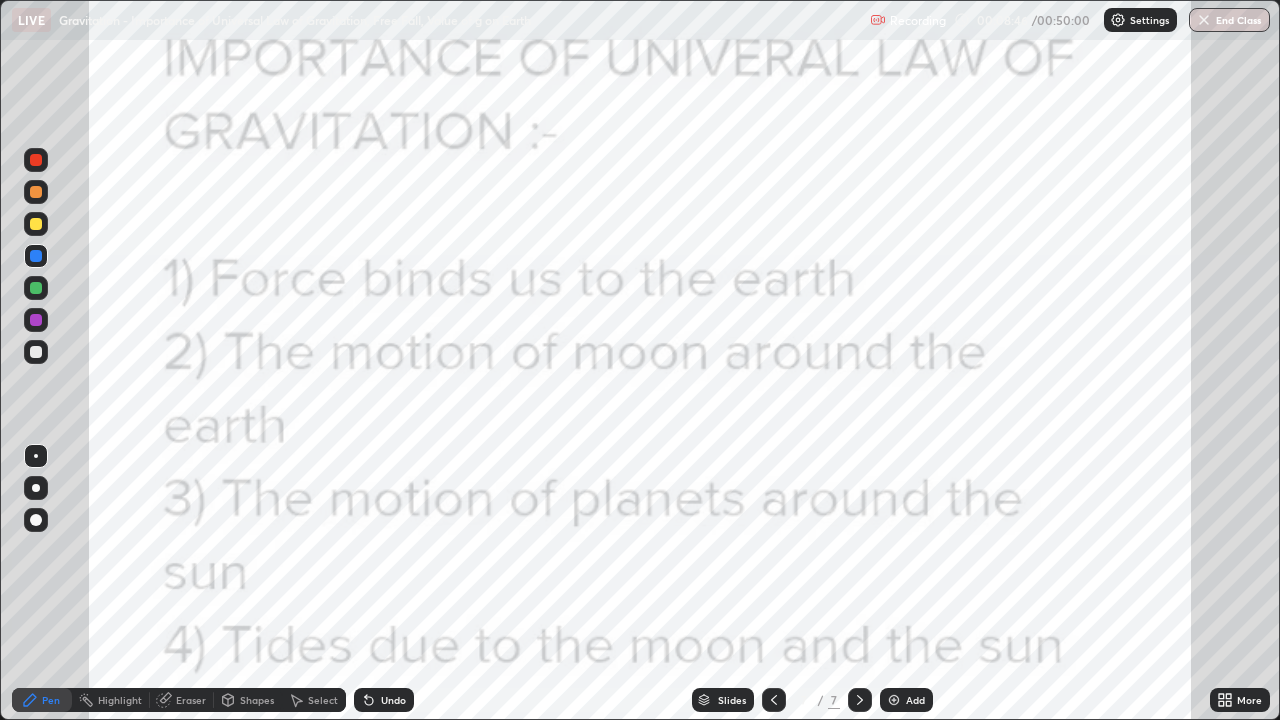 click on "Add" at bounding box center (915, 700) 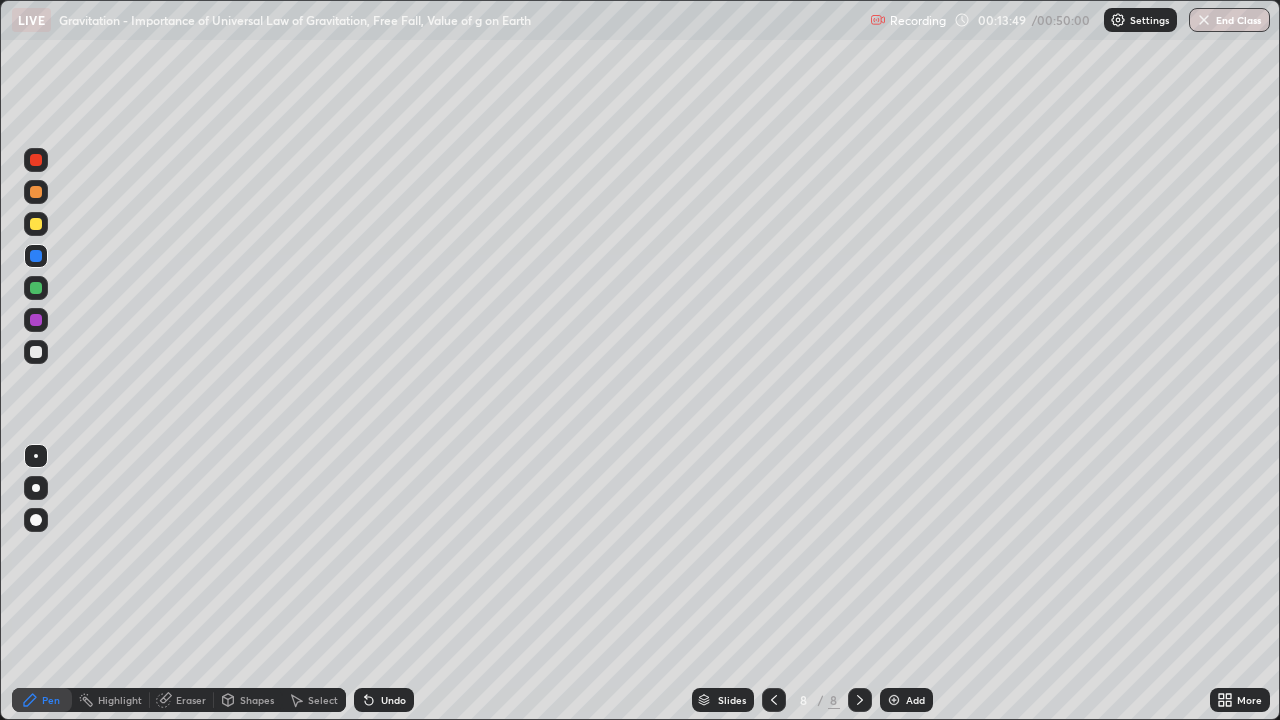 click at bounding box center [36, 288] 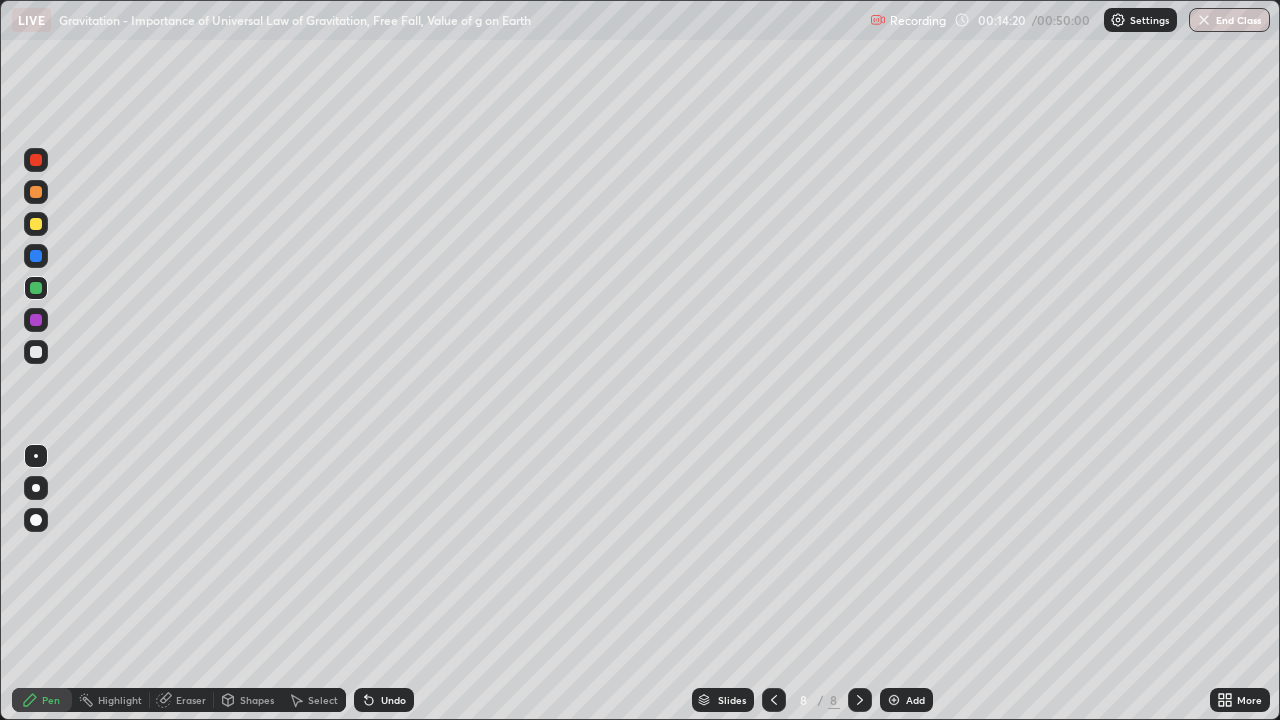 click at bounding box center (36, 224) 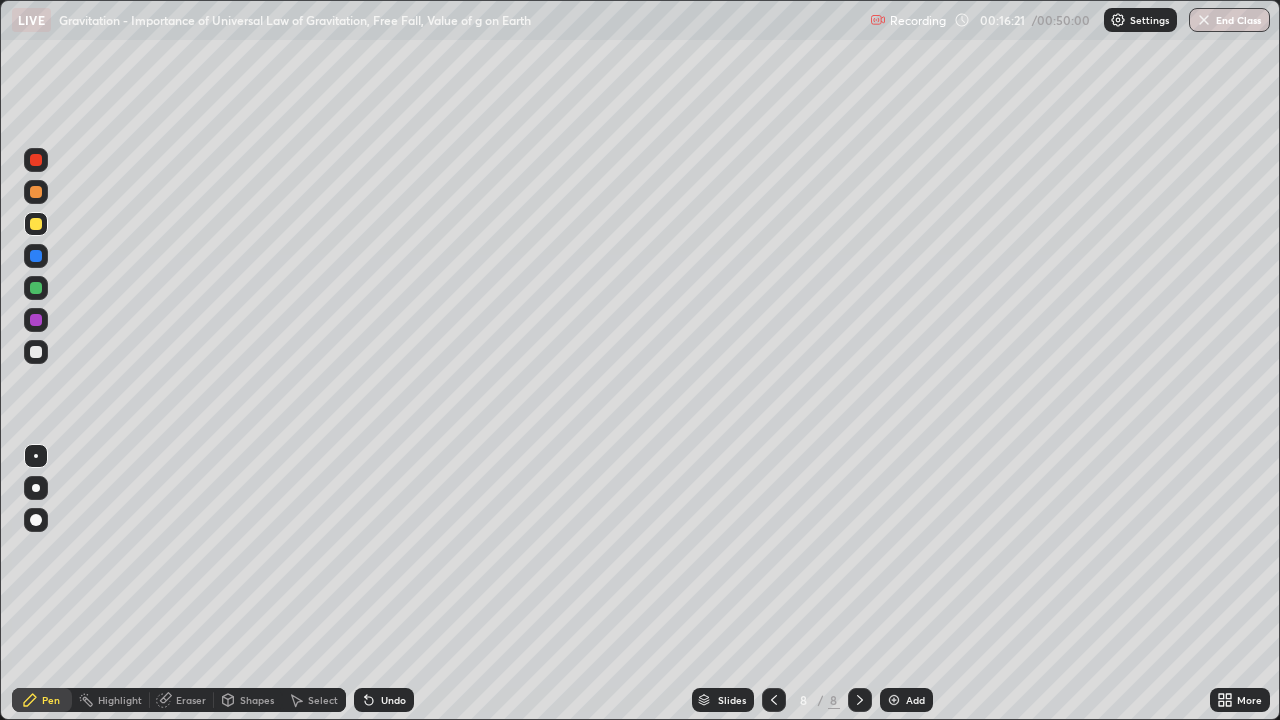 click 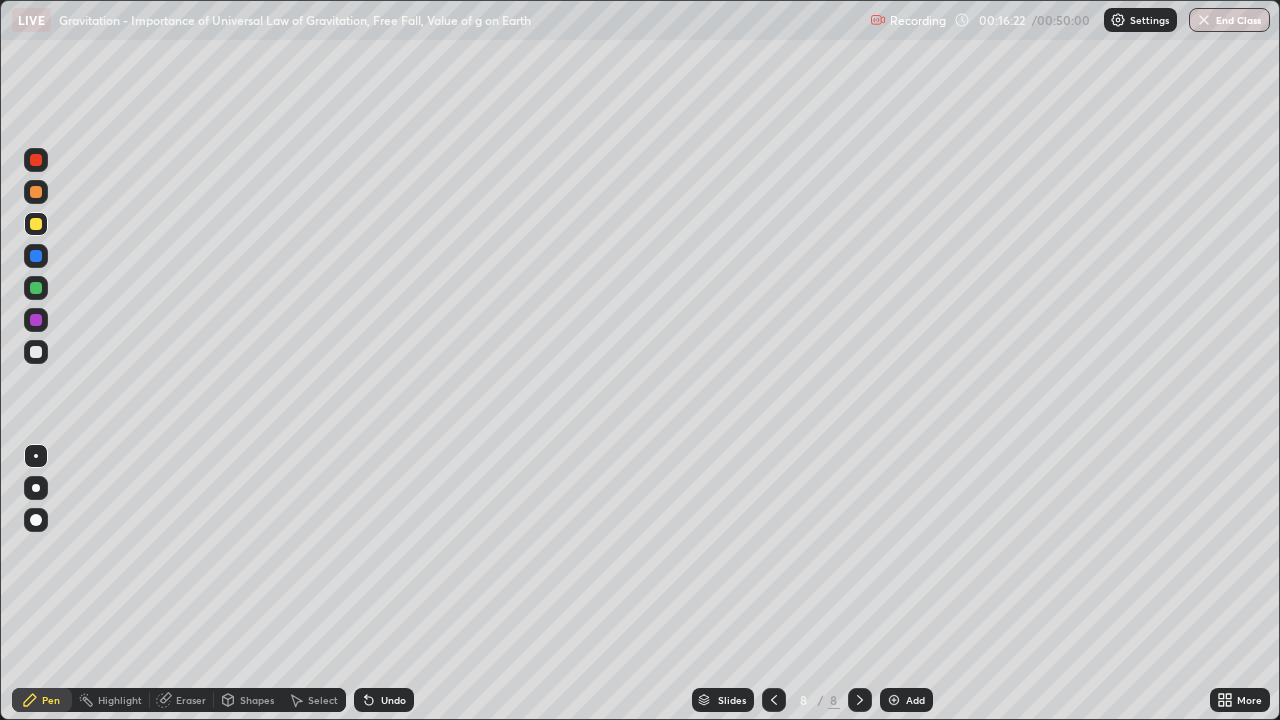 click on "Add" at bounding box center (906, 700) 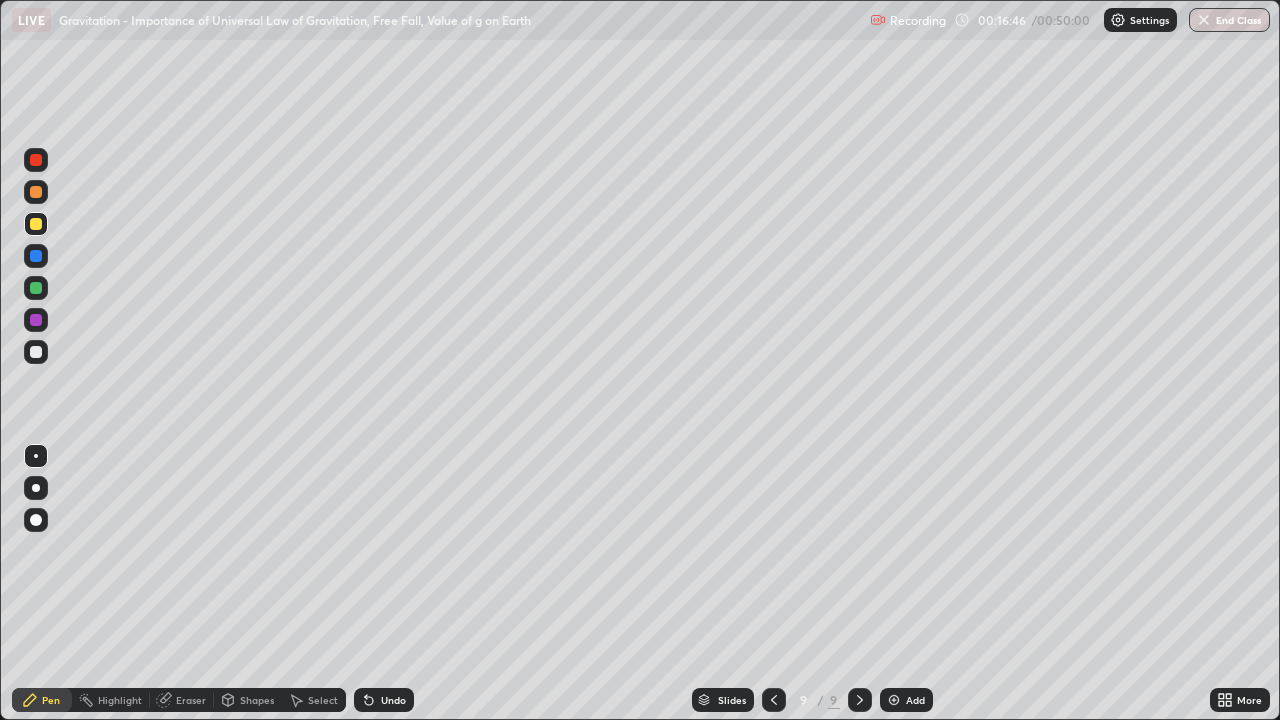 click on "Undo" at bounding box center (393, 700) 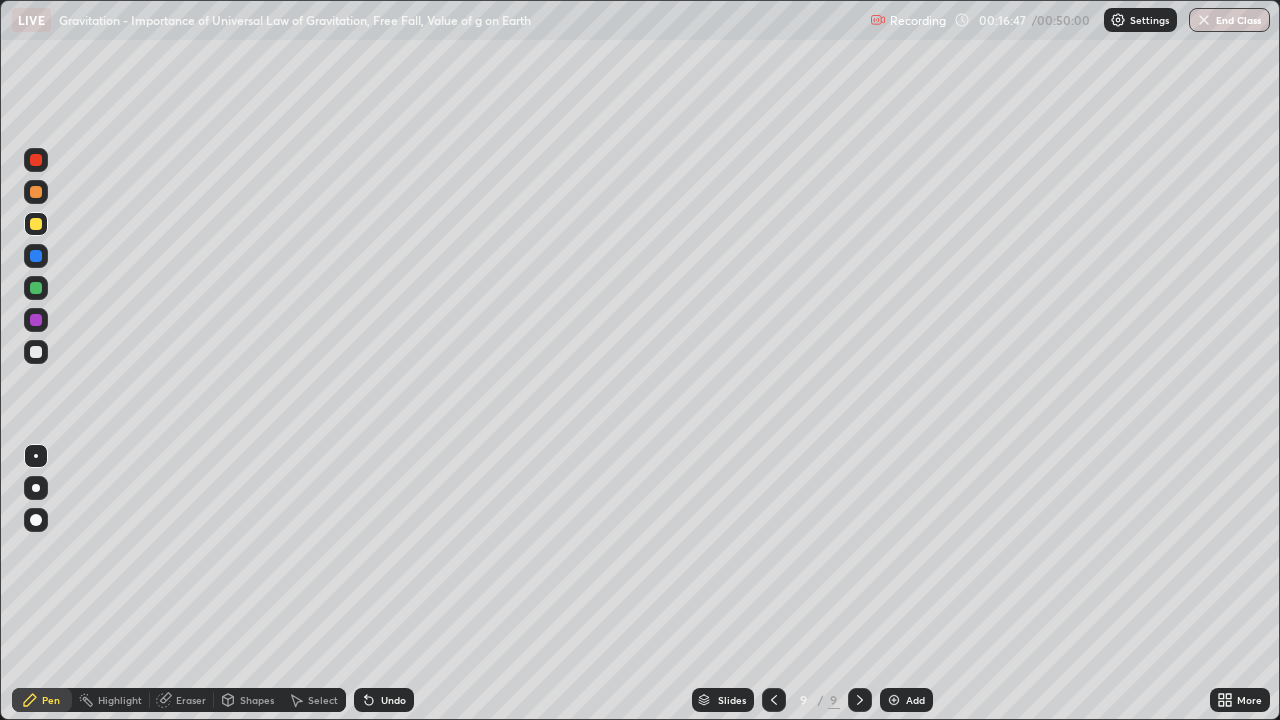 click on "Undo" at bounding box center (393, 700) 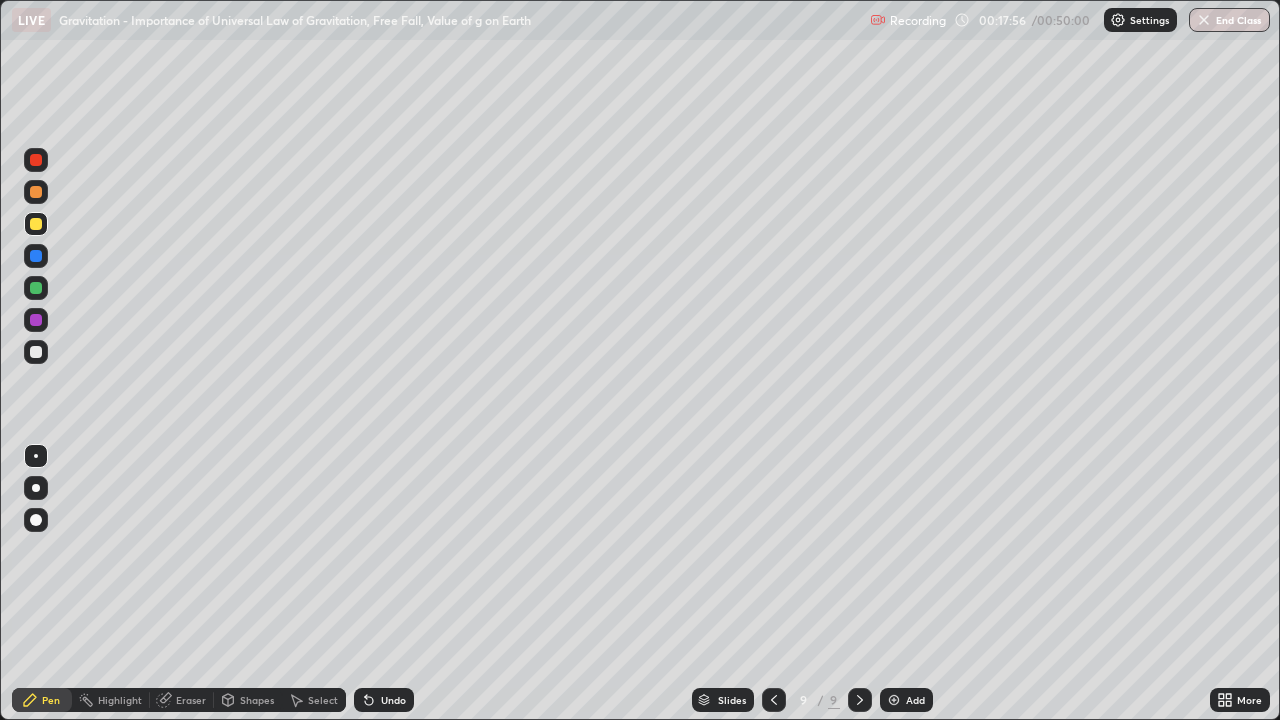 click on "Eraser" at bounding box center (182, 700) 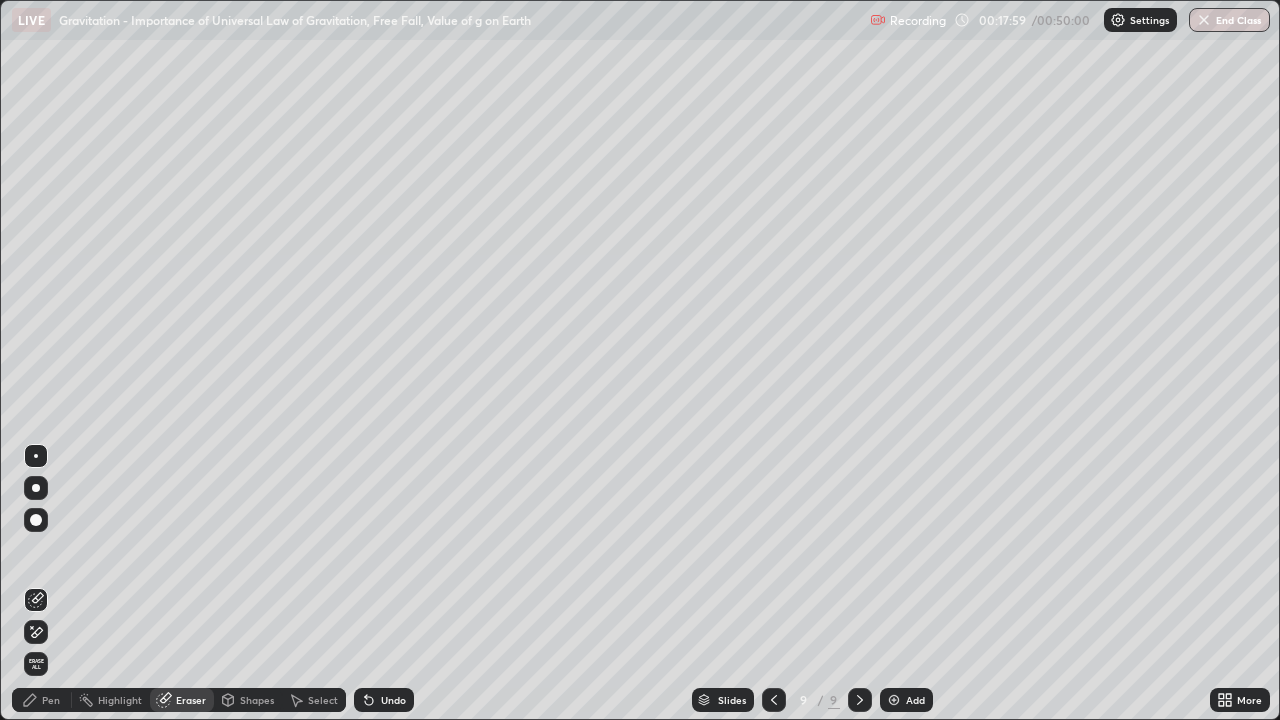 click on "Pen" at bounding box center [42, 700] 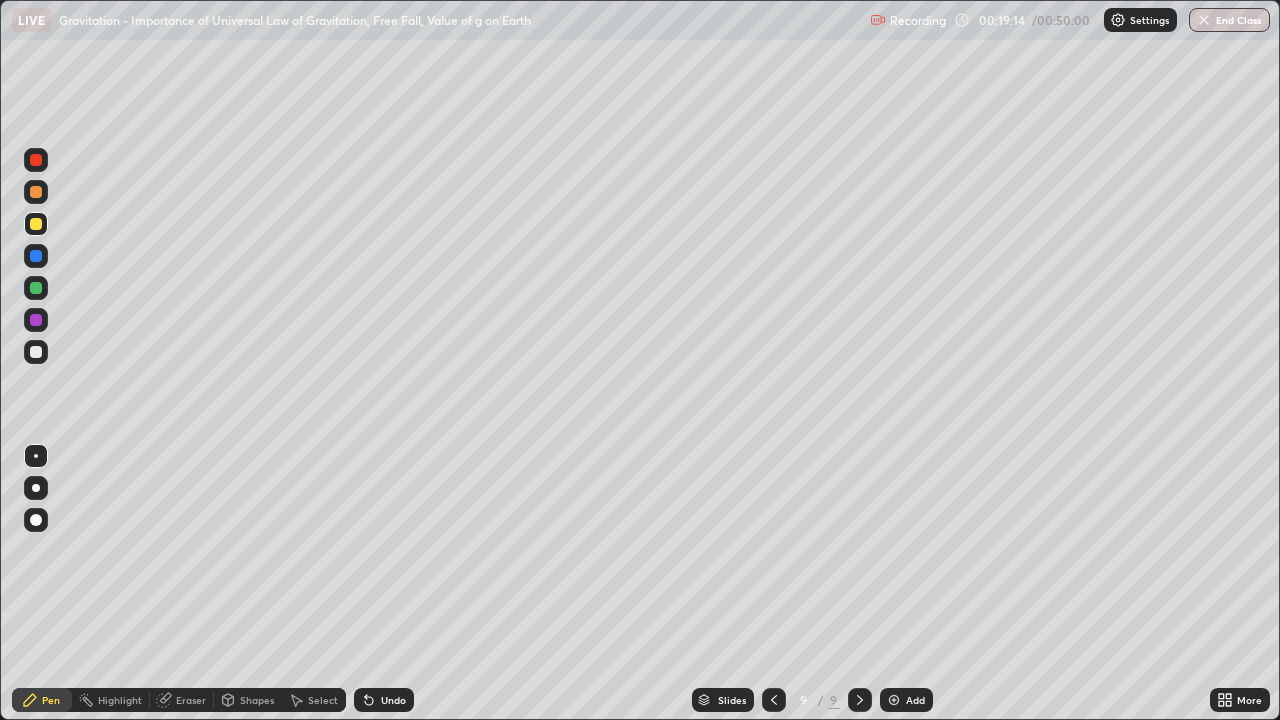 click on "Undo" at bounding box center (393, 700) 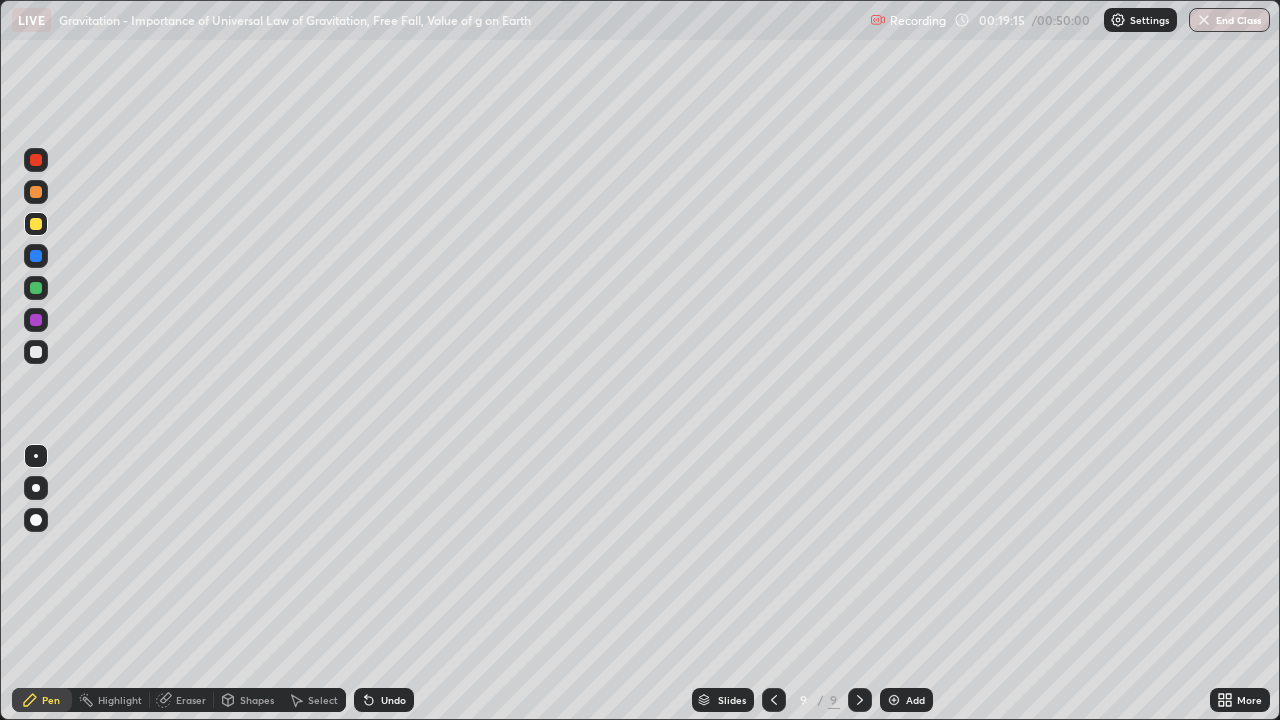 click on "Undo" at bounding box center (393, 700) 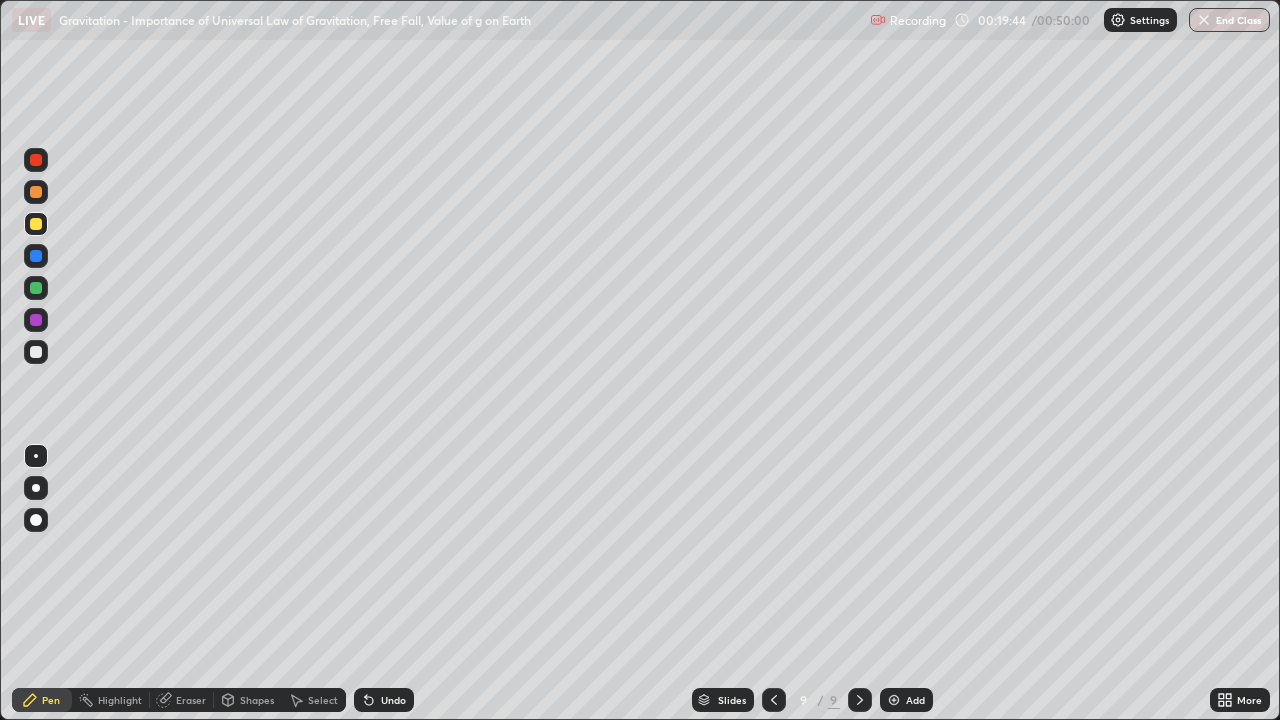 click 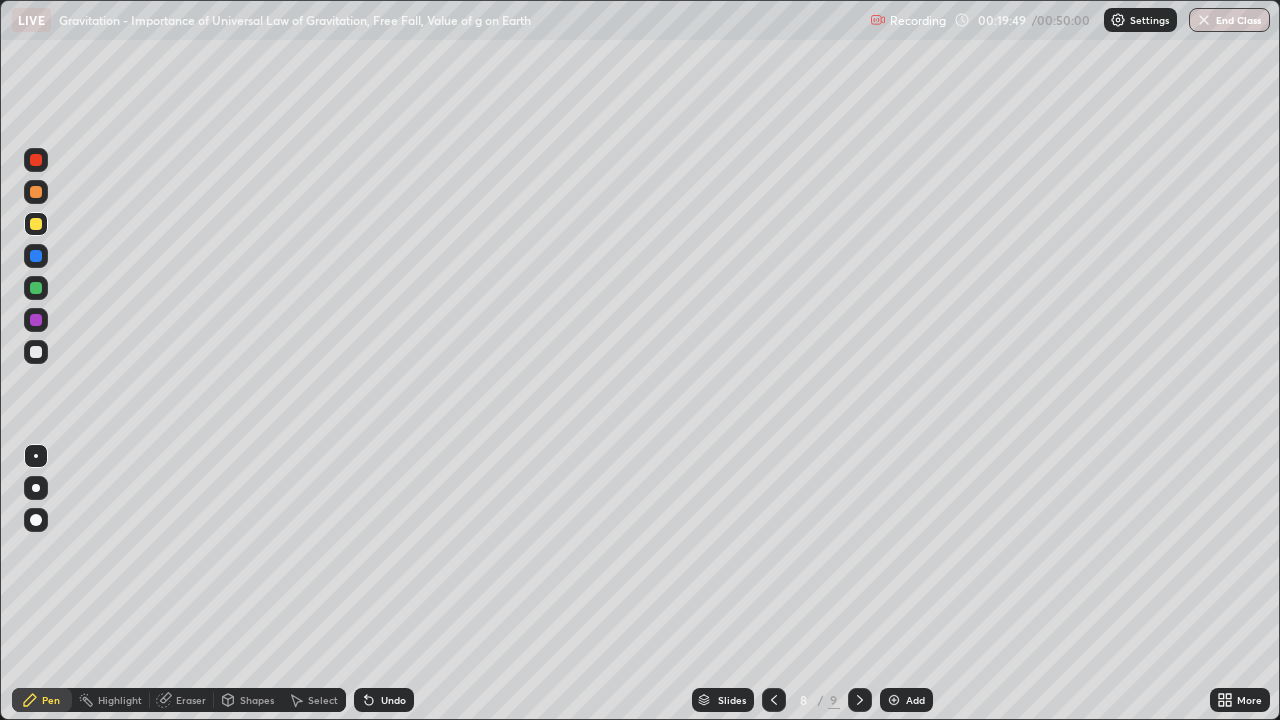 click at bounding box center (860, 700) 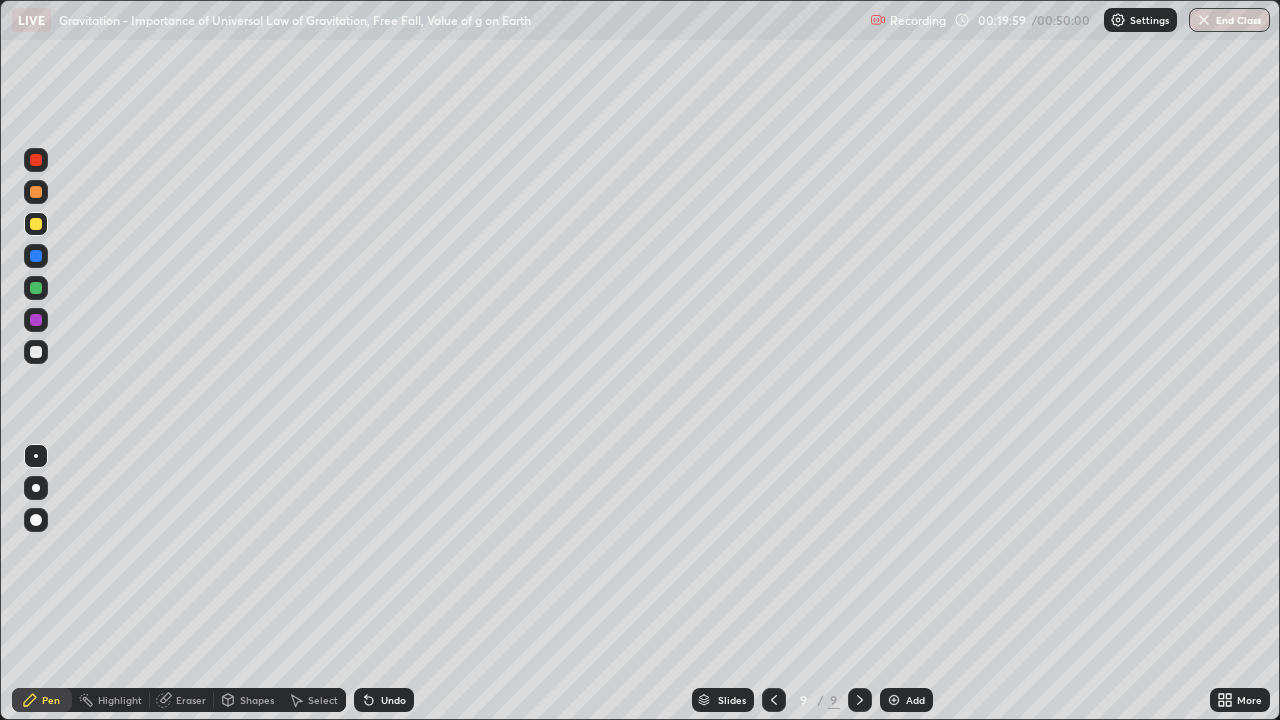 click 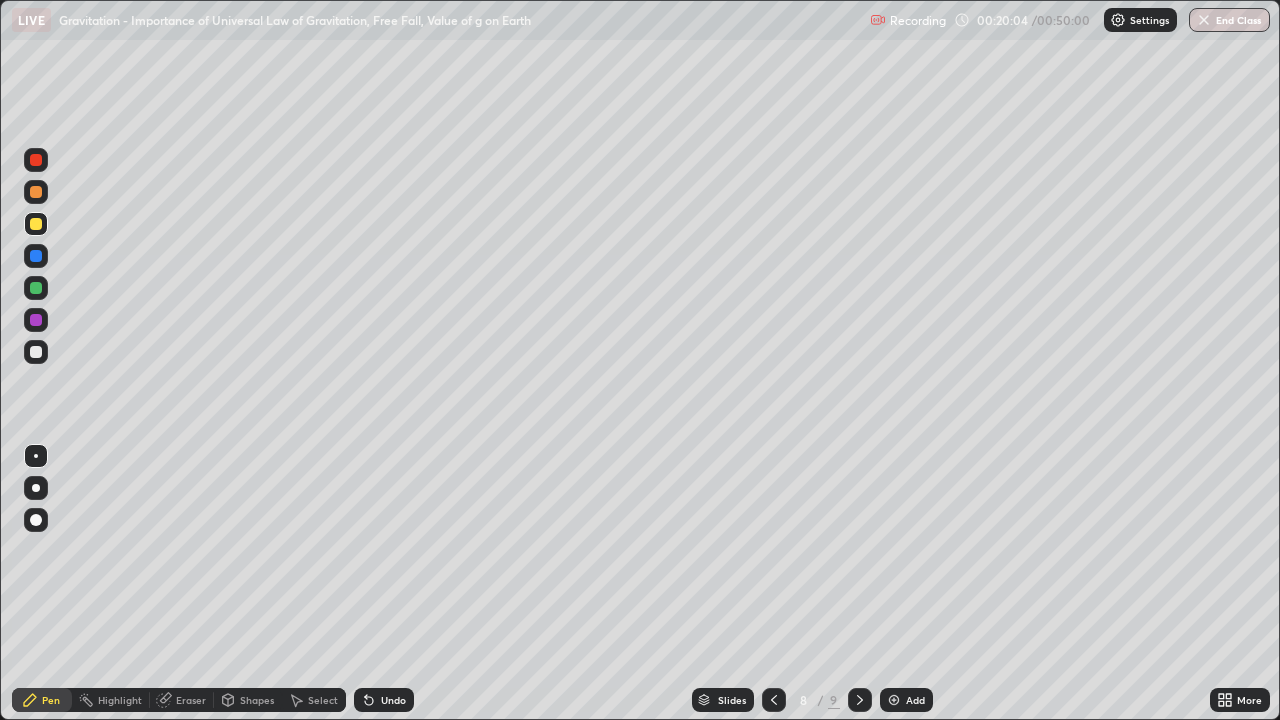 click 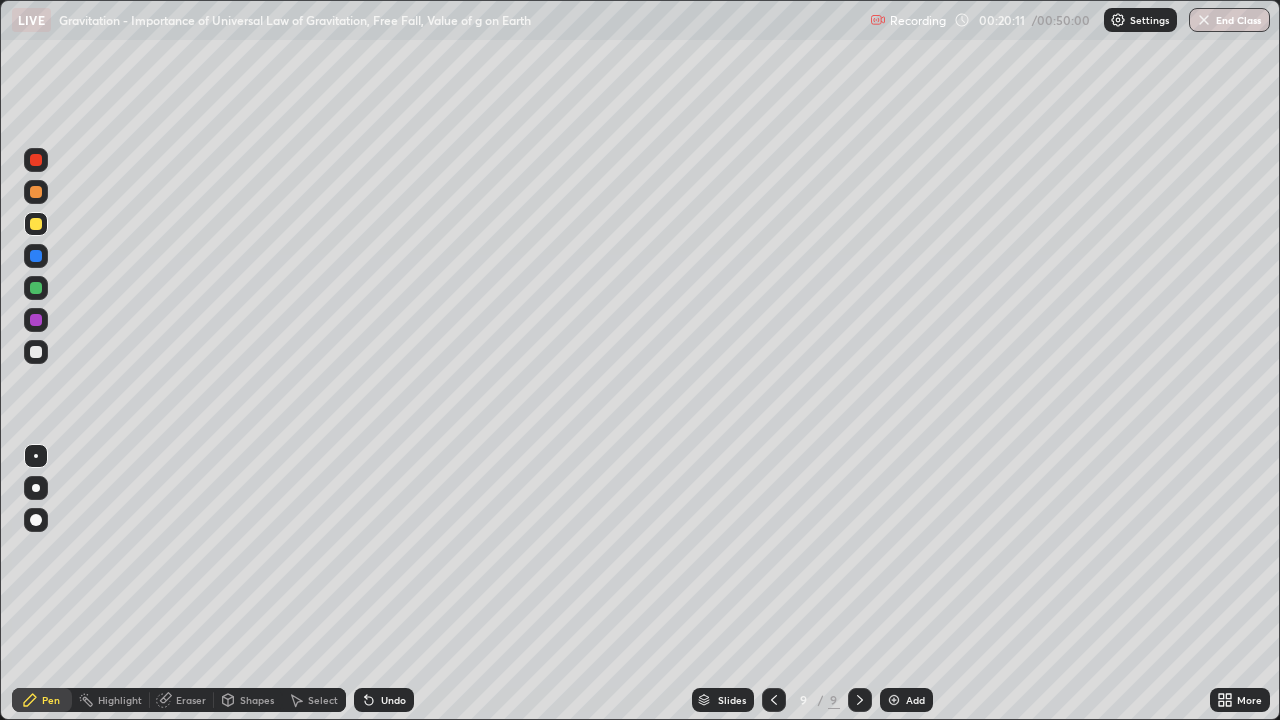 click 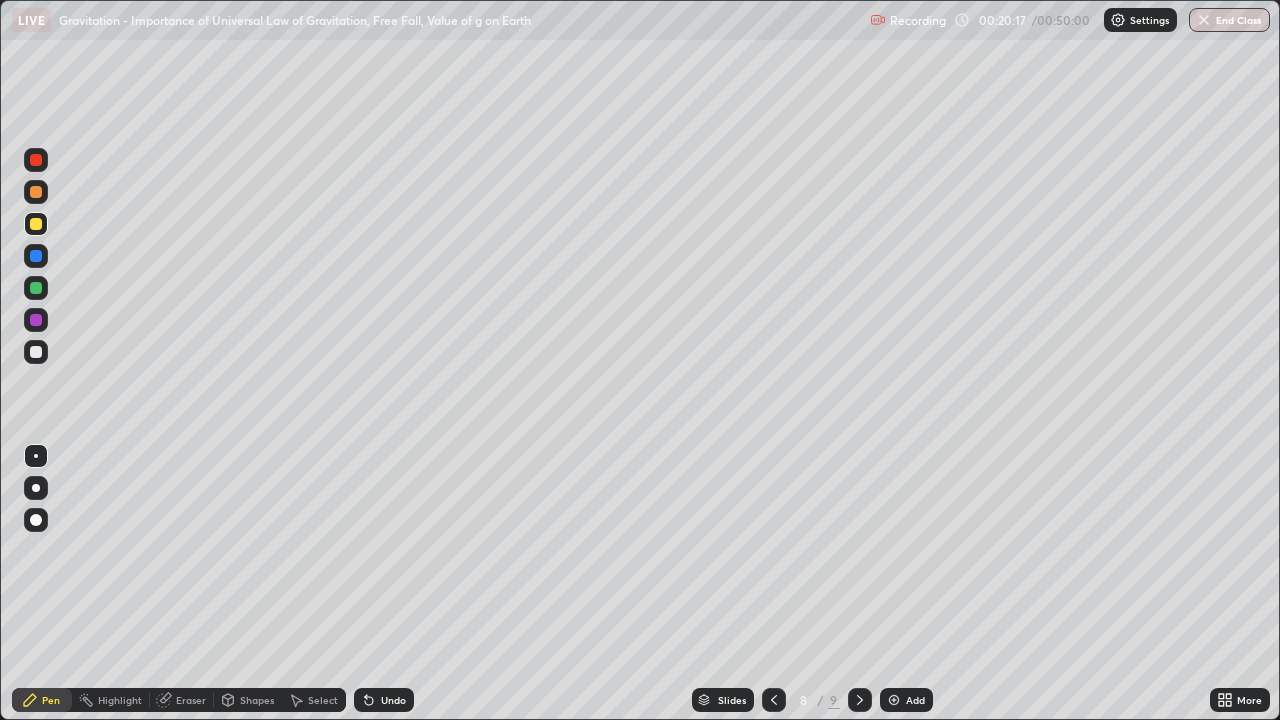 click 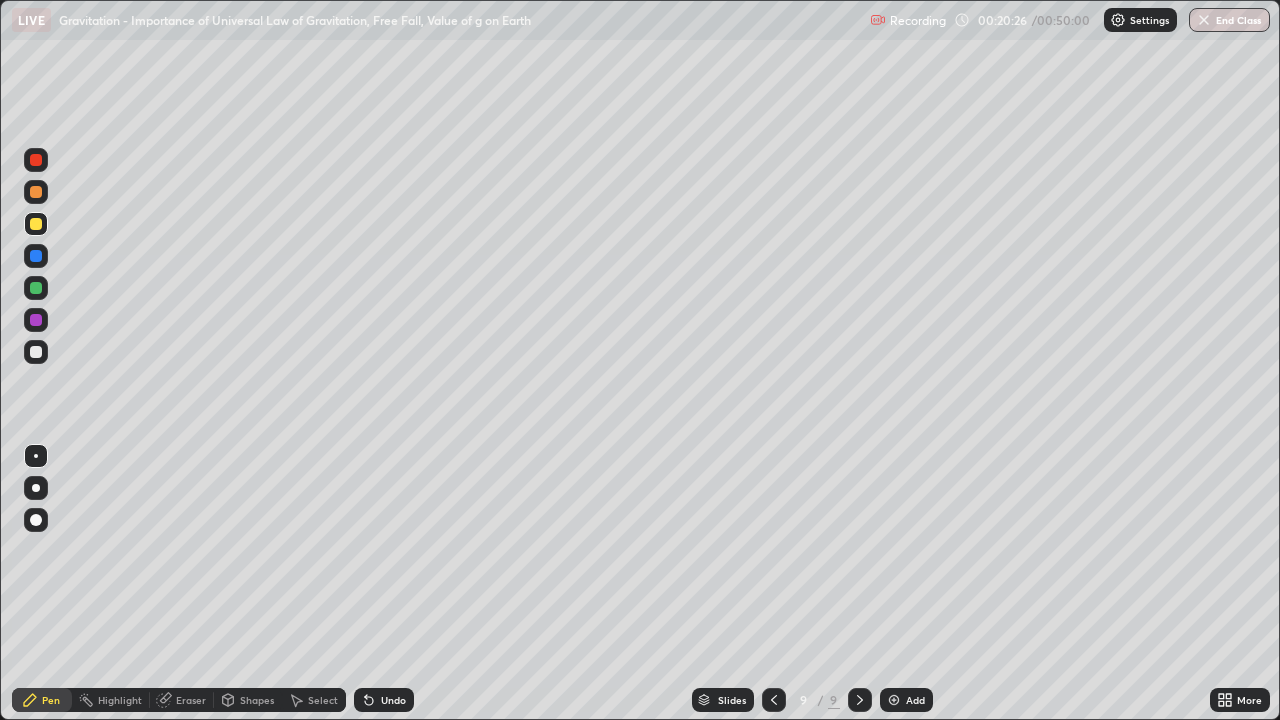click 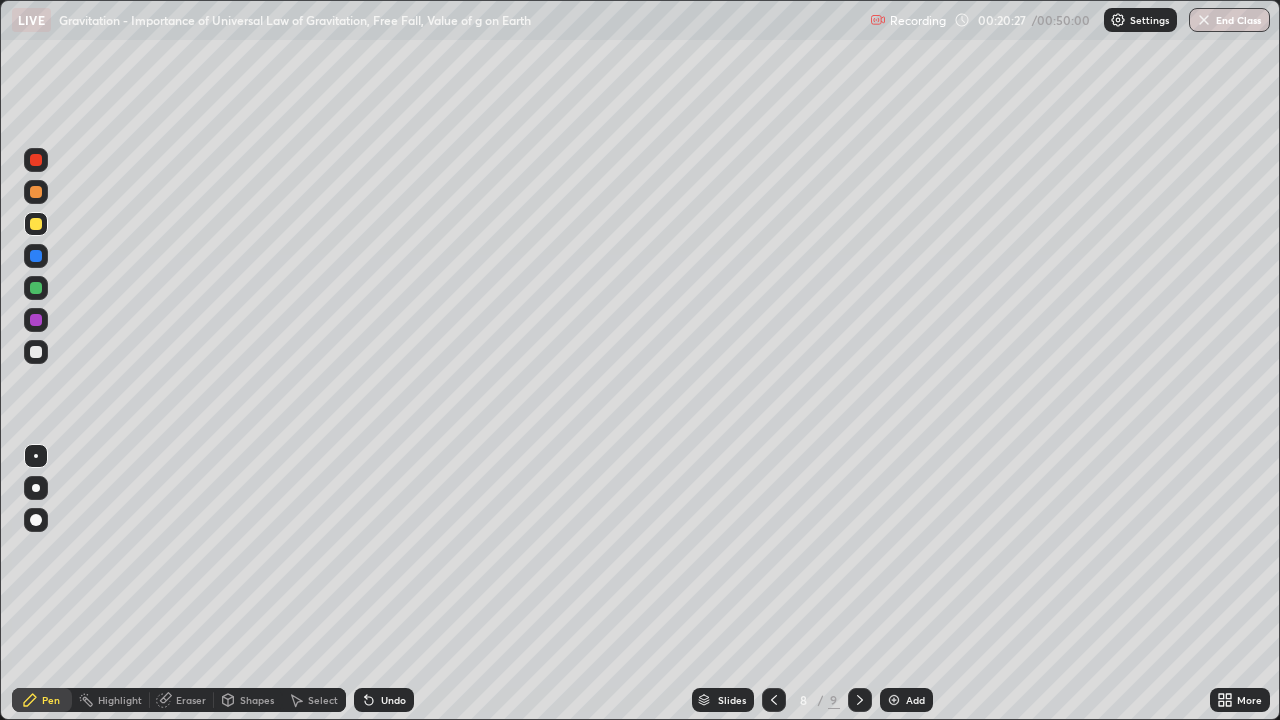 click 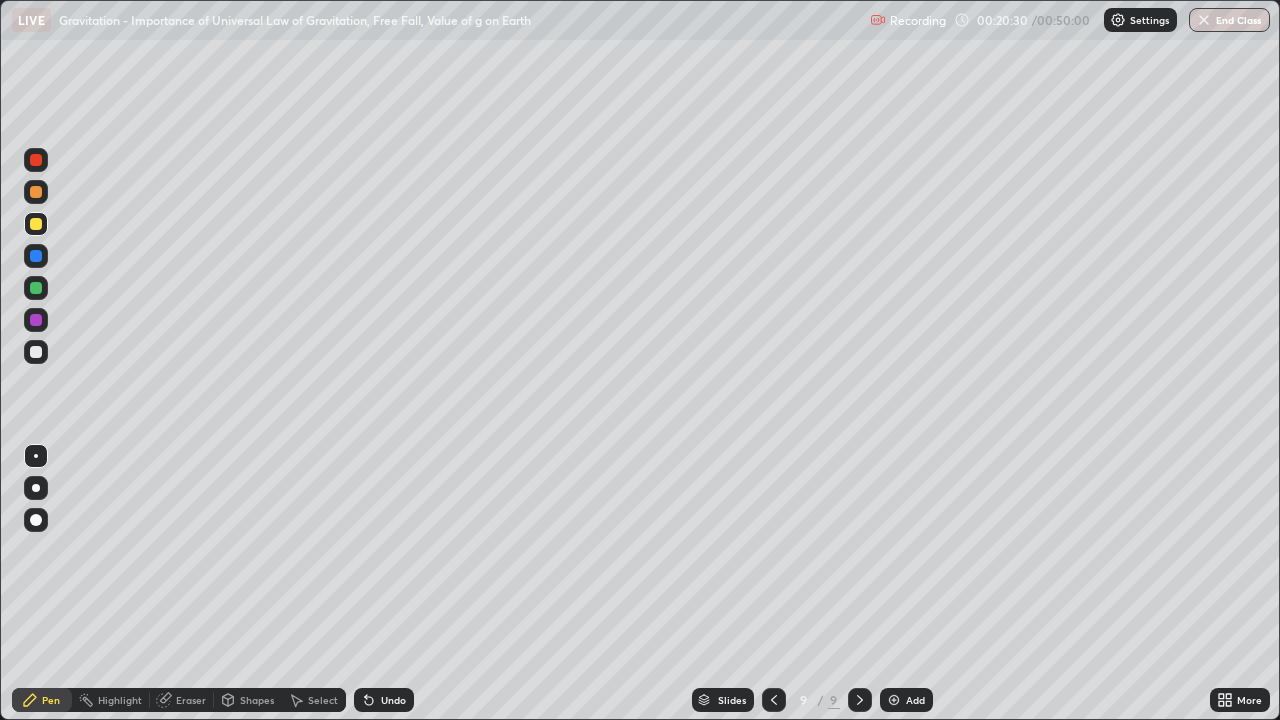 click on "Eraser" at bounding box center [191, 700] 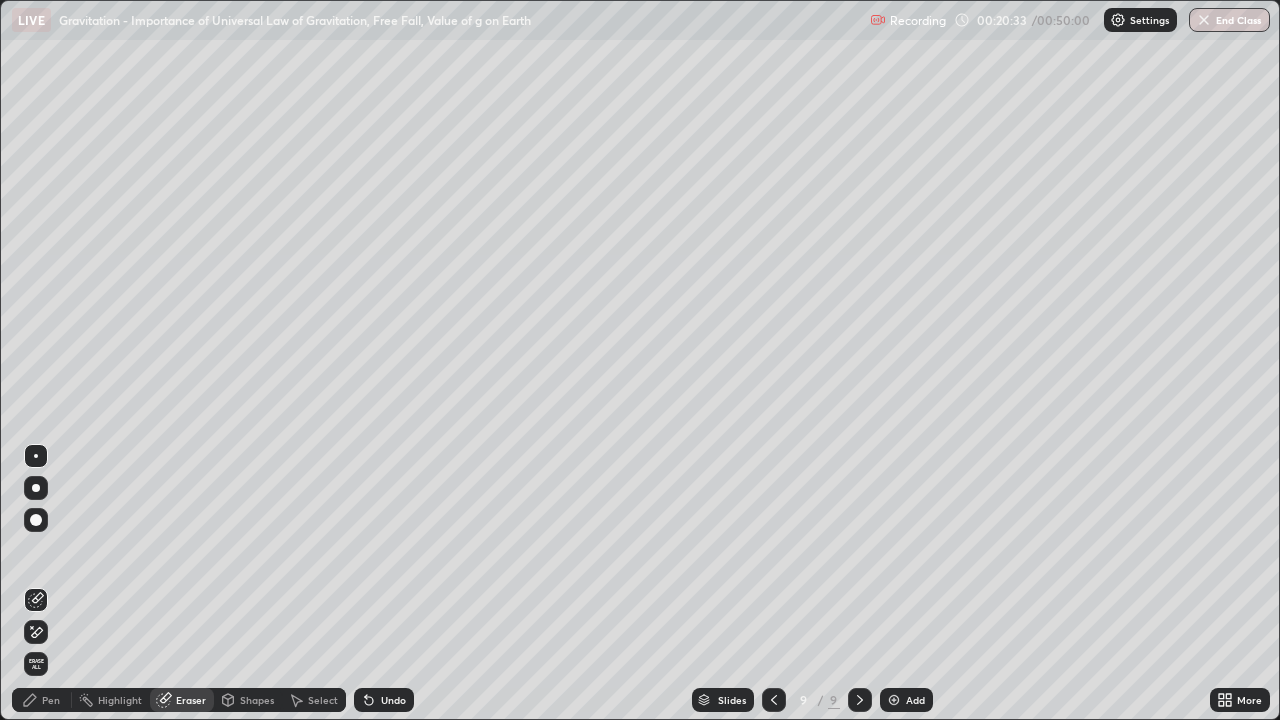 click on "Pen" at bounding box center (42, 700) 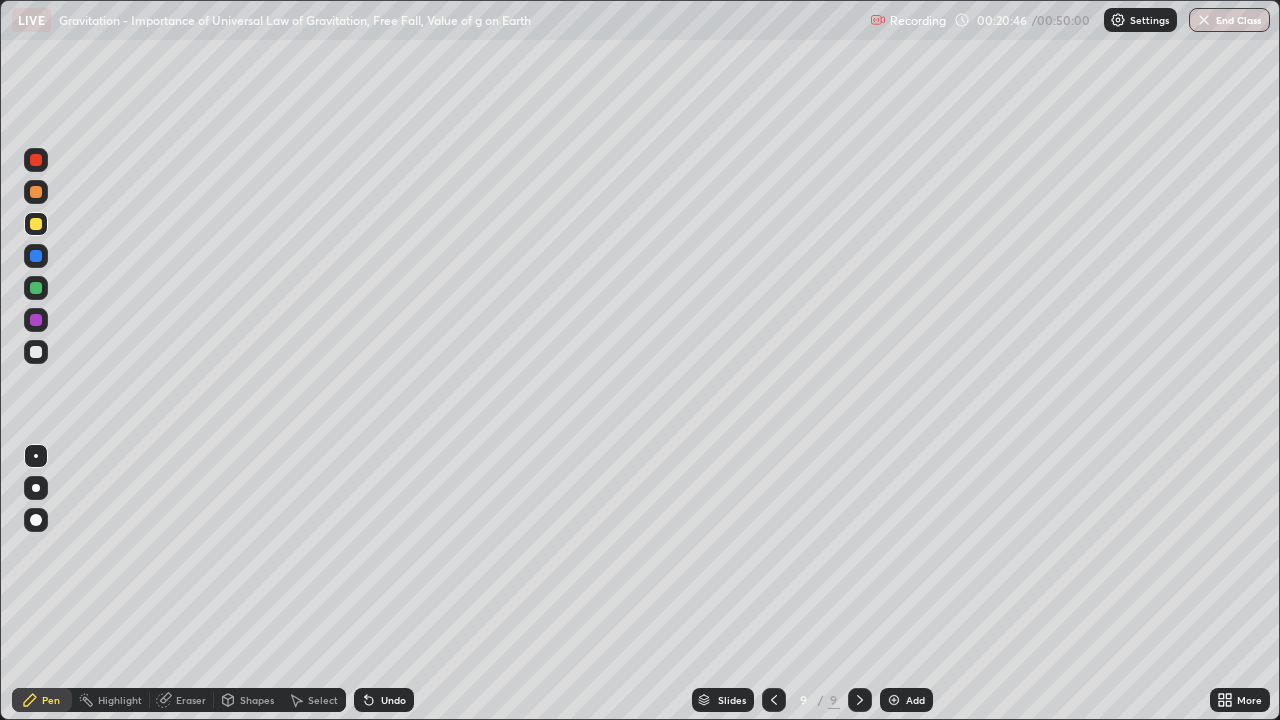 click on "LIVE Gravitation - Importance of Universal Law of Gravitation, Free Fall, Value of g on Earth" at bounding box center (437, 20) 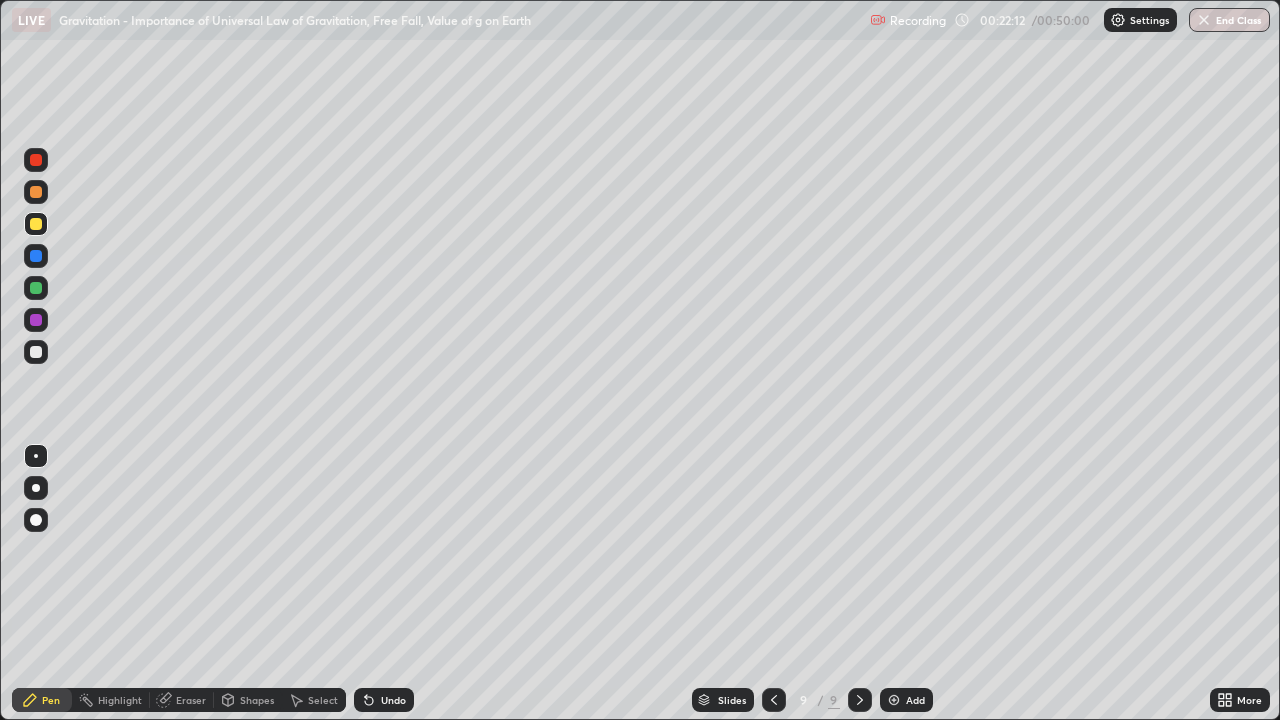 click at bounding box center [36, 256] 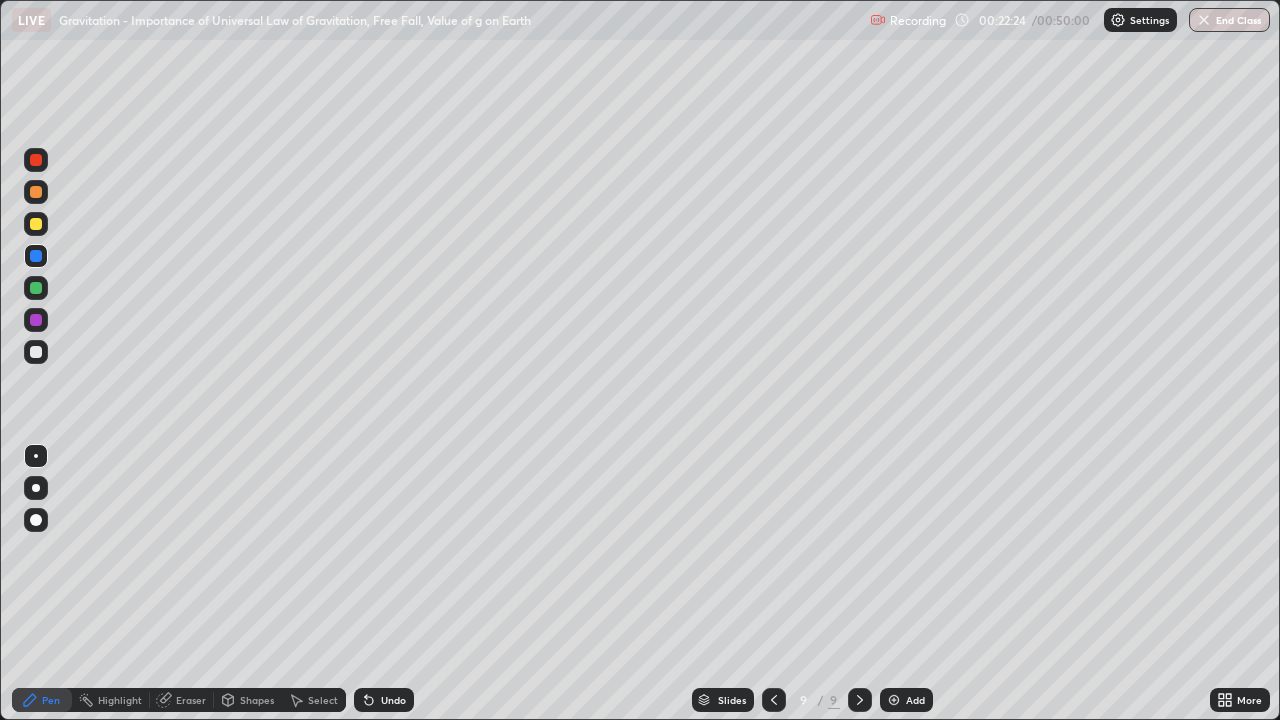 click at bounding box center (36, 224) 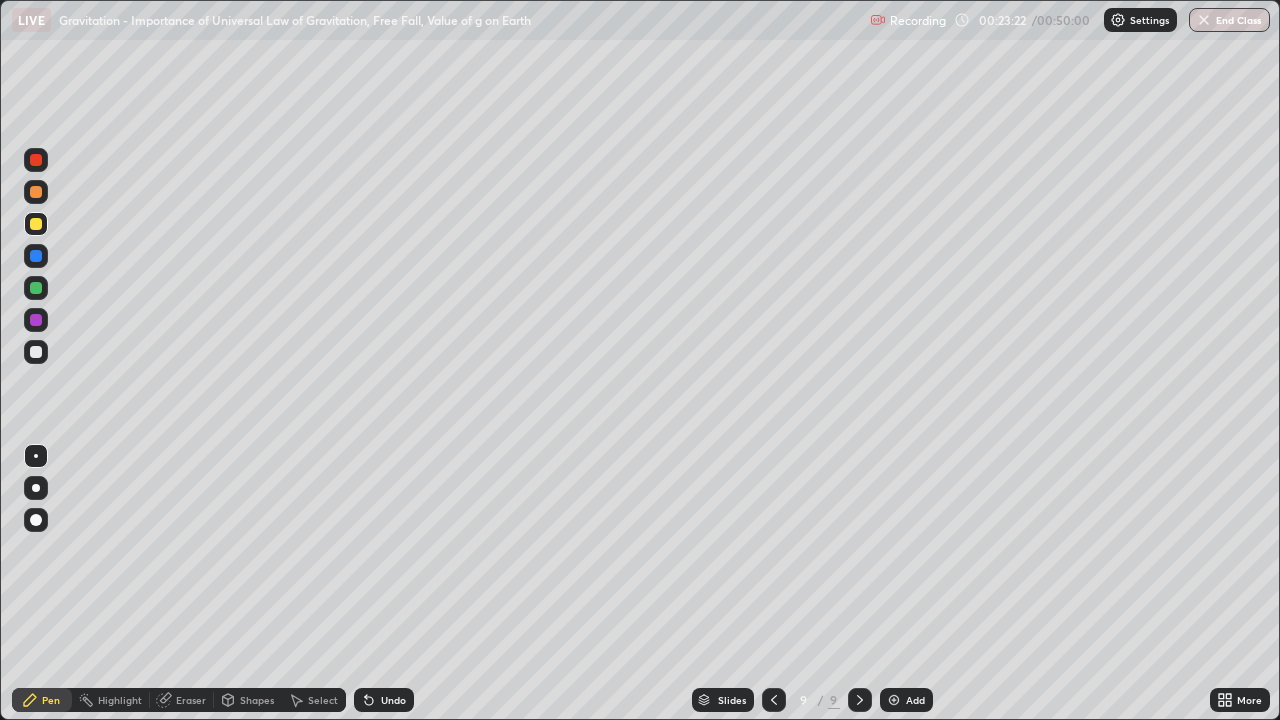 click at bounding box center [36, 256] 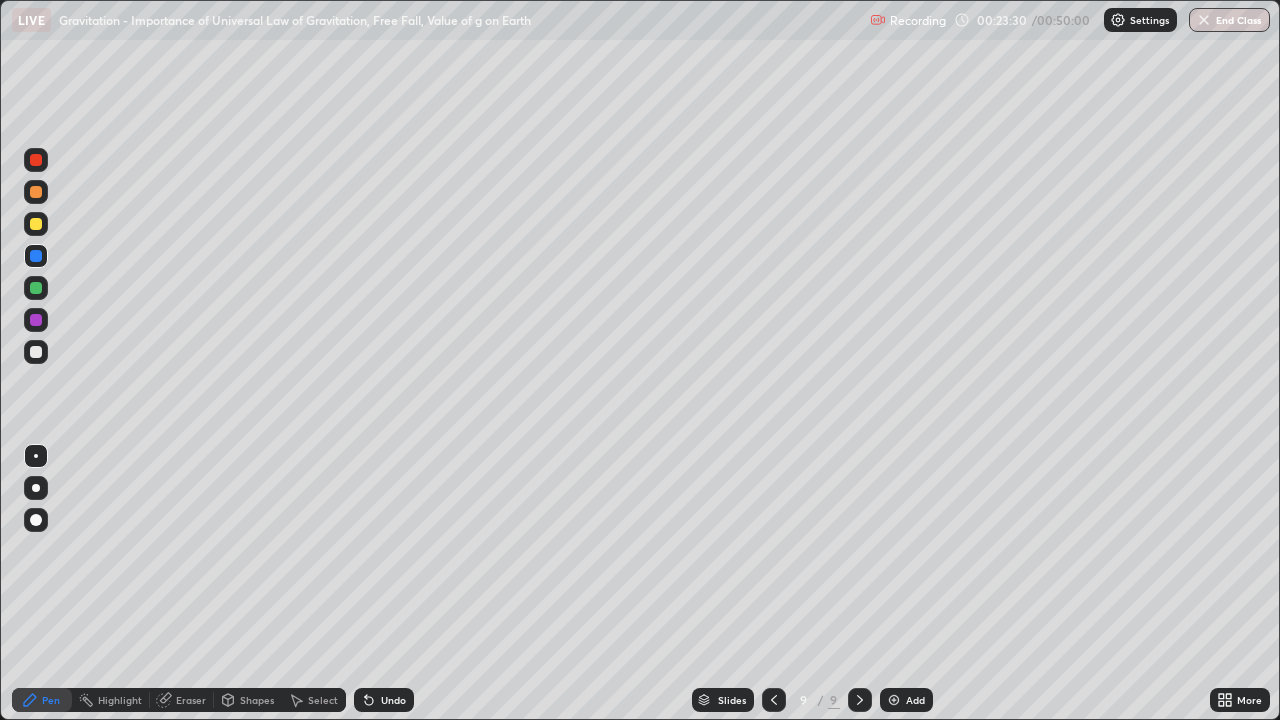click on "Eraser" at bounding box center (191, 700) 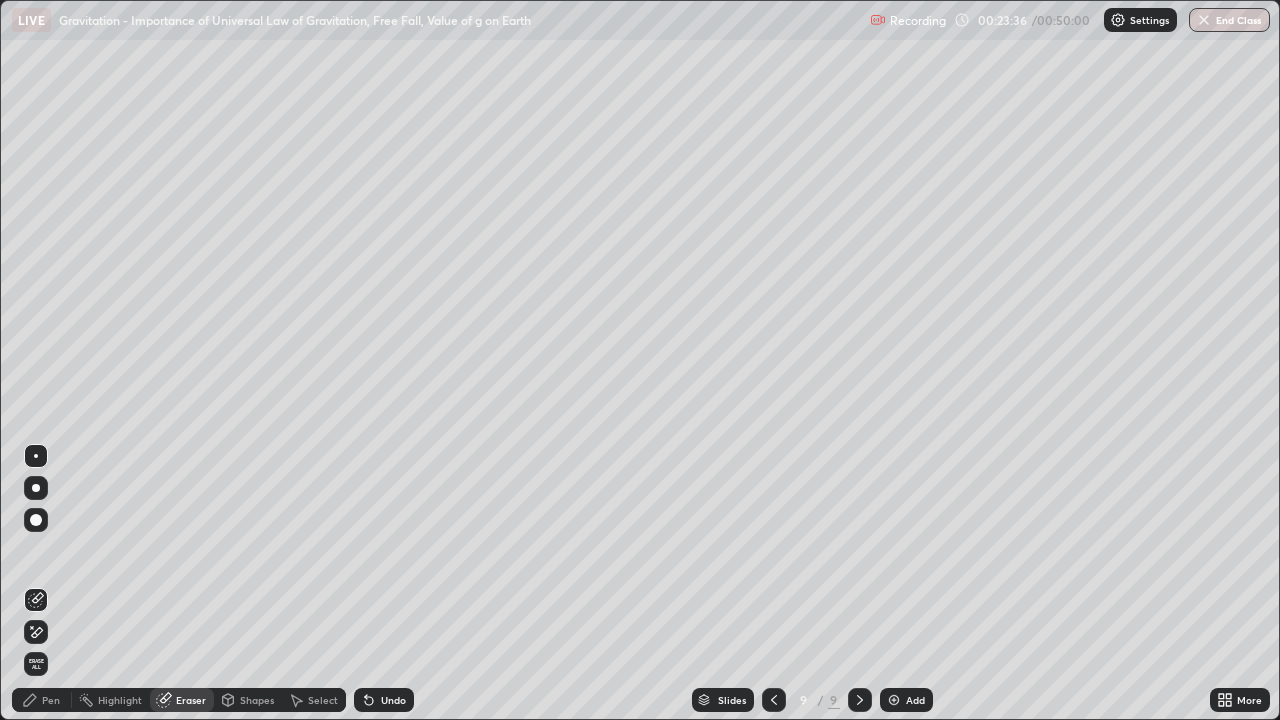 click on "Eraser" at bounding box center (182, 700) 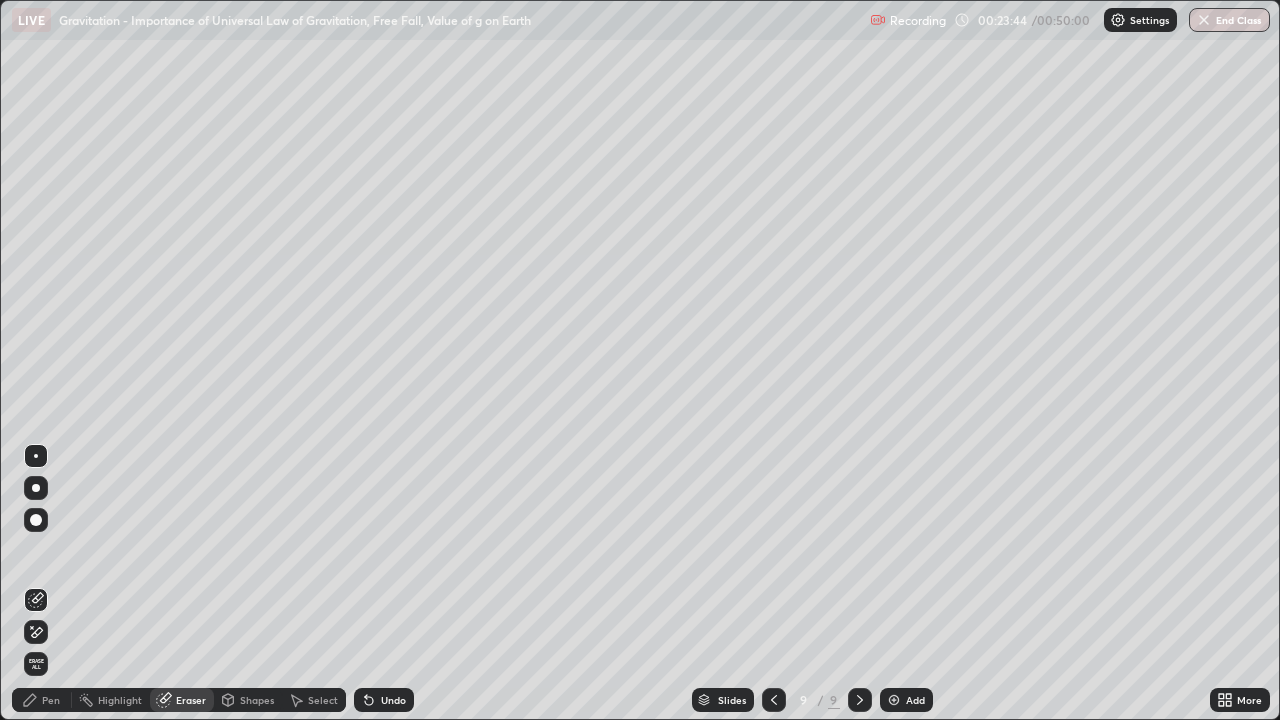 click on "Pen" at bounding box center [42, 700] 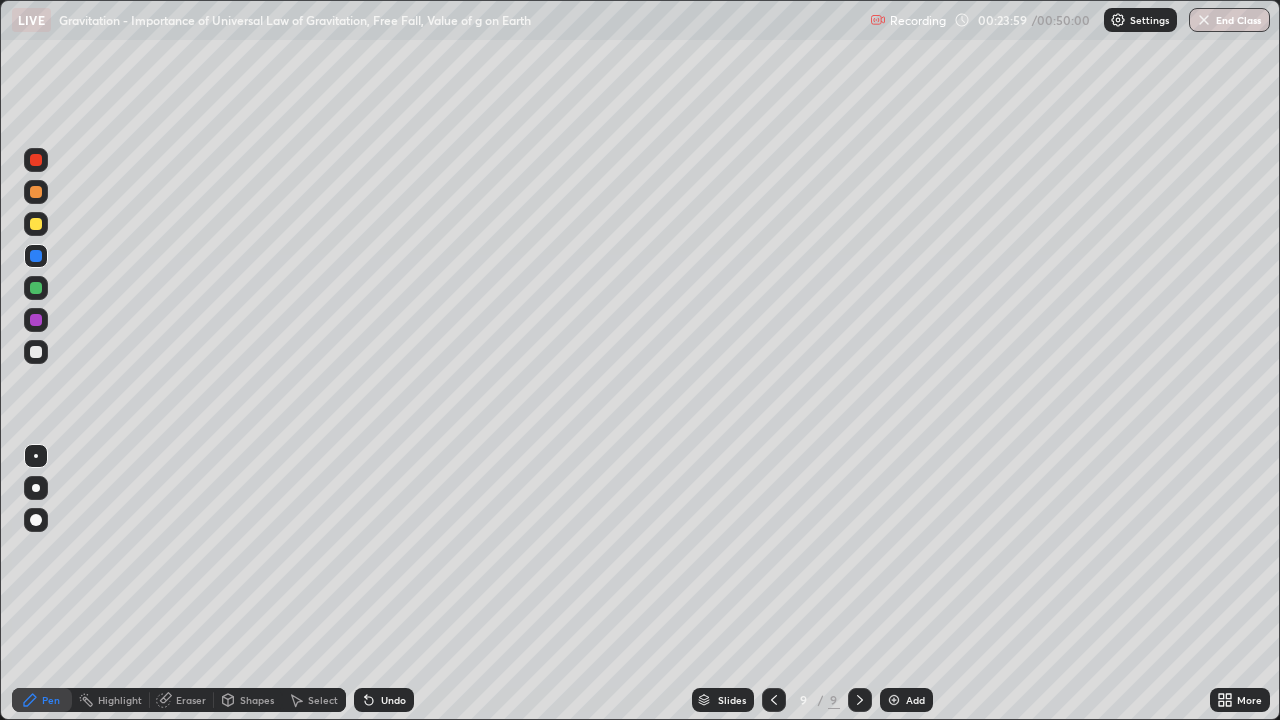 click on "Undo" at bounding box center (393, 700) 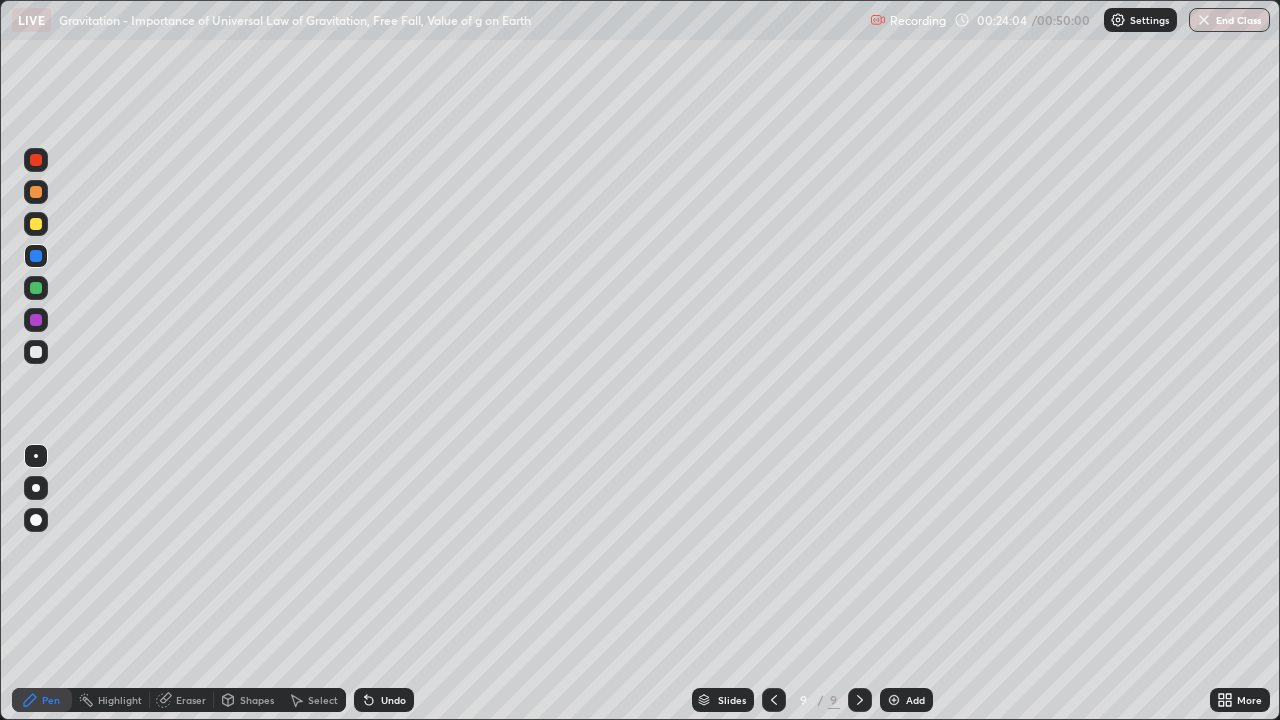 click on "Eraser" at bounding box center (191, 700) 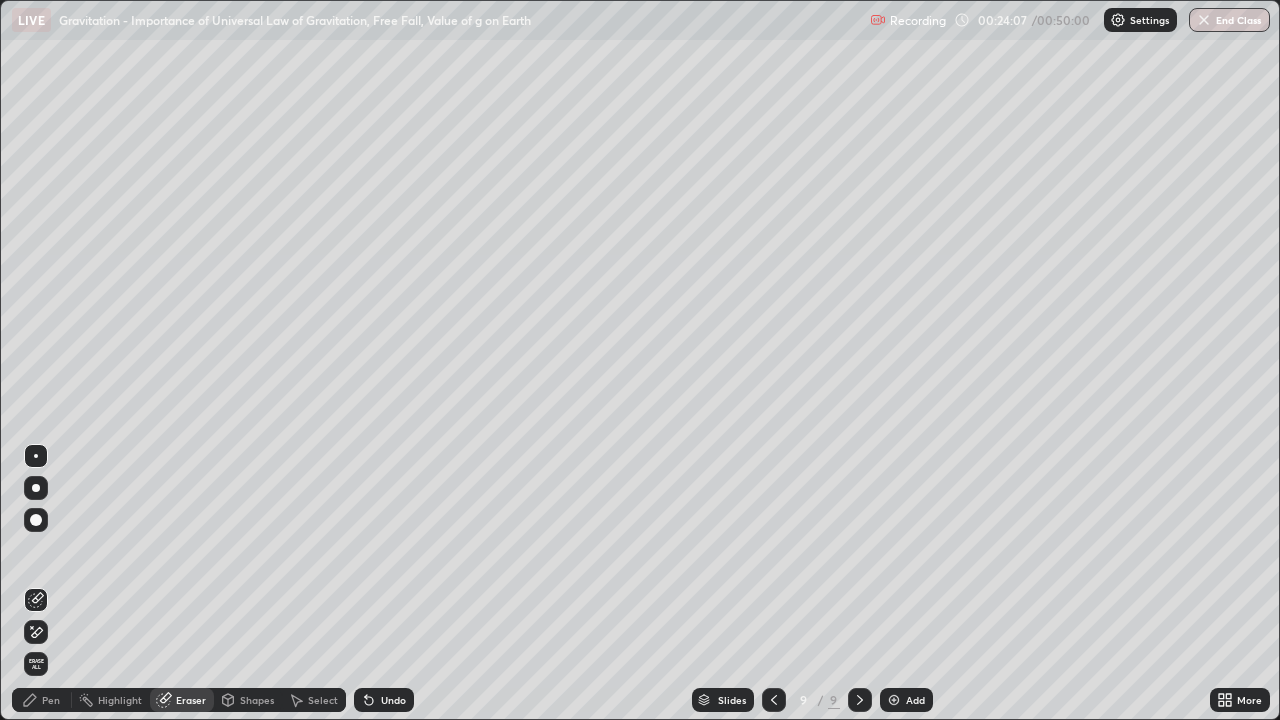 click on "Pen" at bounding box center [51, 700] 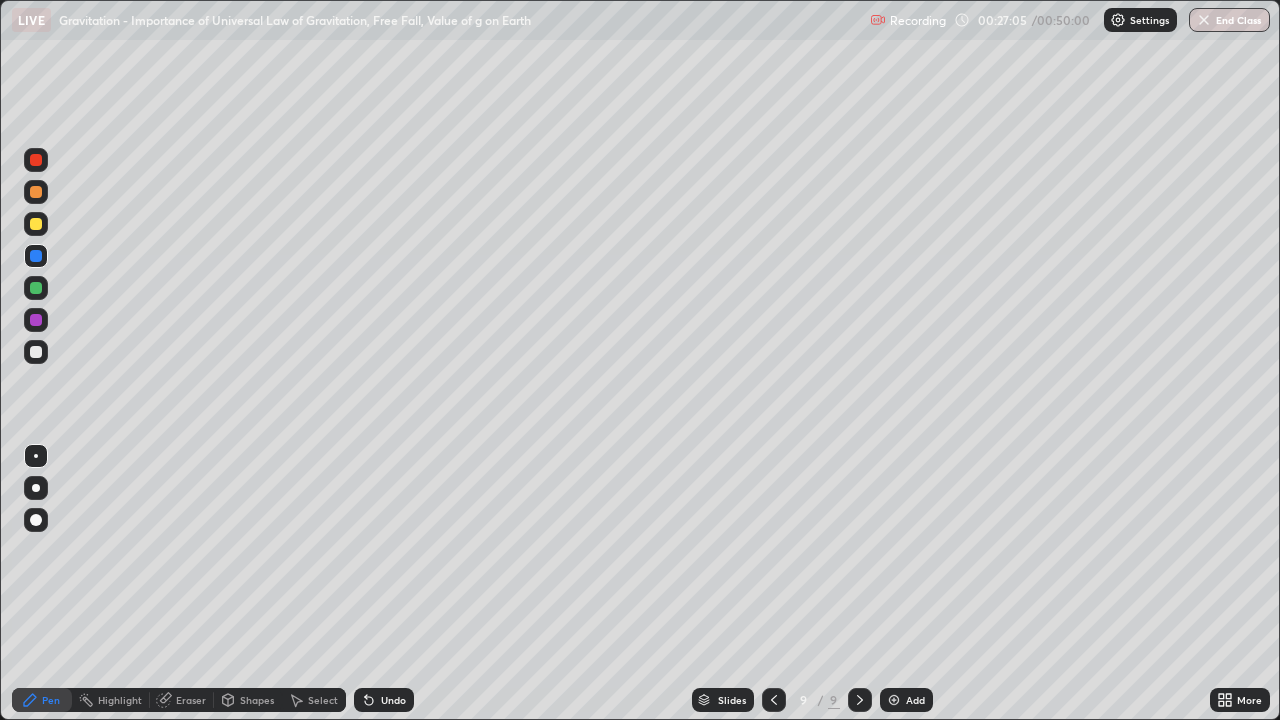 click at bounding box center [36, 224] 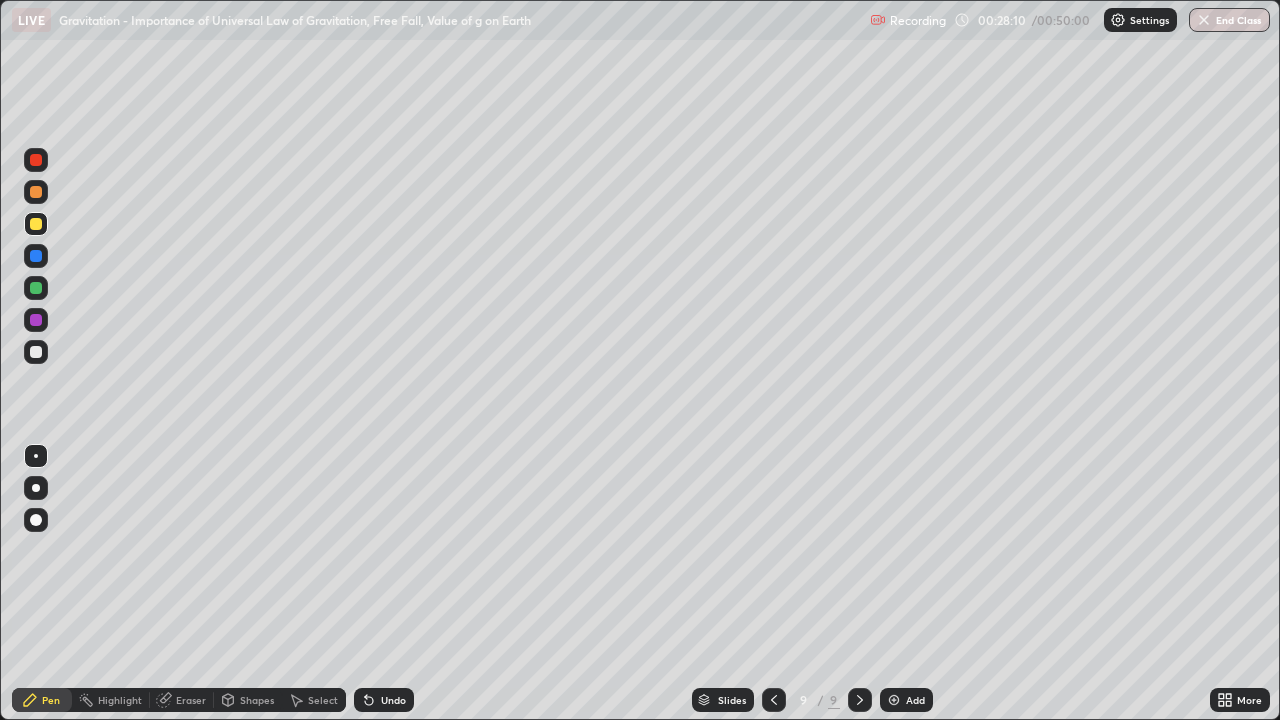 click on "Add" at bounding box center (906, 700) 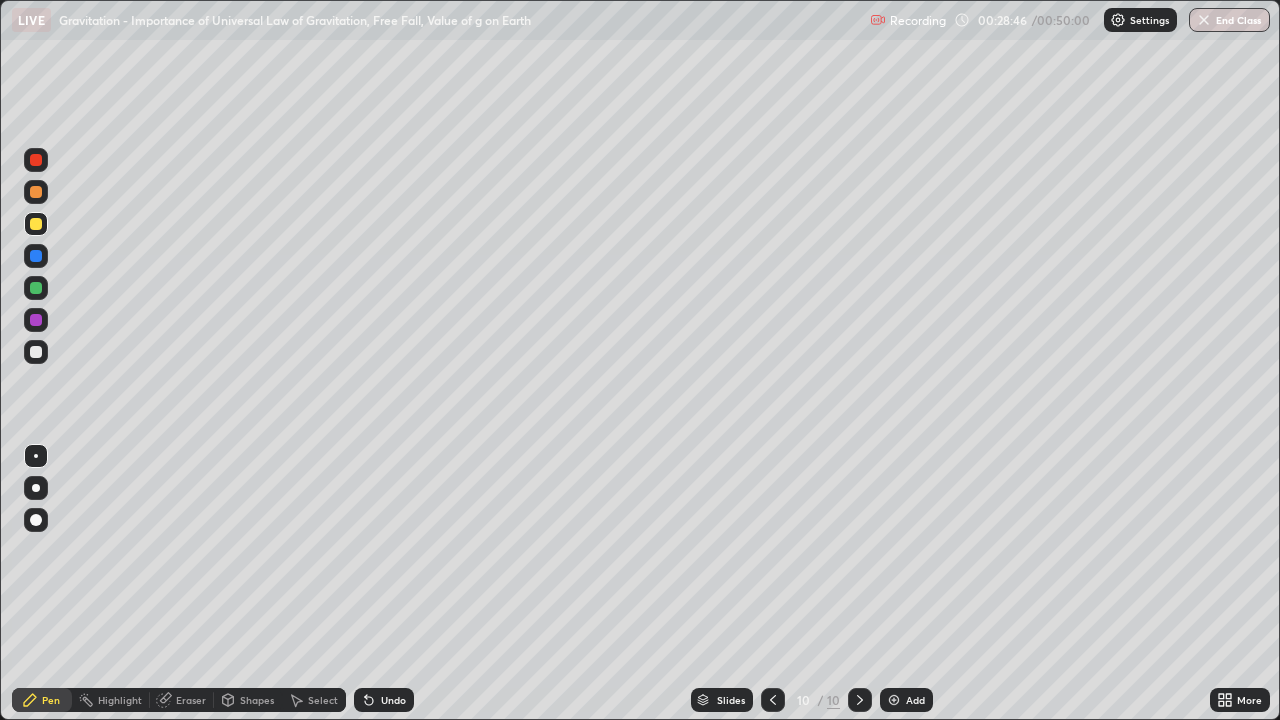 click on "Undo" at bounding box center (393, 700) 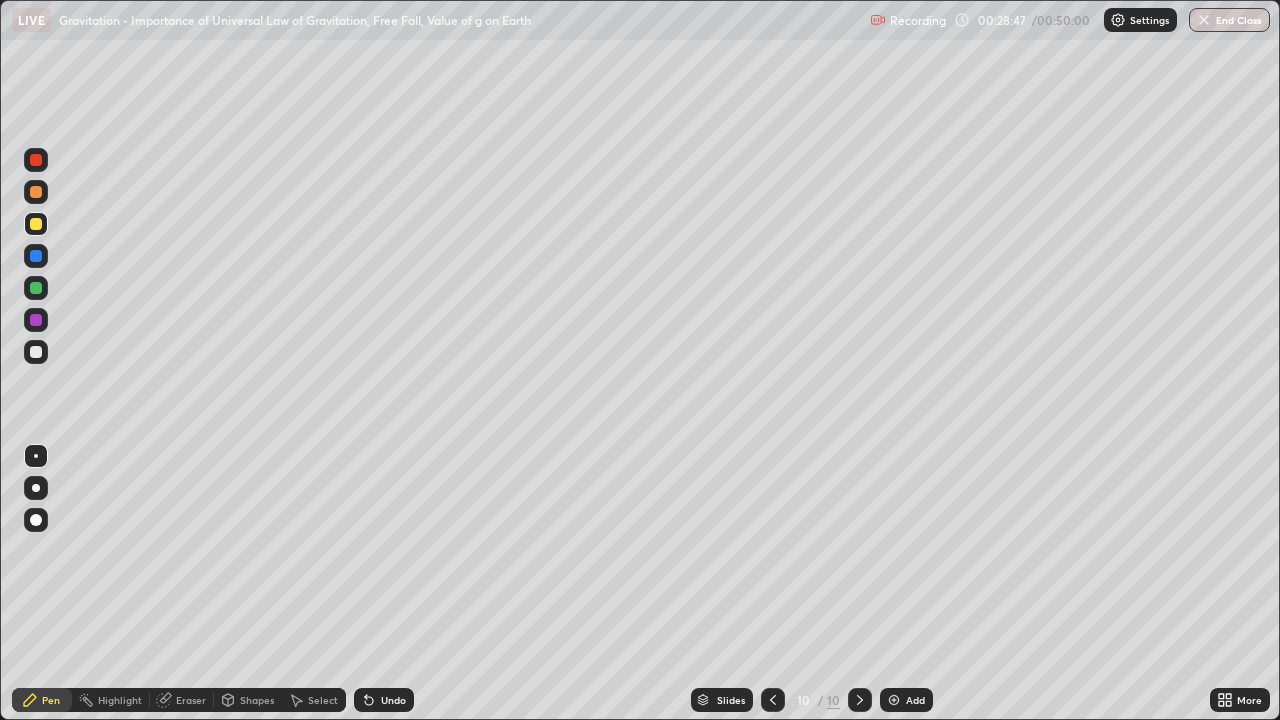 click 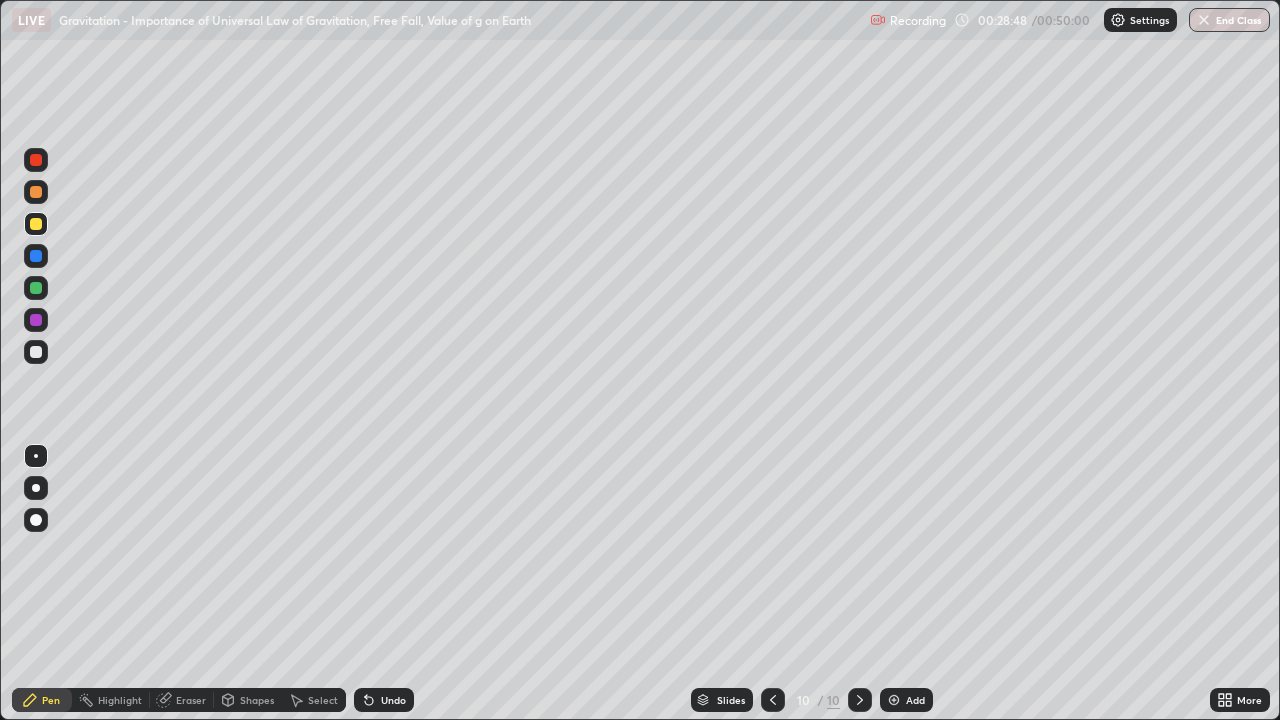 click on "Undo" at bounding box center (380, 700) 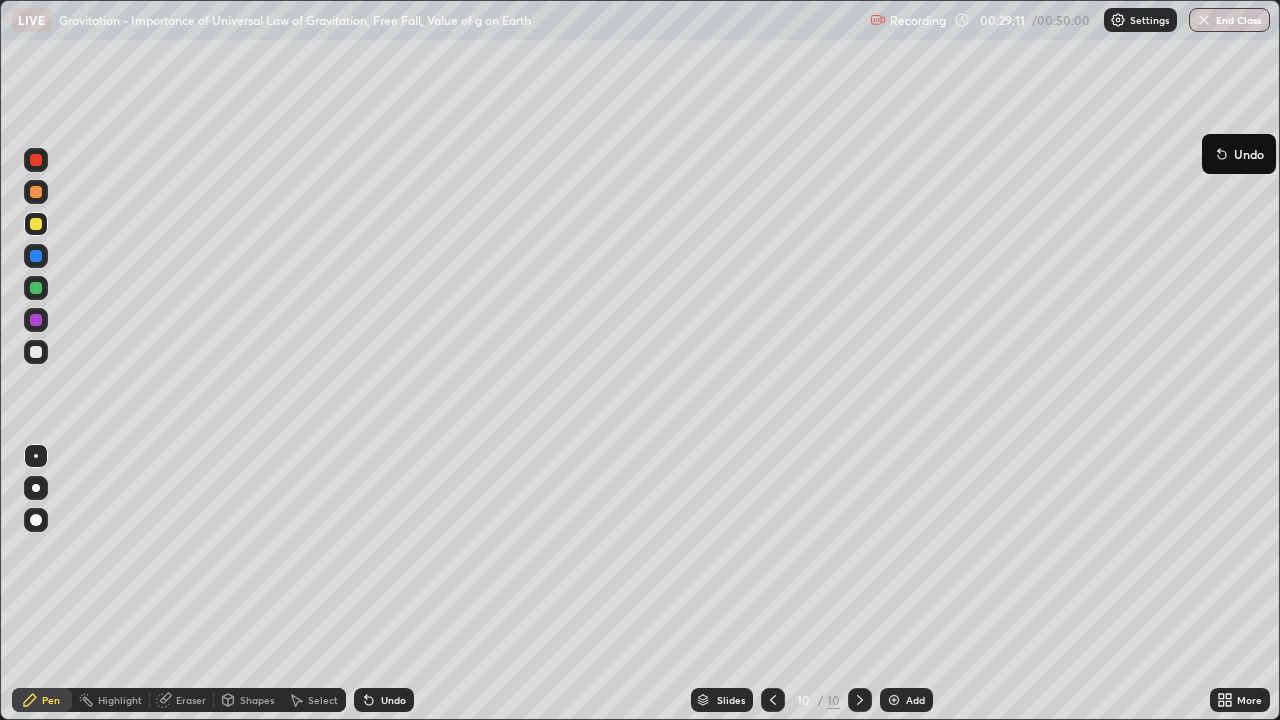 click on "Undo" at bounding box center [384, 700] 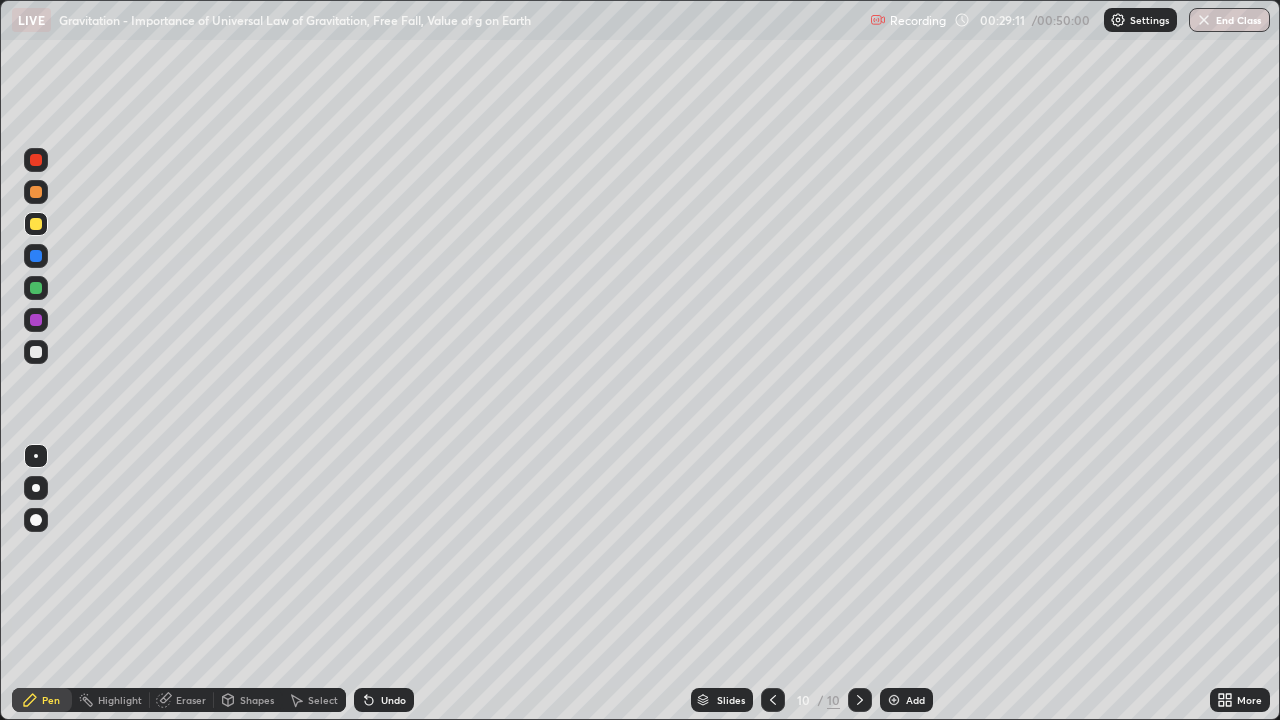 click on "Undo" at bounding box center [384, 700] 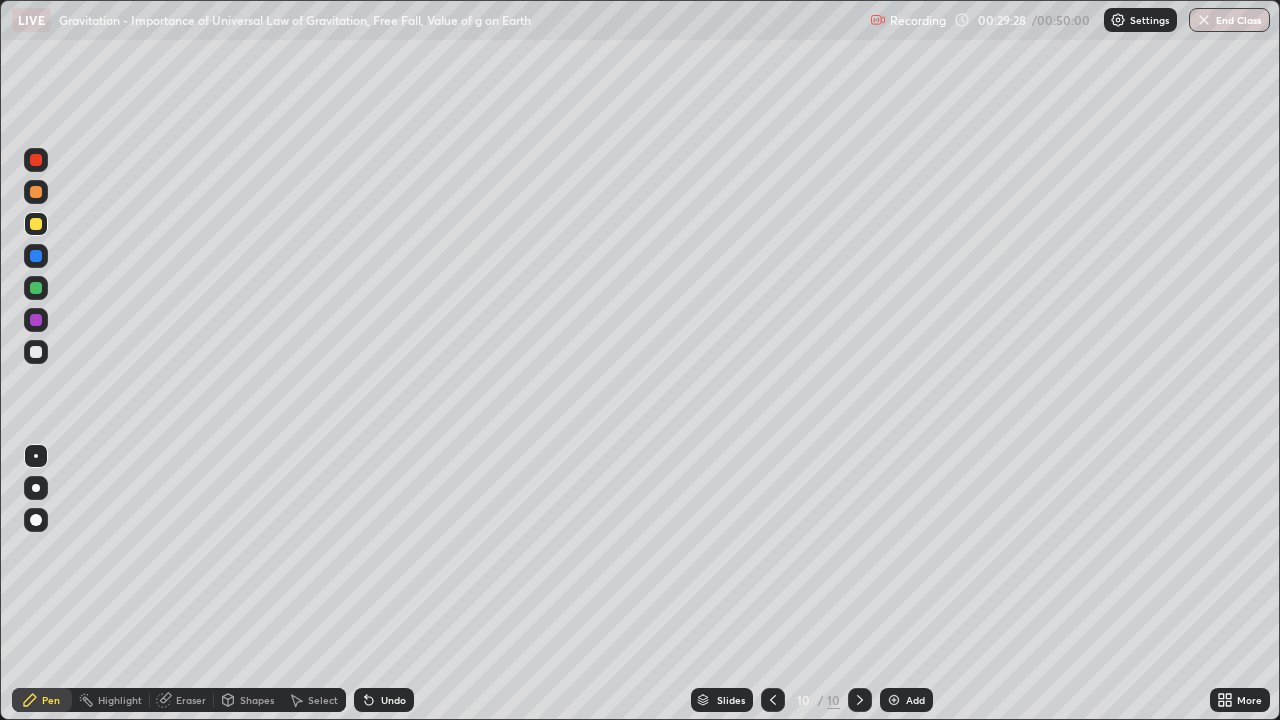 click on "Undo" at bounding box center (384, 700) 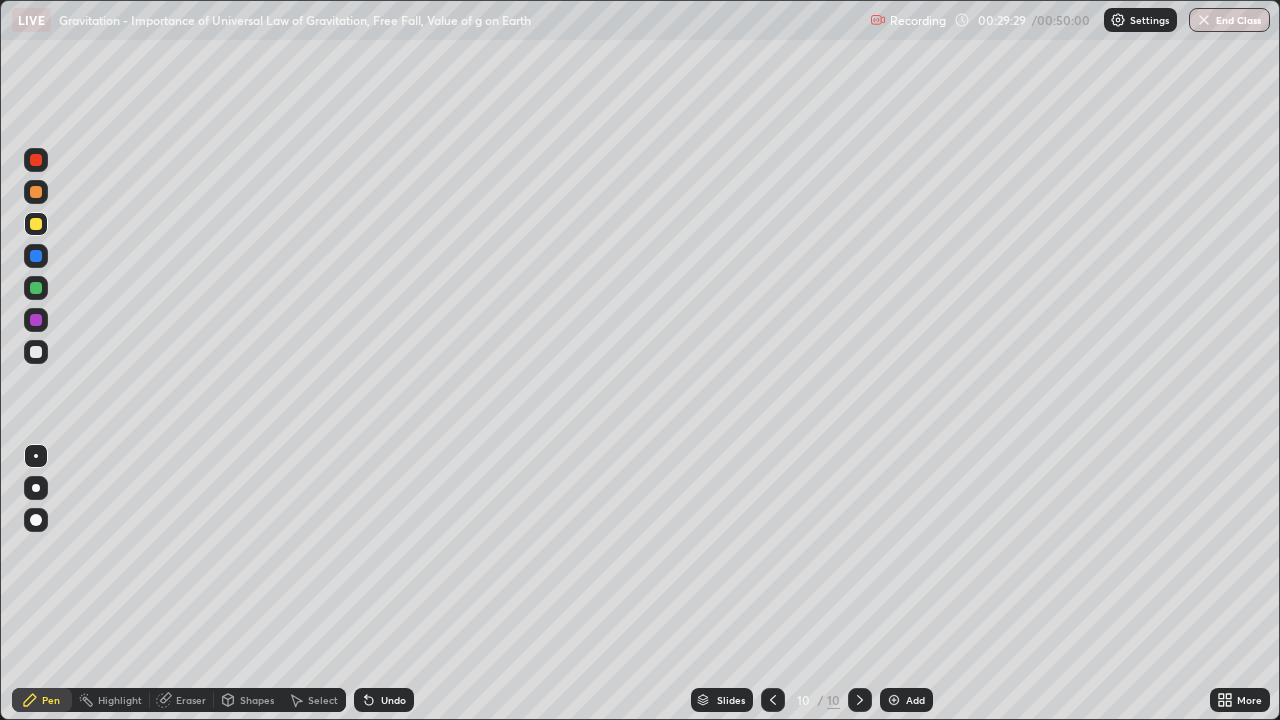 click on "Undo" at bounding box center [393, 700] 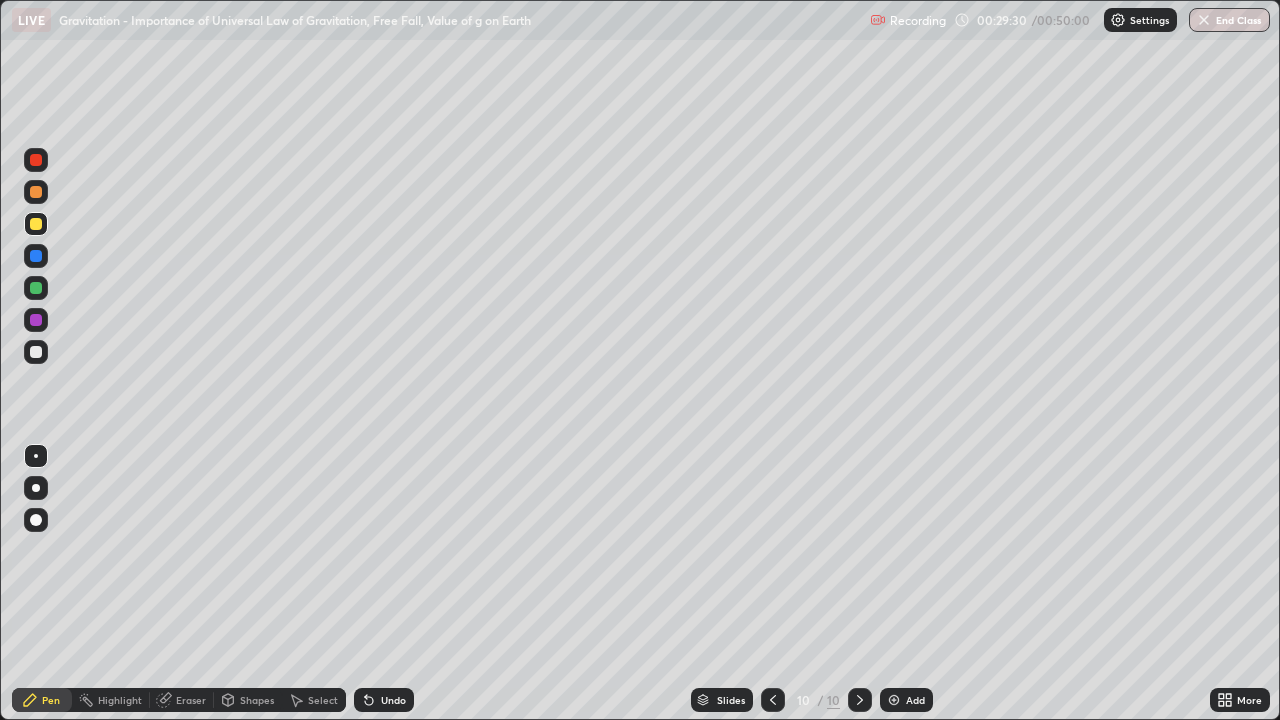 click on "Undo" at bounding box center (393, 700) 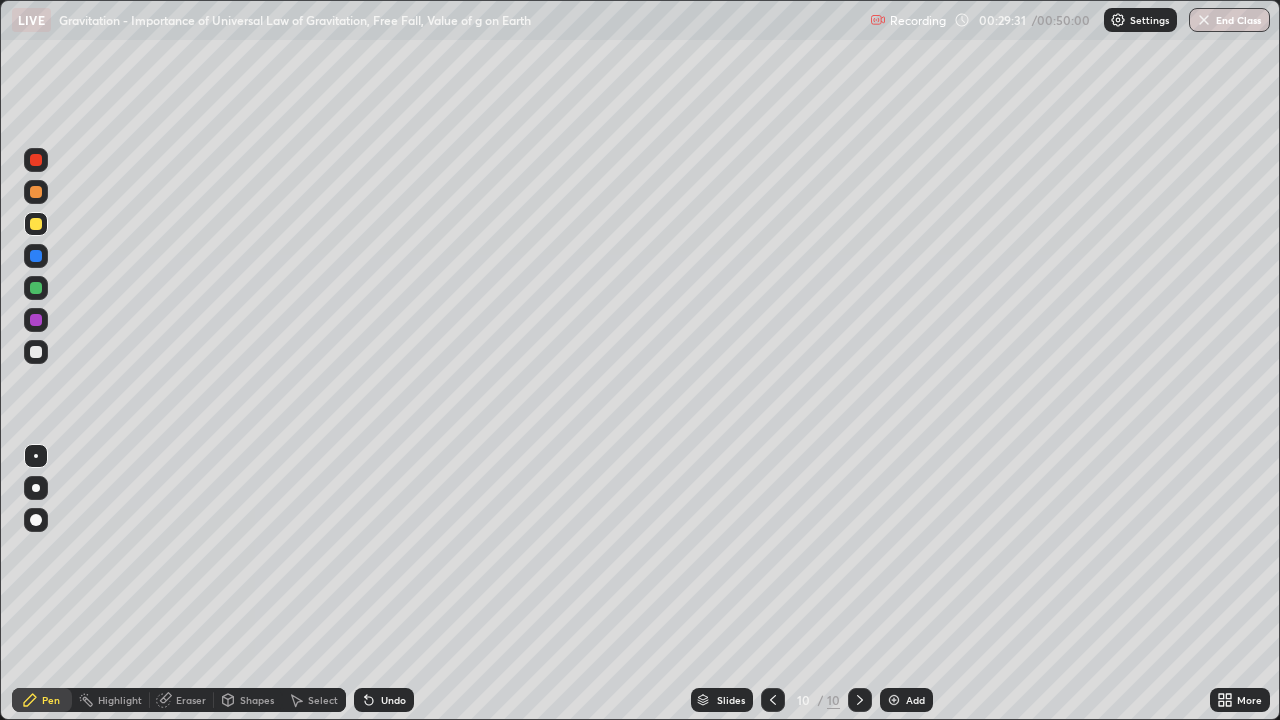 click on "Undo" at bounding box center [393, 700] 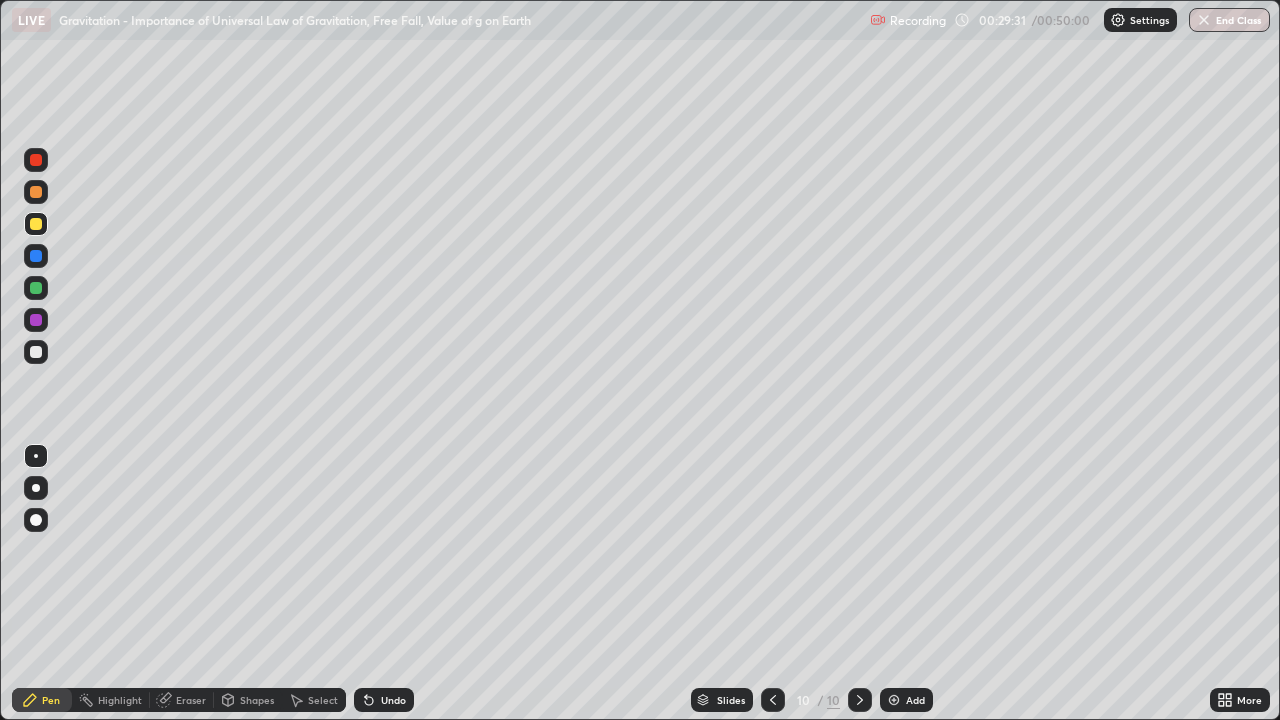 click on "Undo" at bounding box center (393, 700) 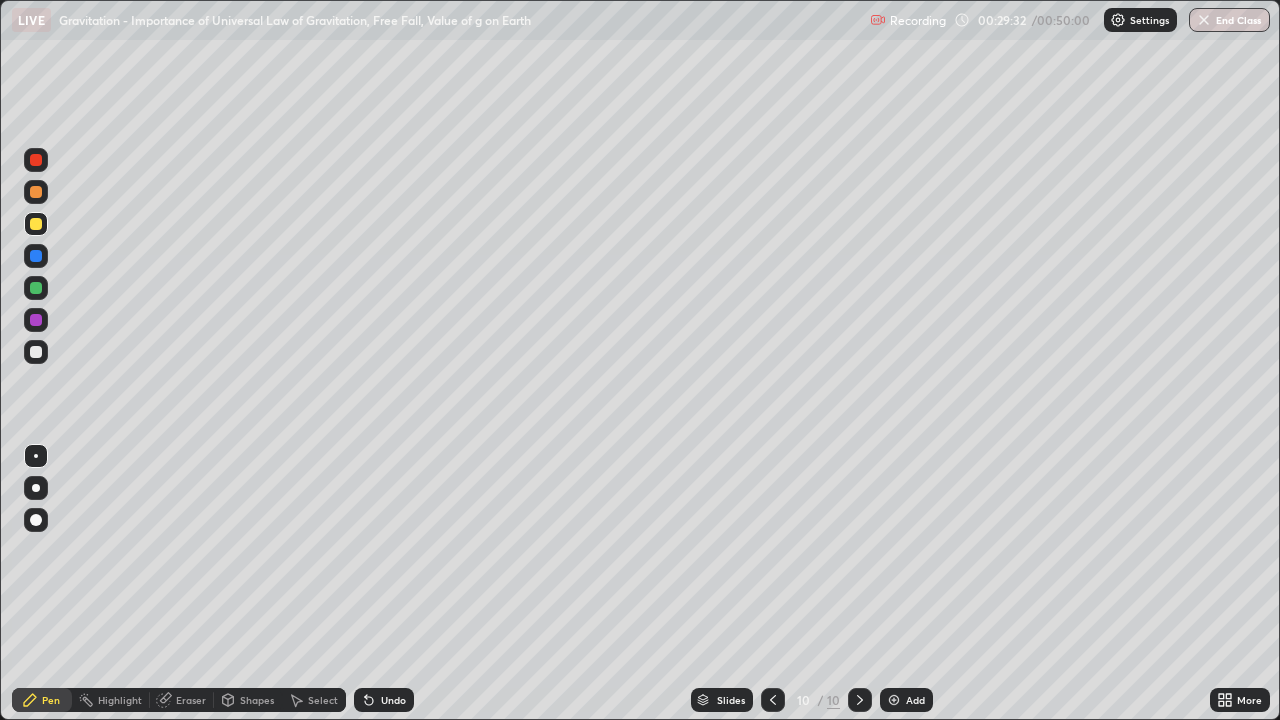 click on "Undo" at bounding box center [393, 700] 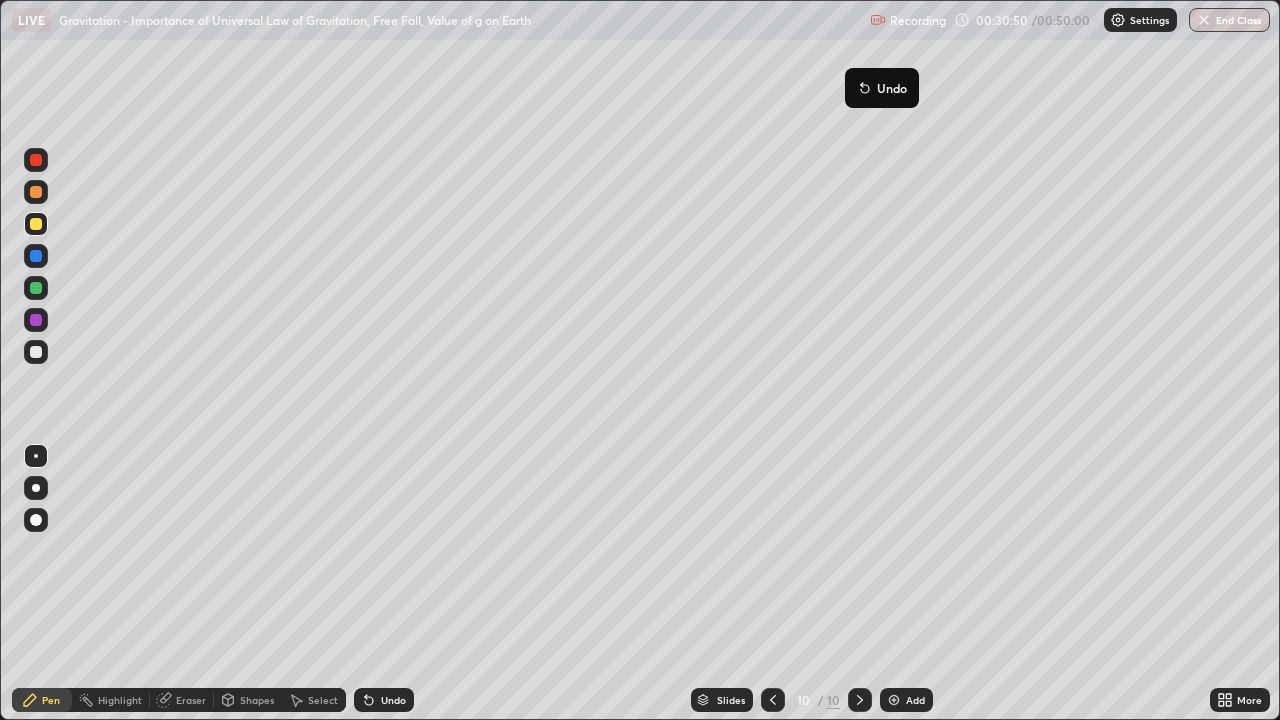click on "Undo" at bounding box center (882, 88) 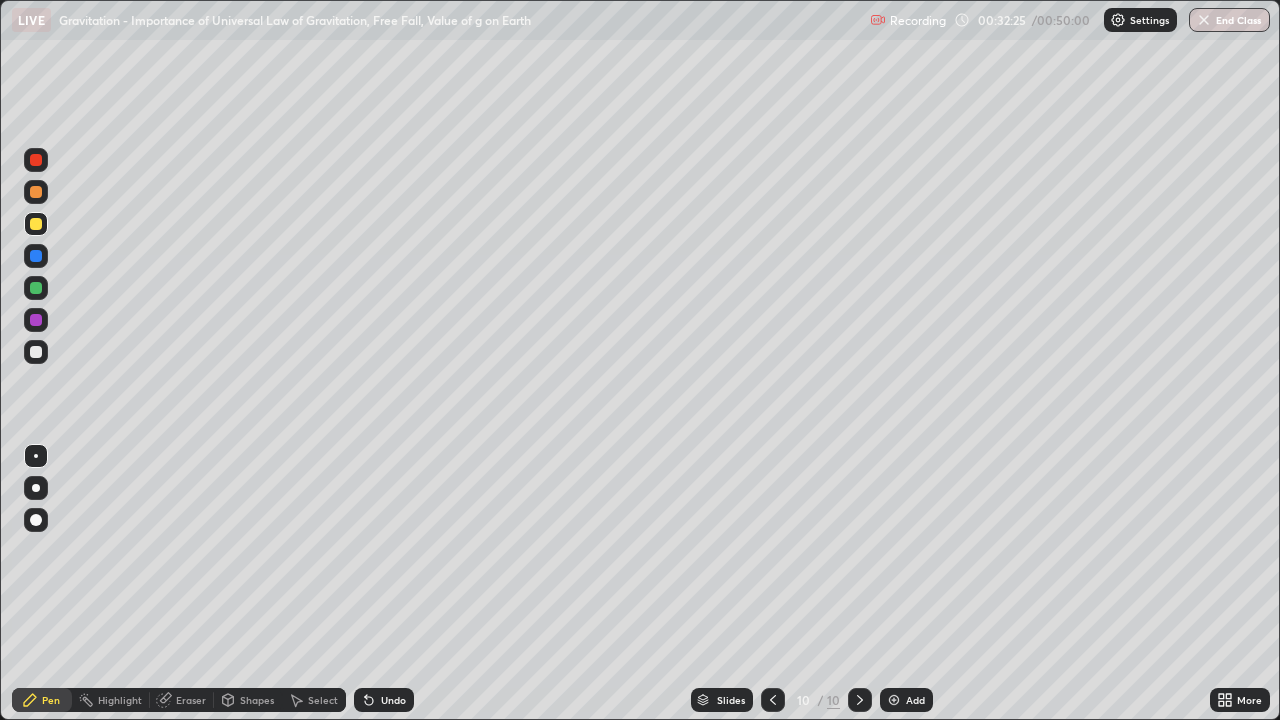 click on "Eraser" at bounding box center (191, 700) 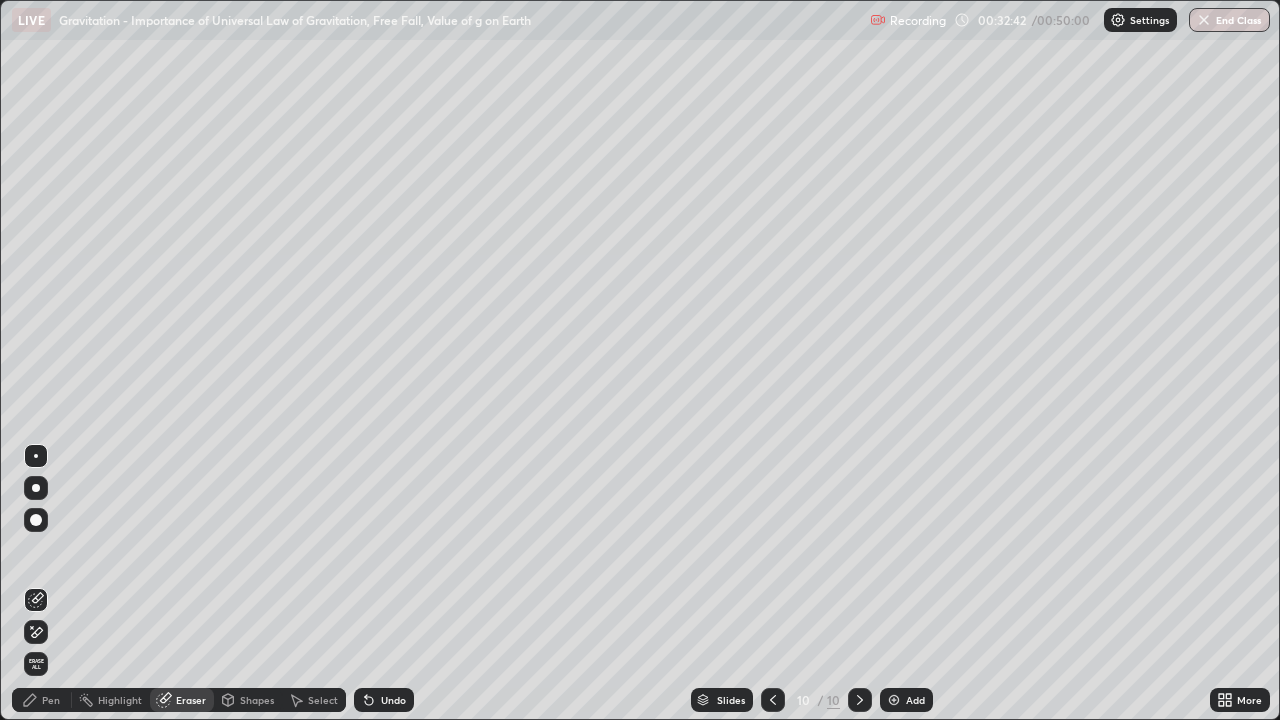 click on "Pen" at bounding box center [51, 700] 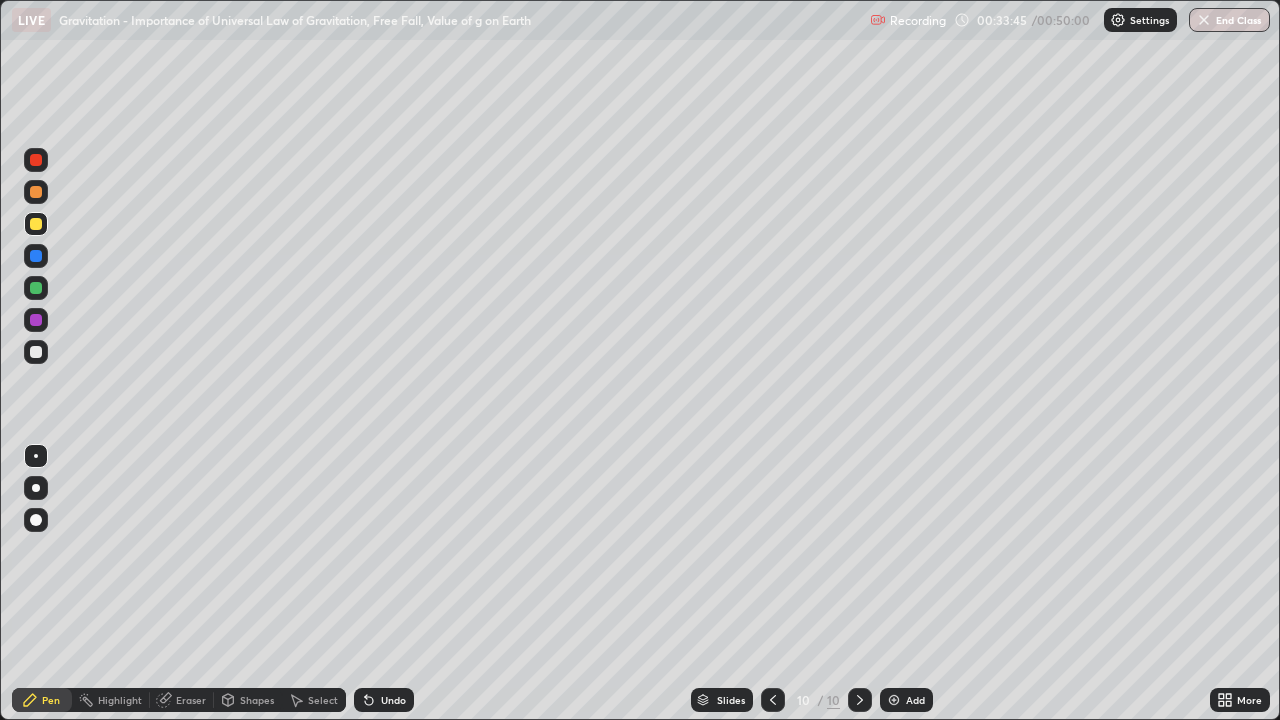 click on "Undo" at bounding box center [393, 700] 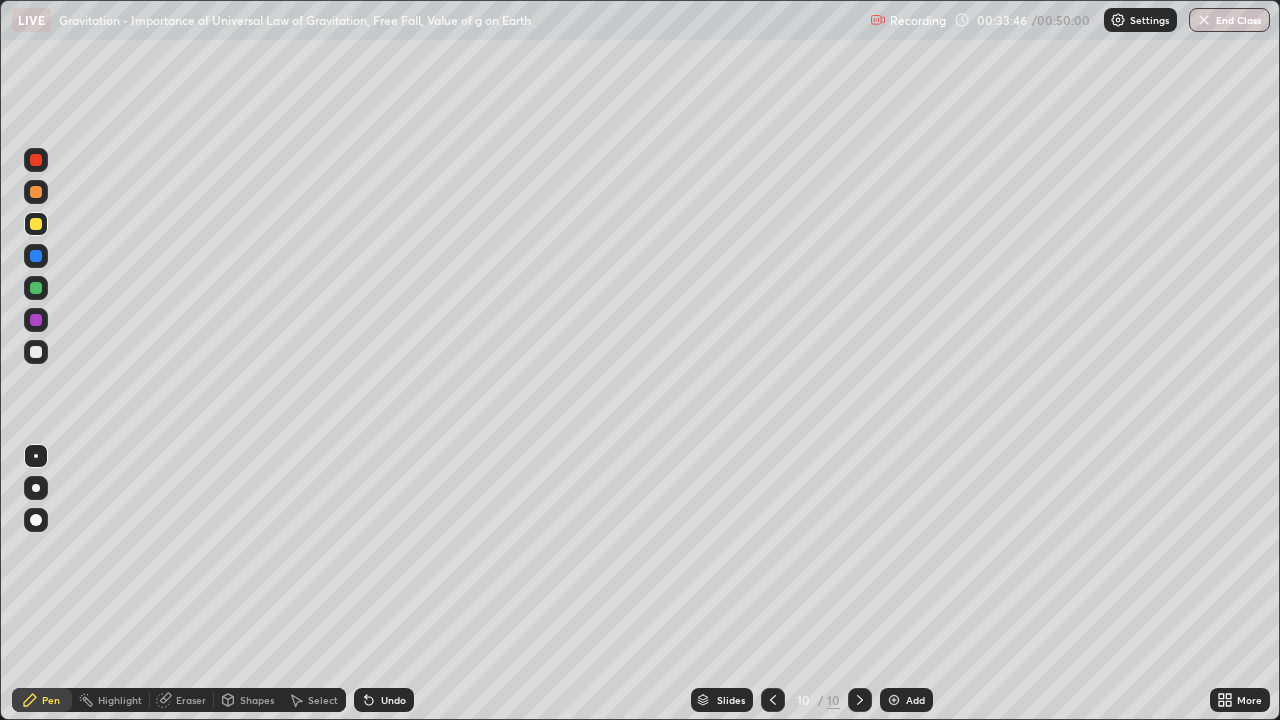 click on "Undo" at bounding box center [384, 700] 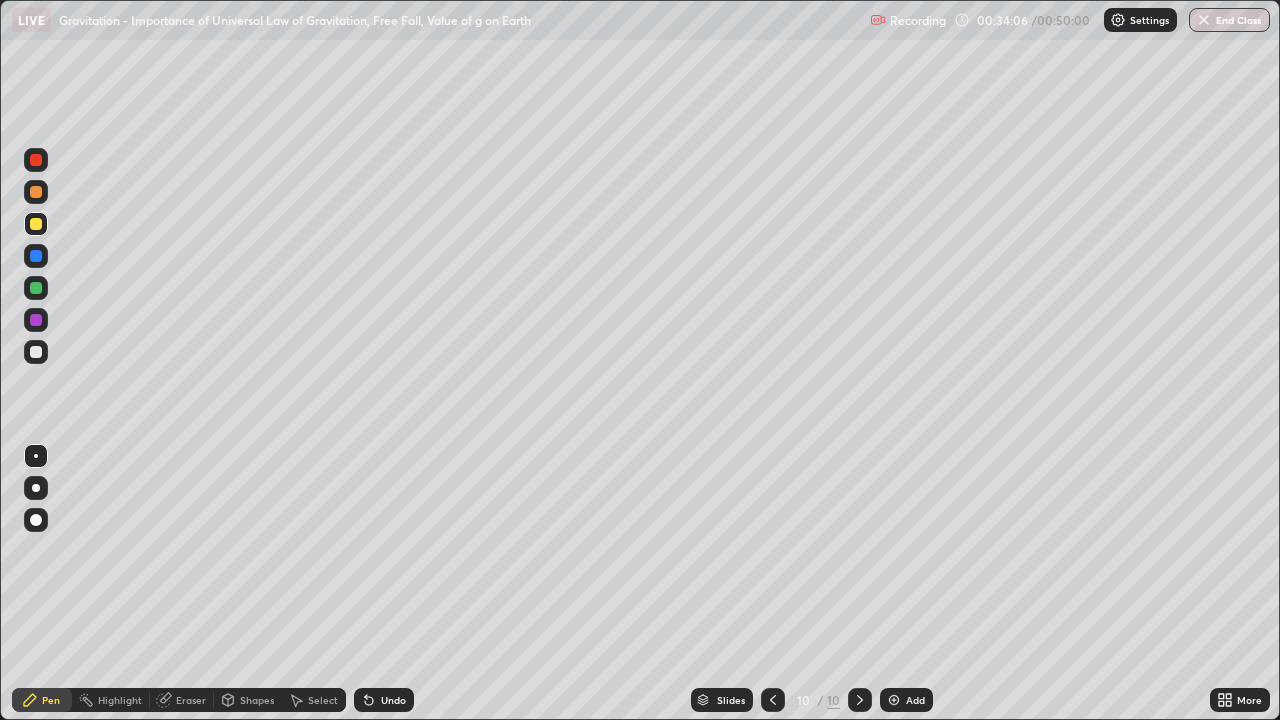 click at bounding box center (36, 288) 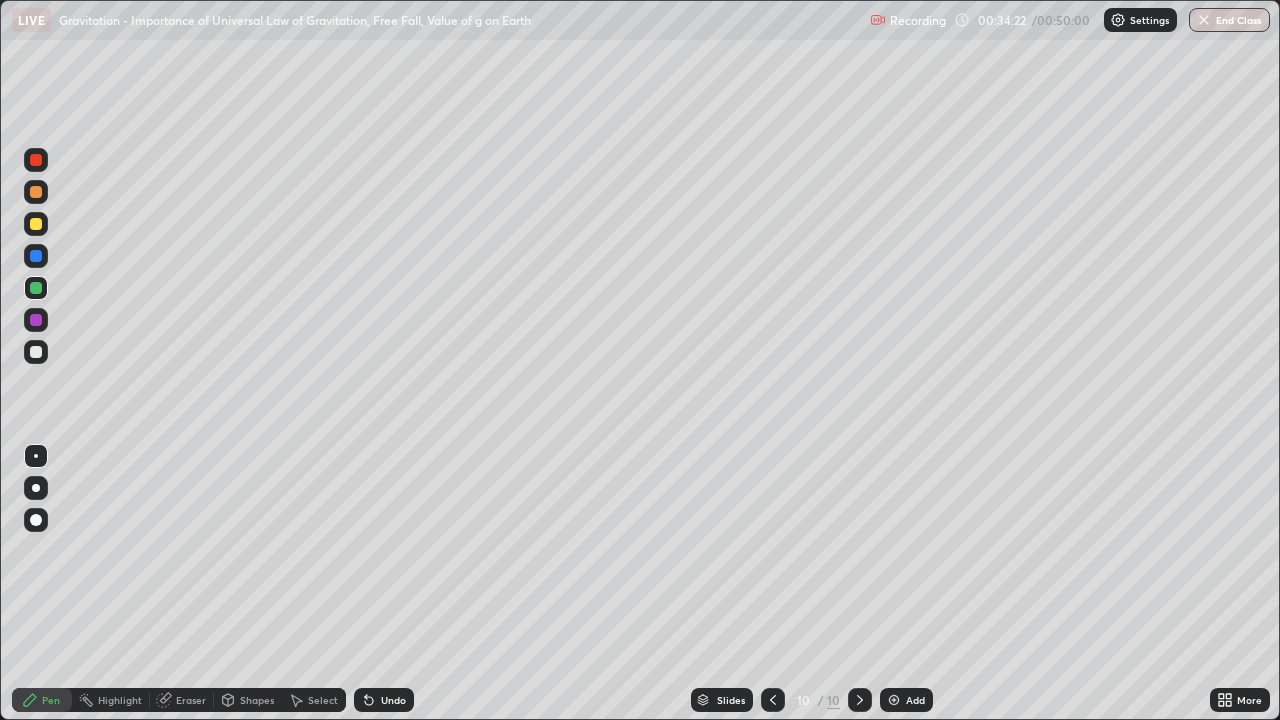 click at bounding box center [36, 224] 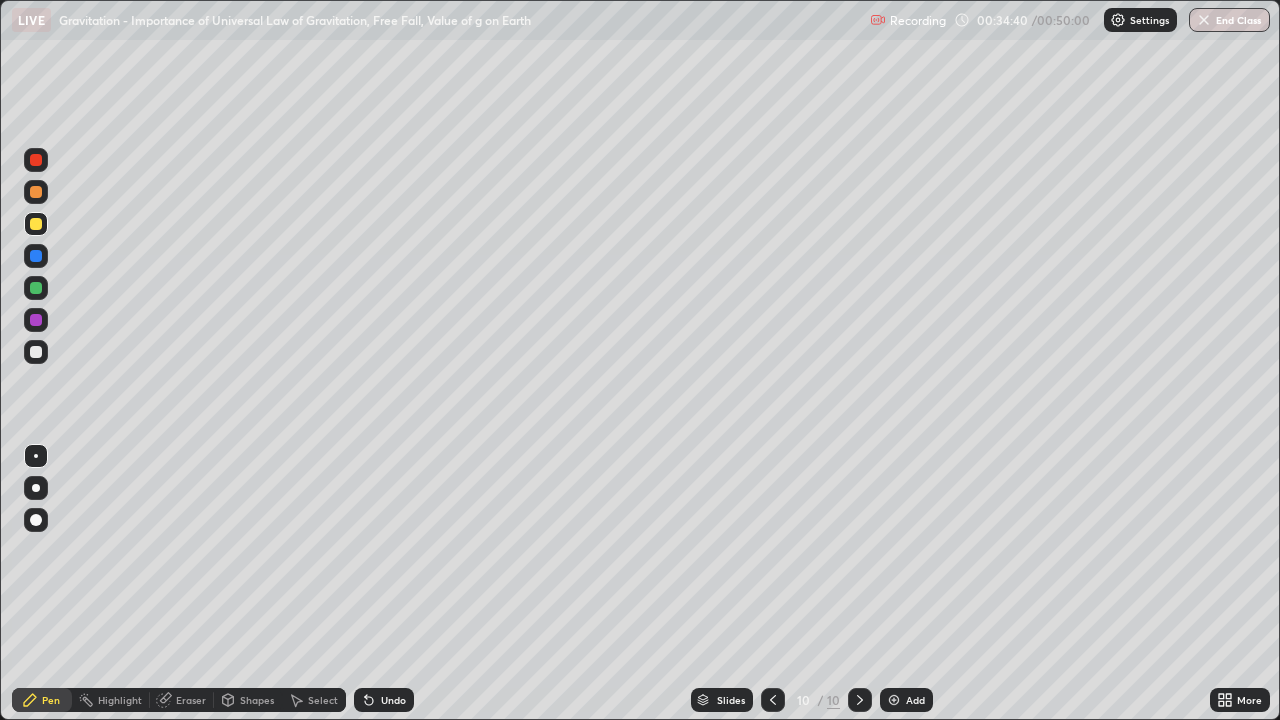 click at bounding box center [36, 224] 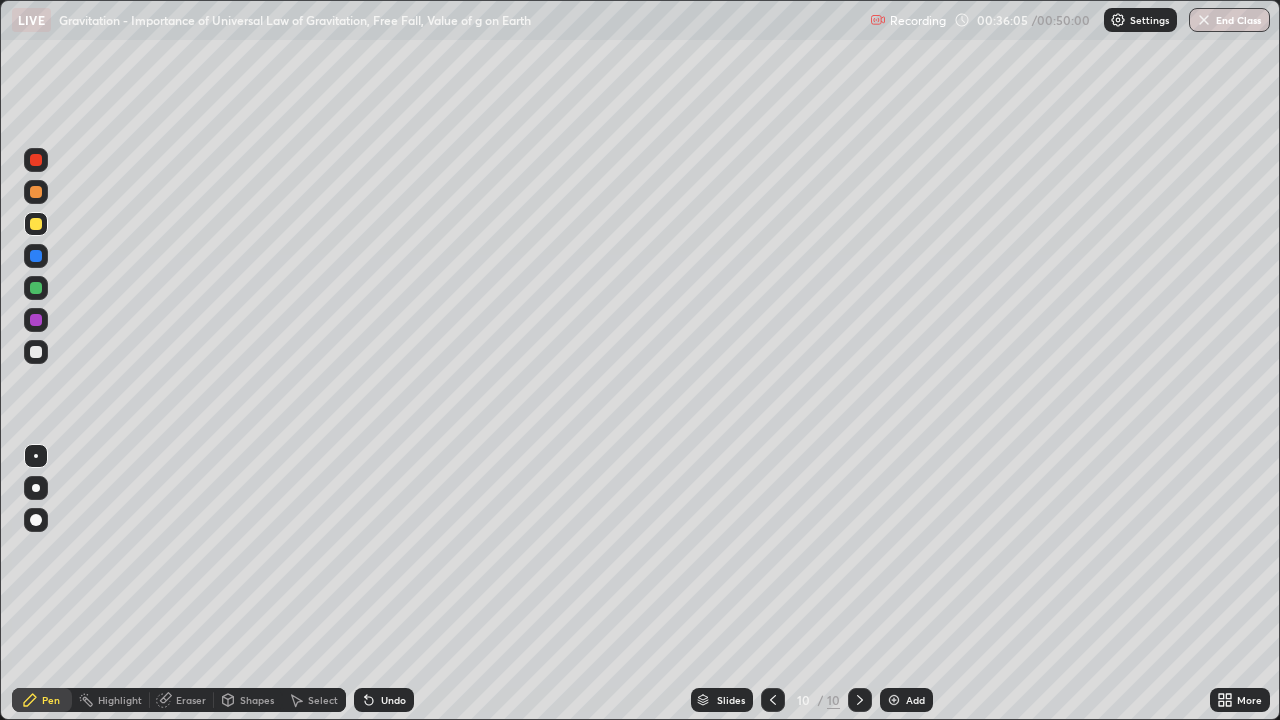 click at bounding box center [36, 288] 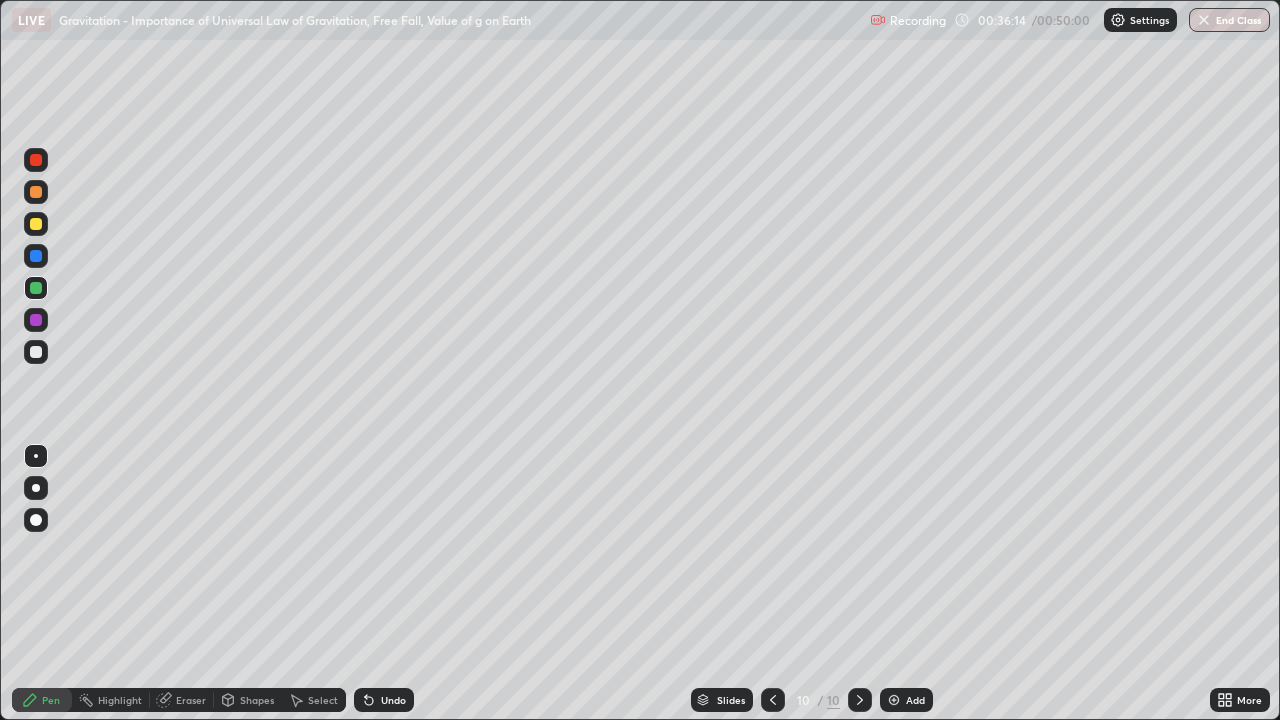 click at bounding box center (36, 224) 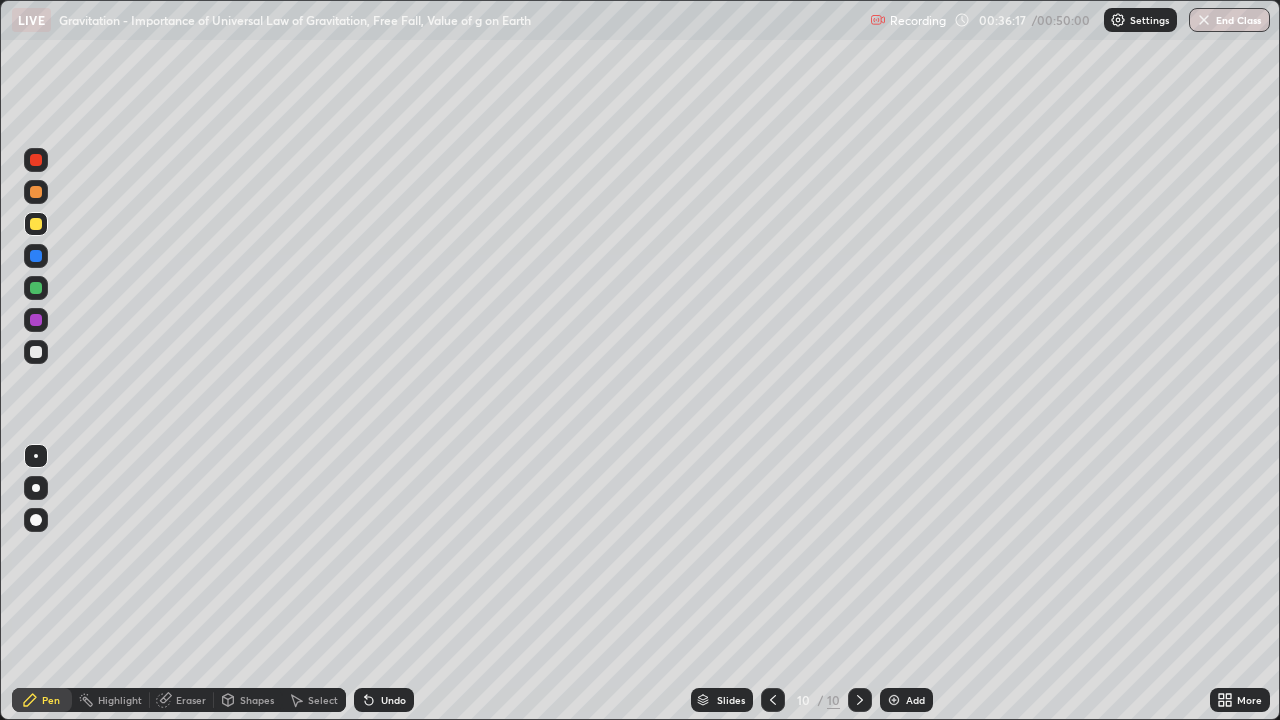click at bounding box center (36, 288) 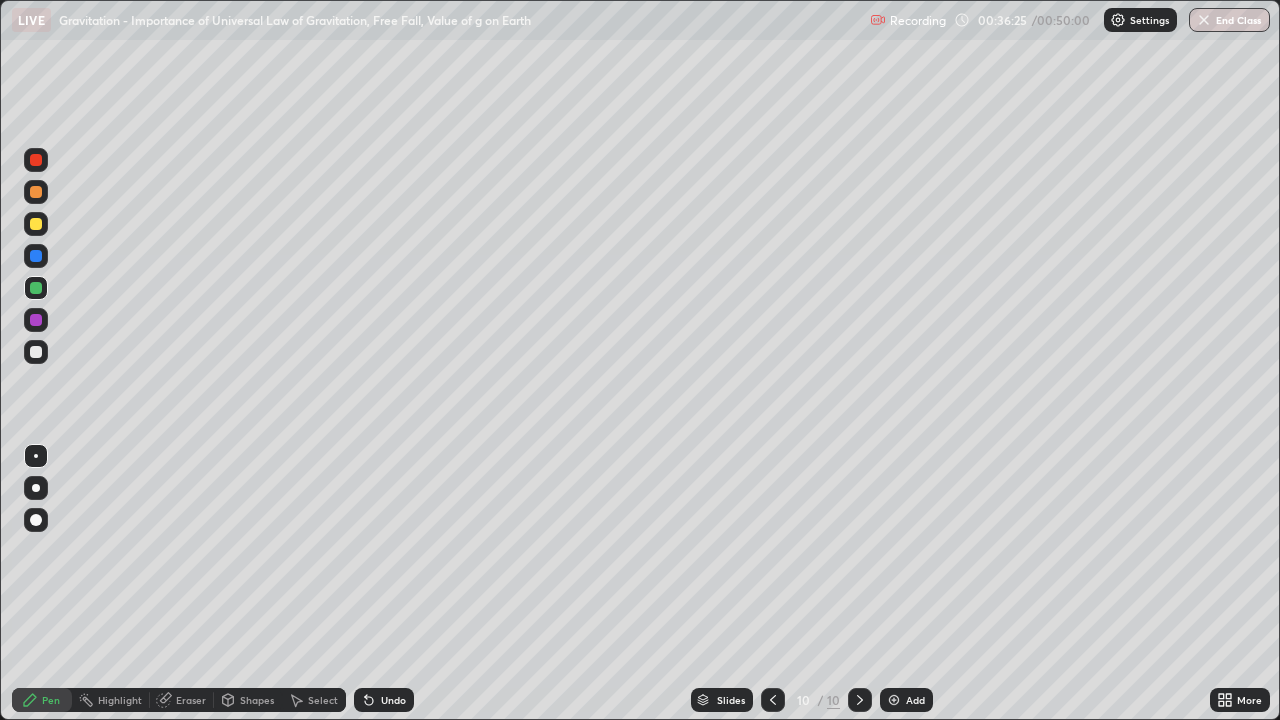 click at bounding box center (36, 224) 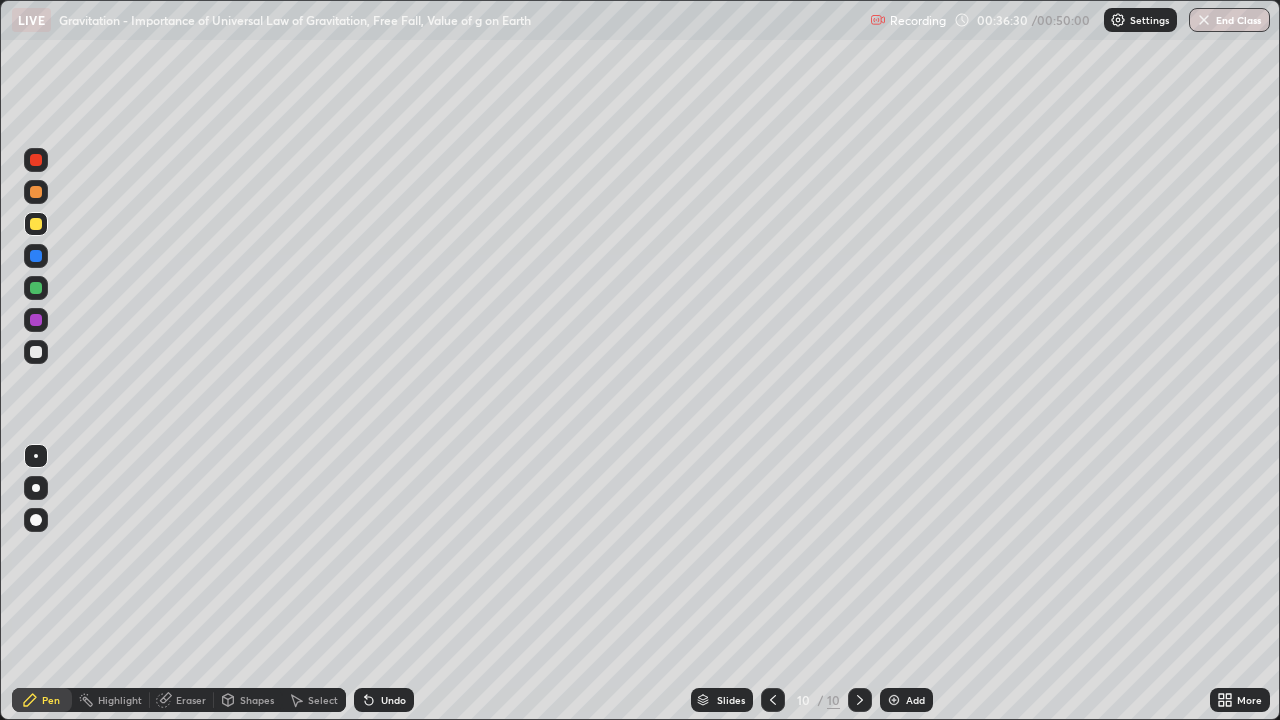 click at bounding box center [36, 288] 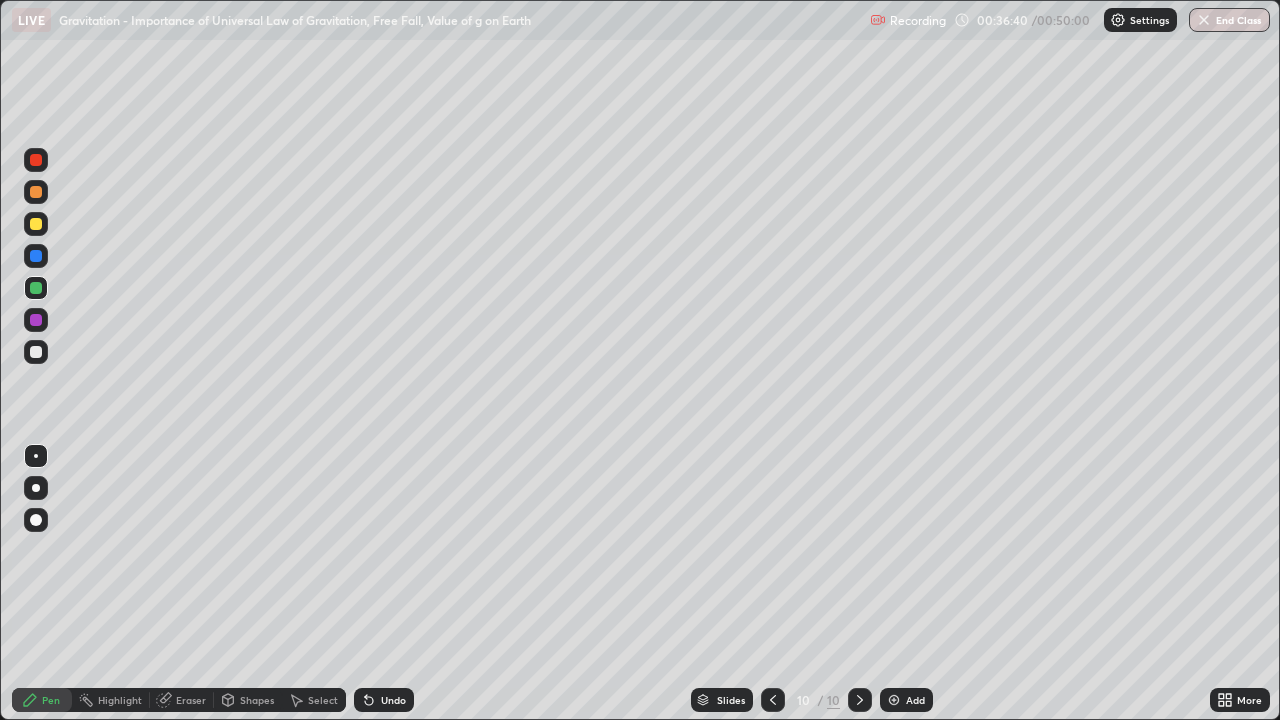 click at bounding box center (36, 224) 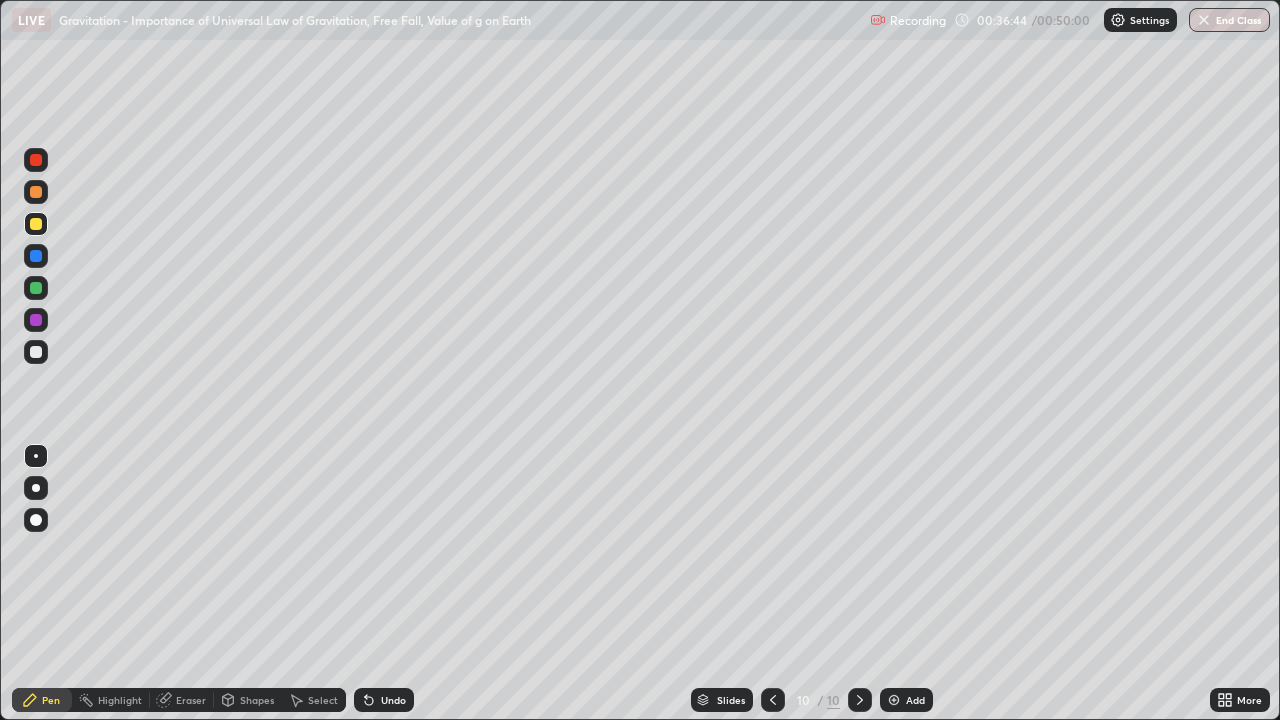 click at bounding box center [36, 288] 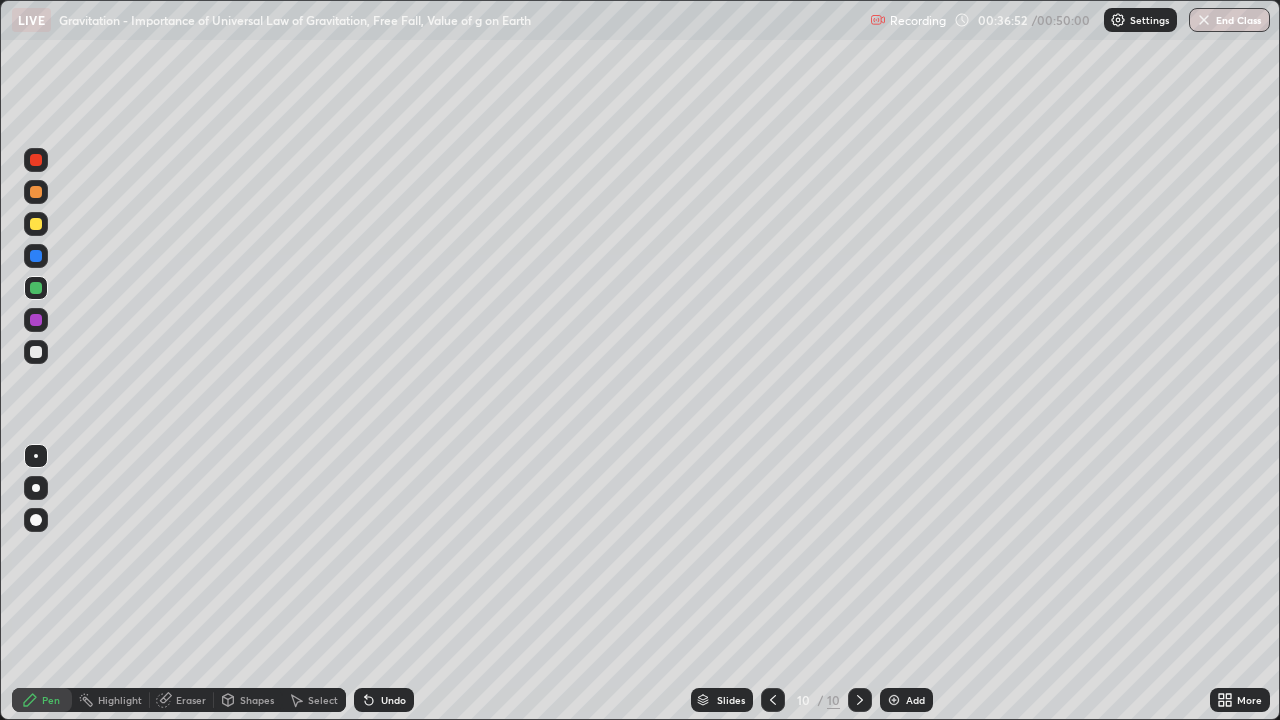 click at bounding box center [36, 224] 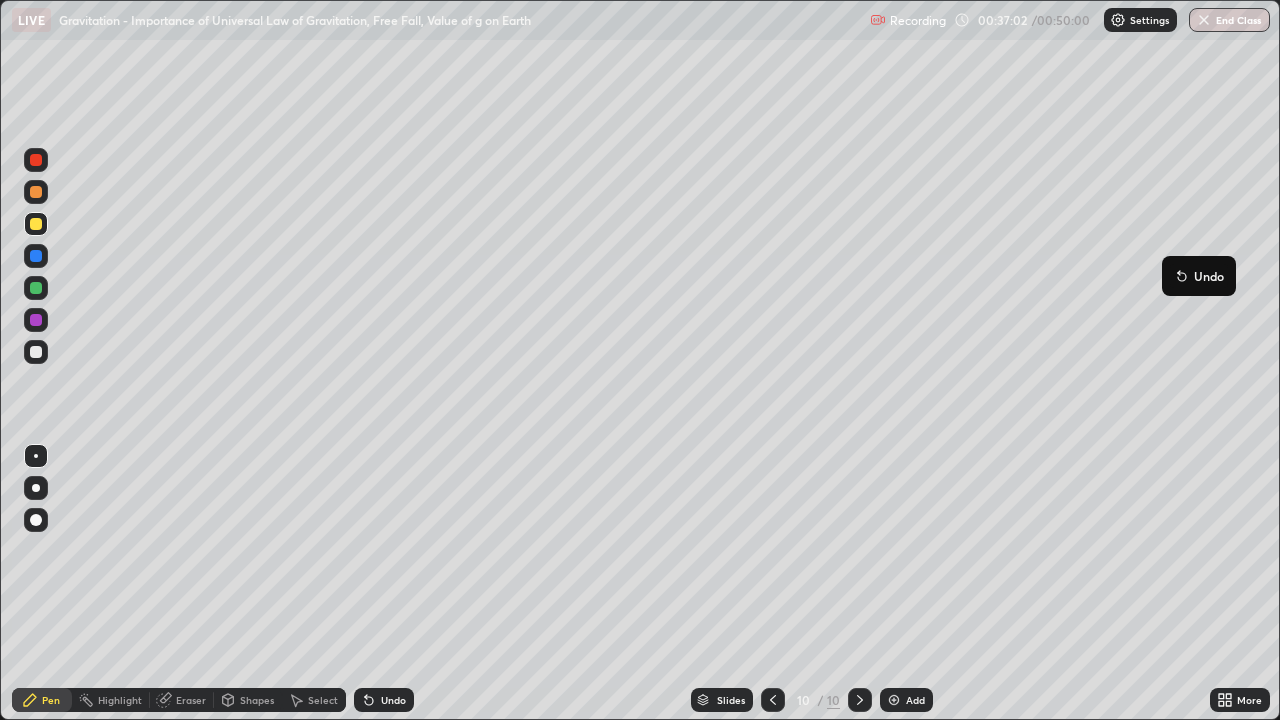 click 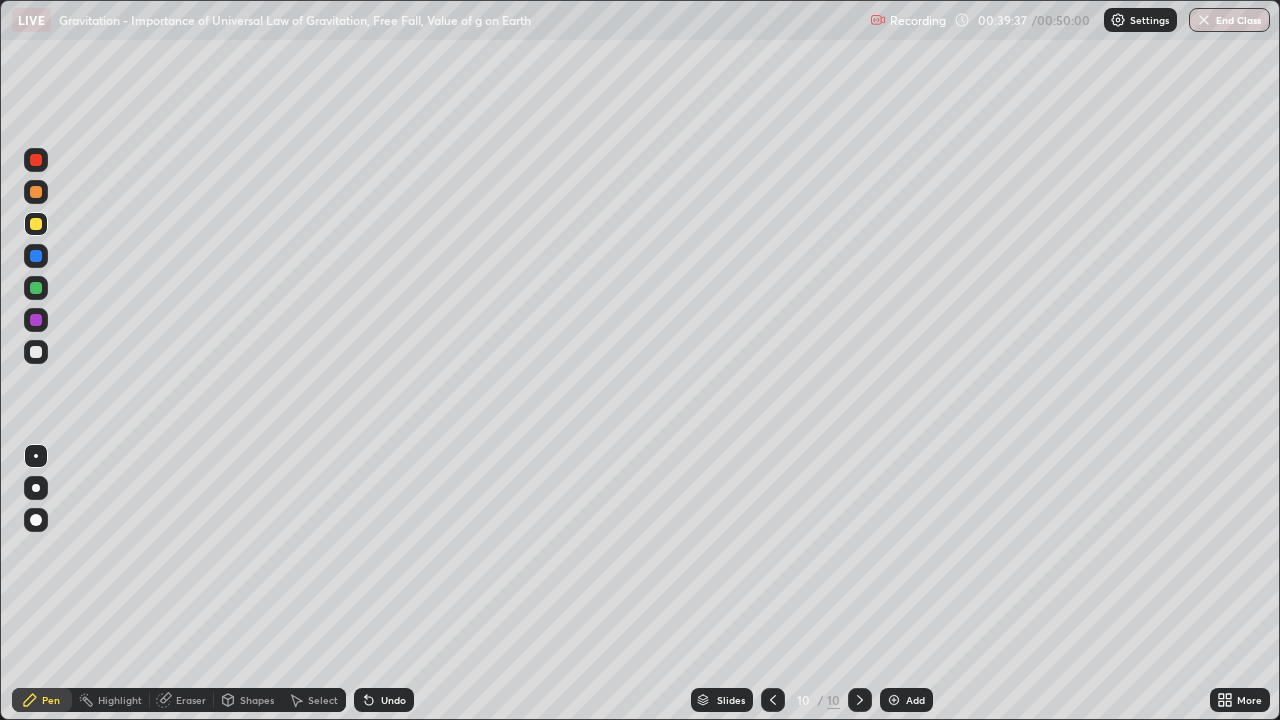 click 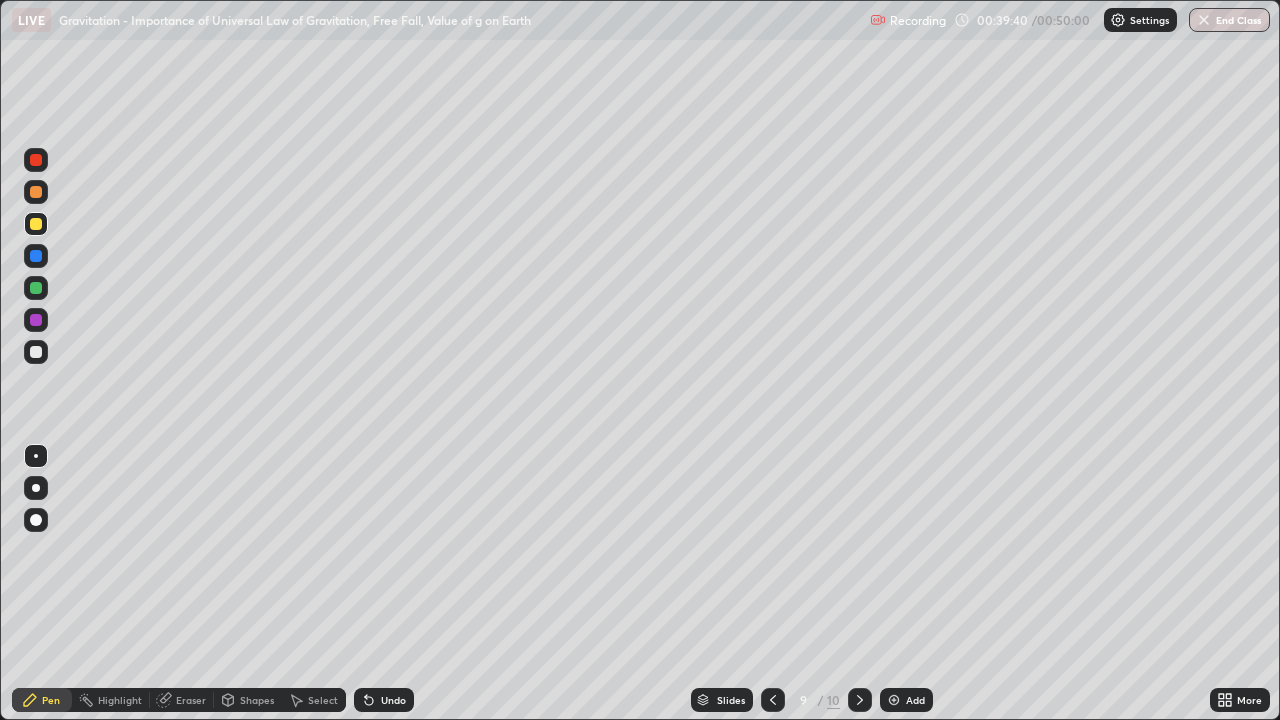 click at bounding box center [773, 700] 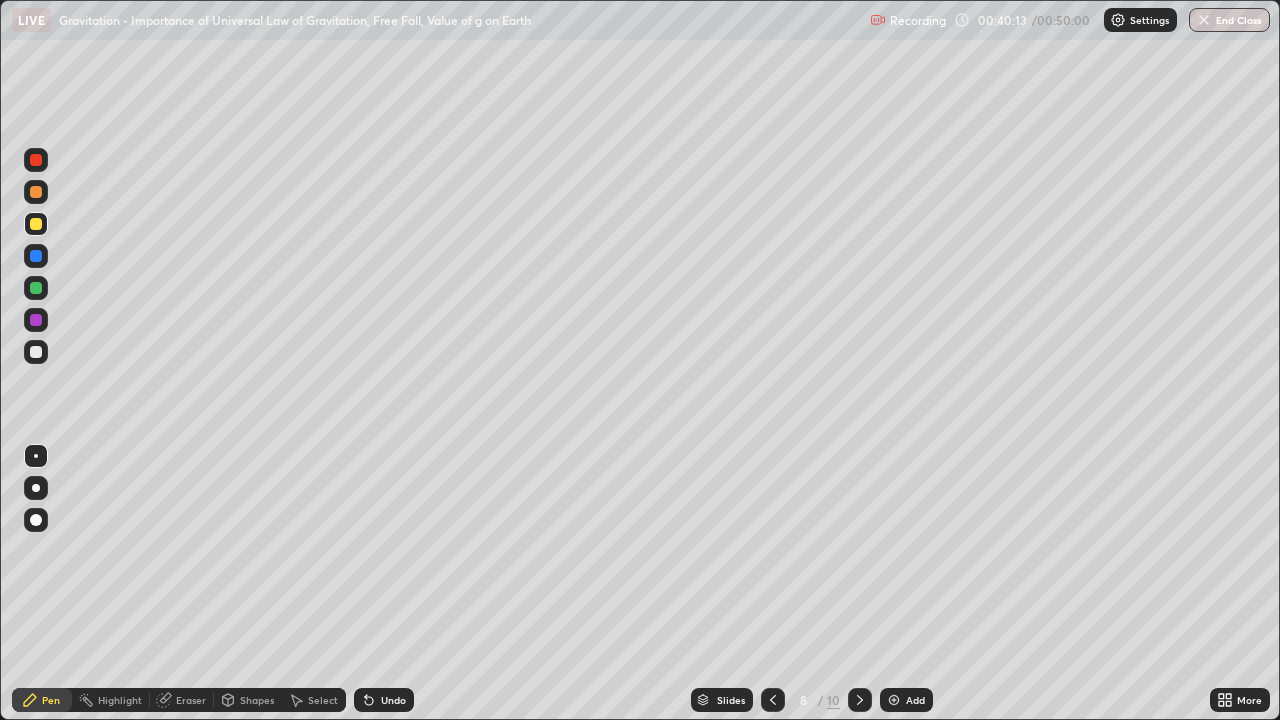 click 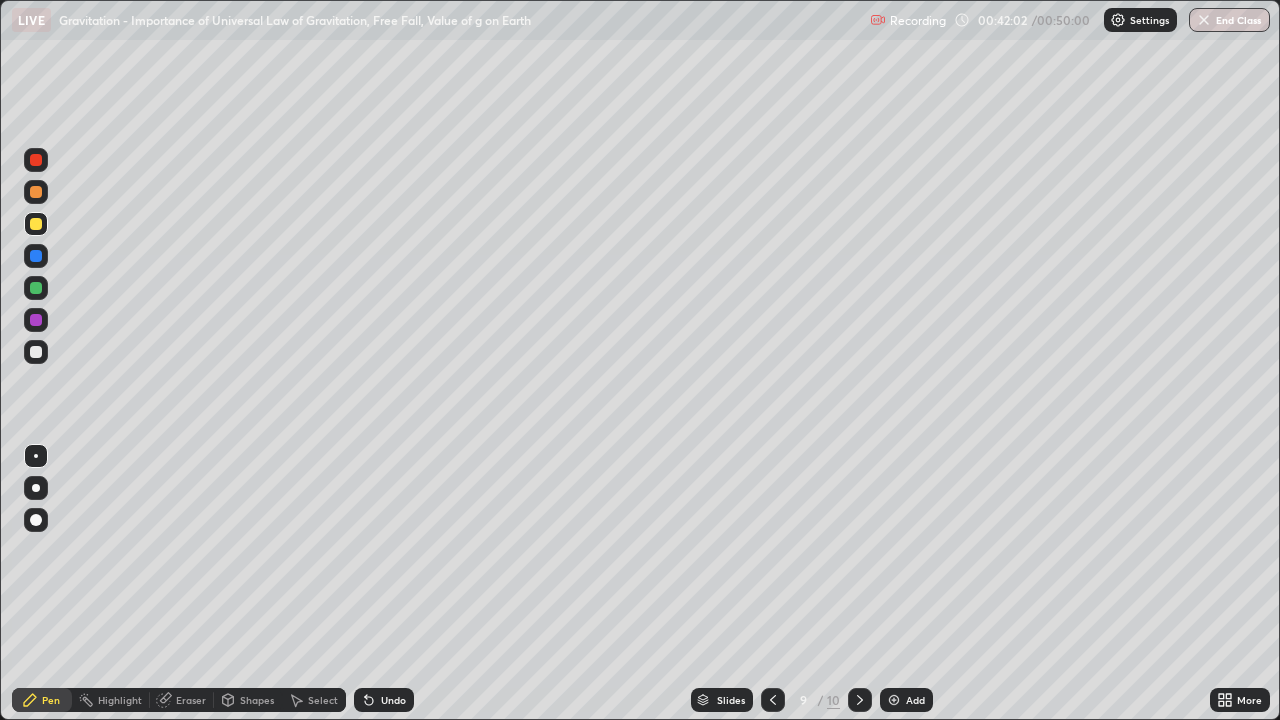 click 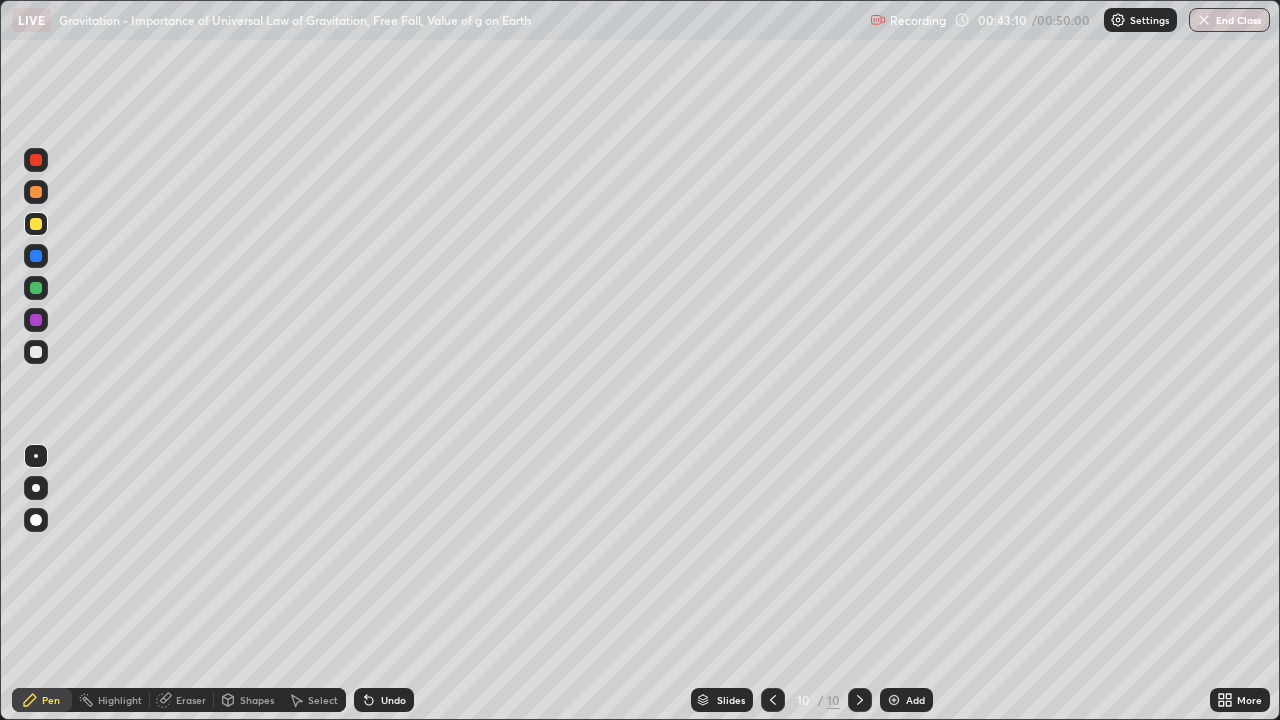 click 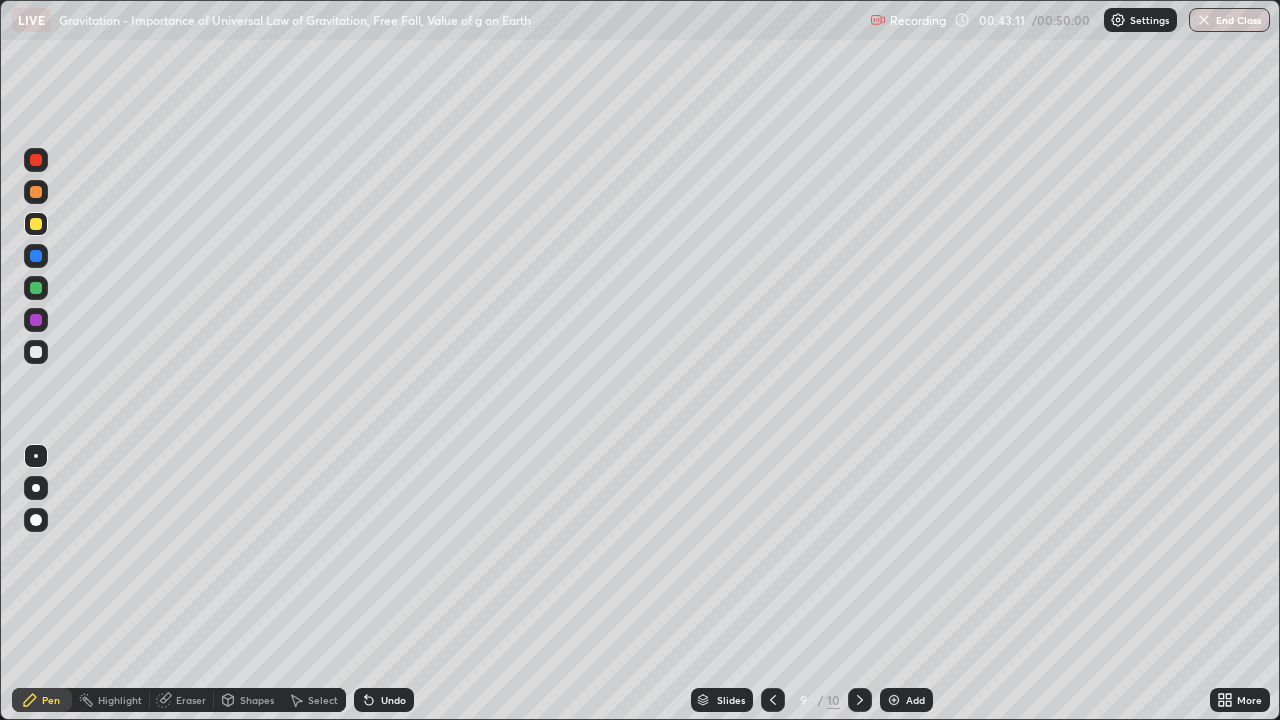 click 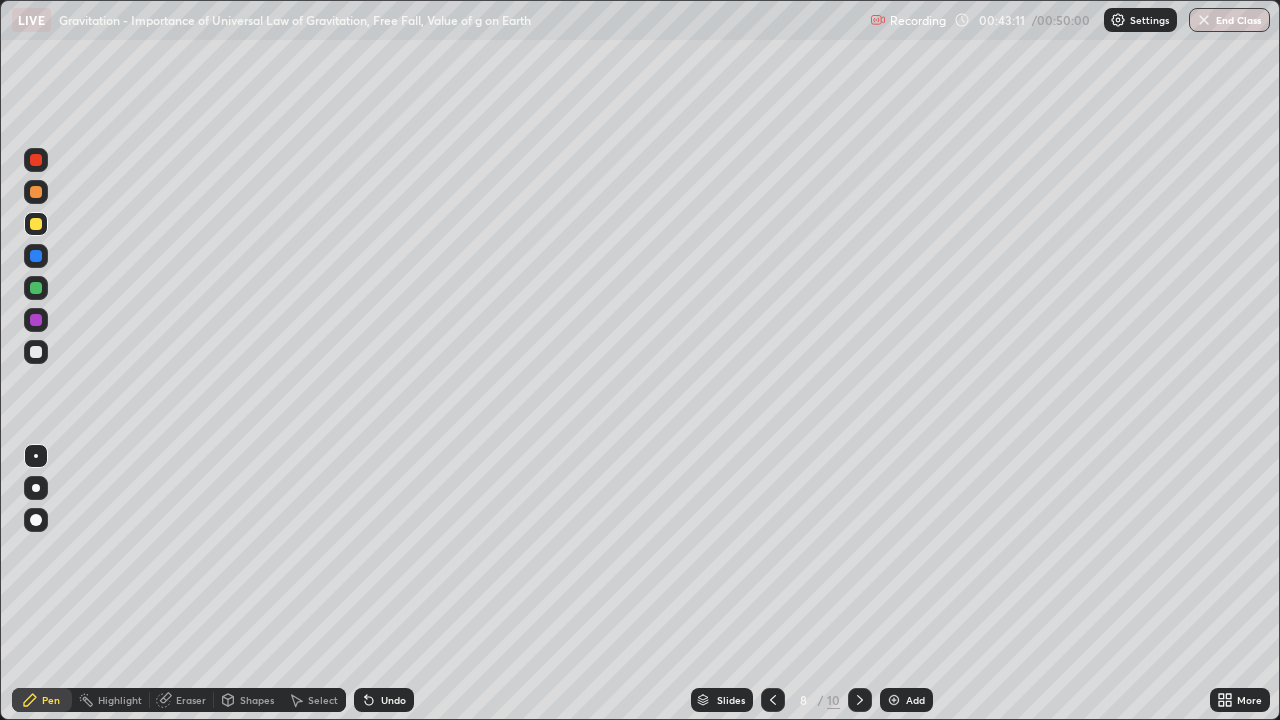 click at bounding box center [773, 700] 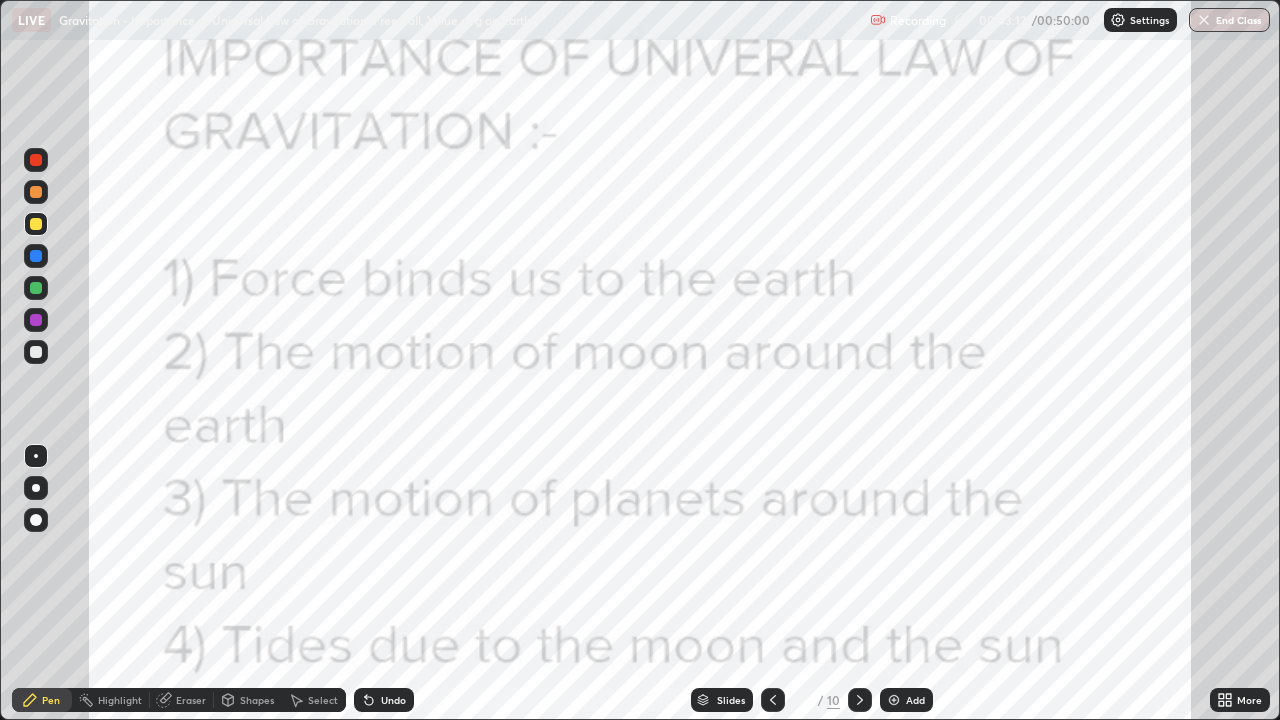 click at bounding box center (773, 700) 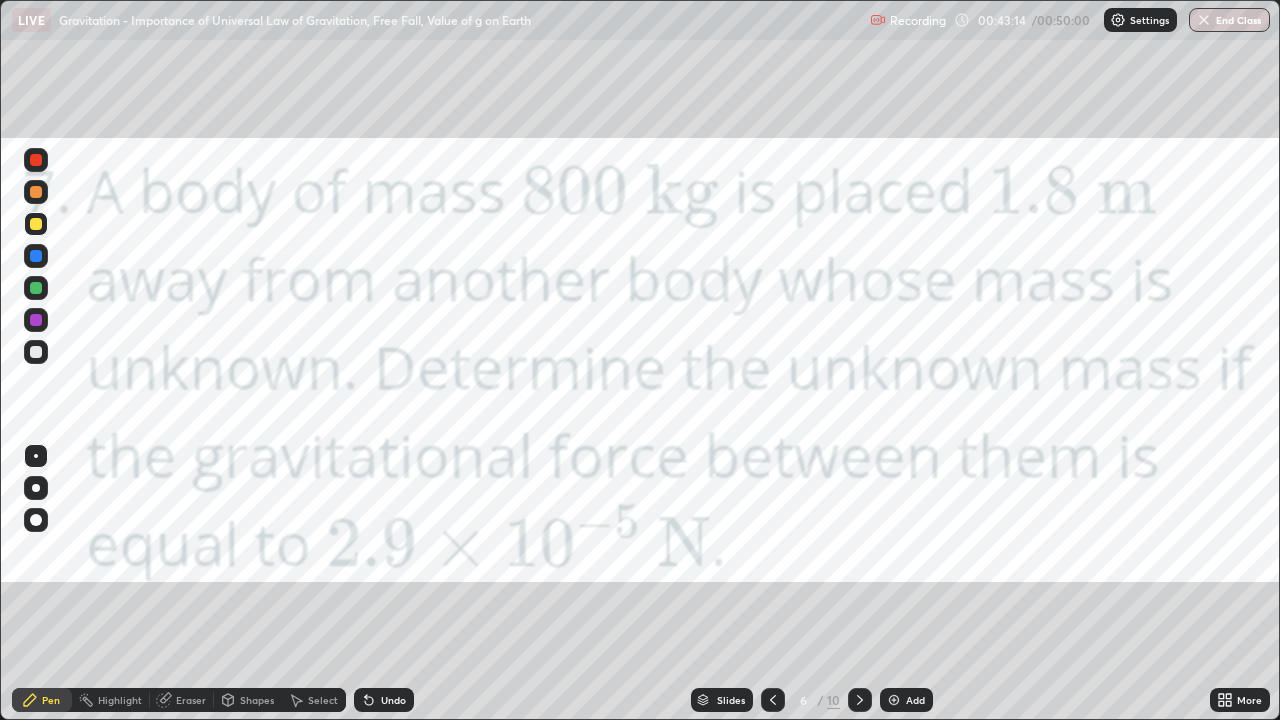 click 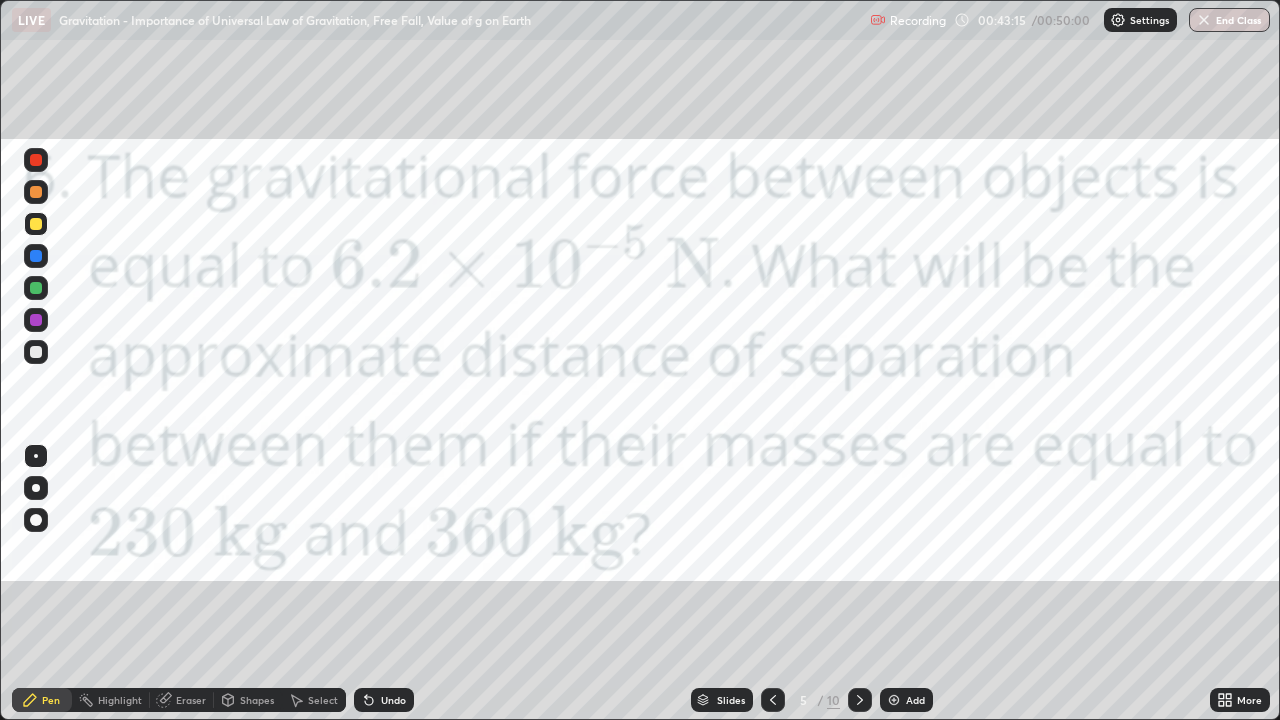 click at bounding box center (773, 700) 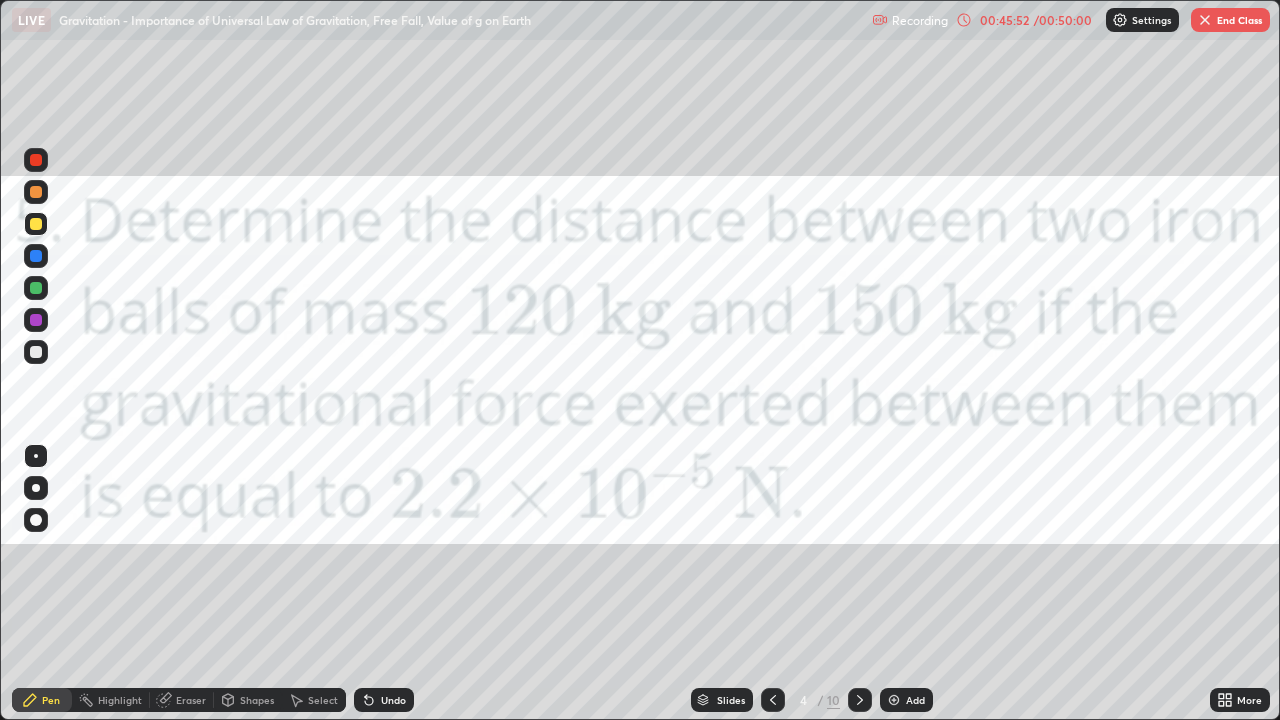 click 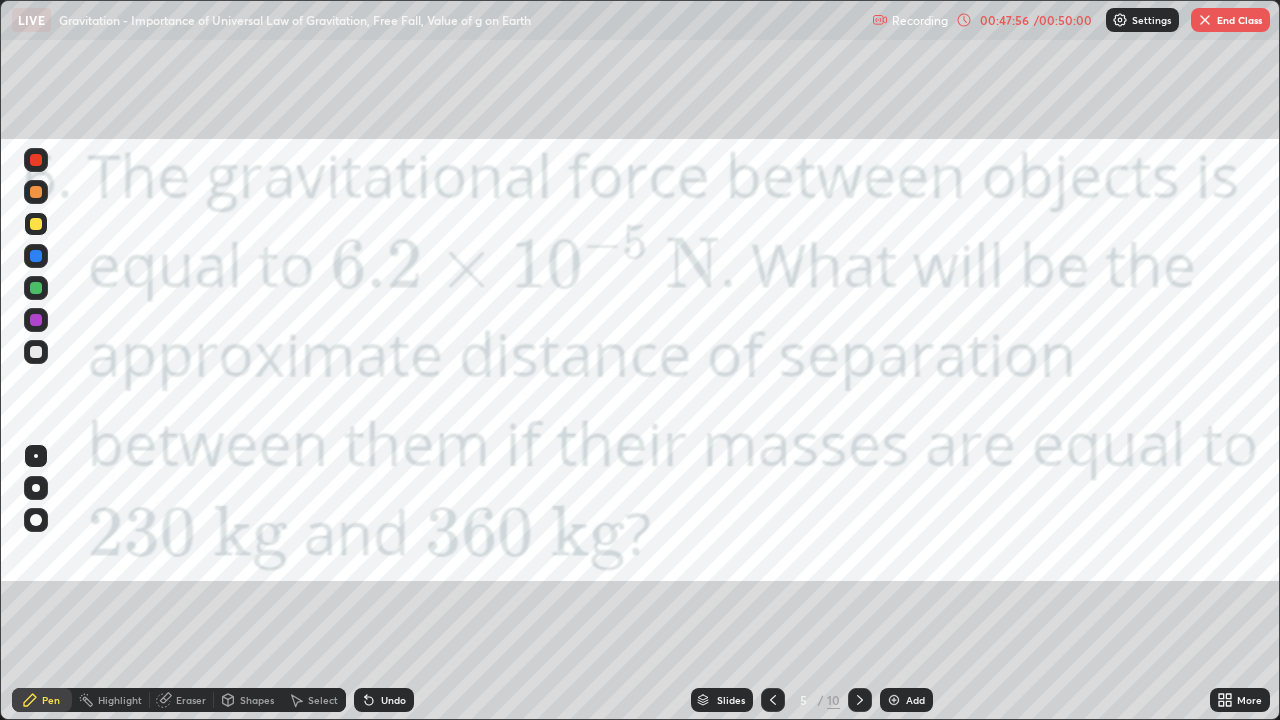 click 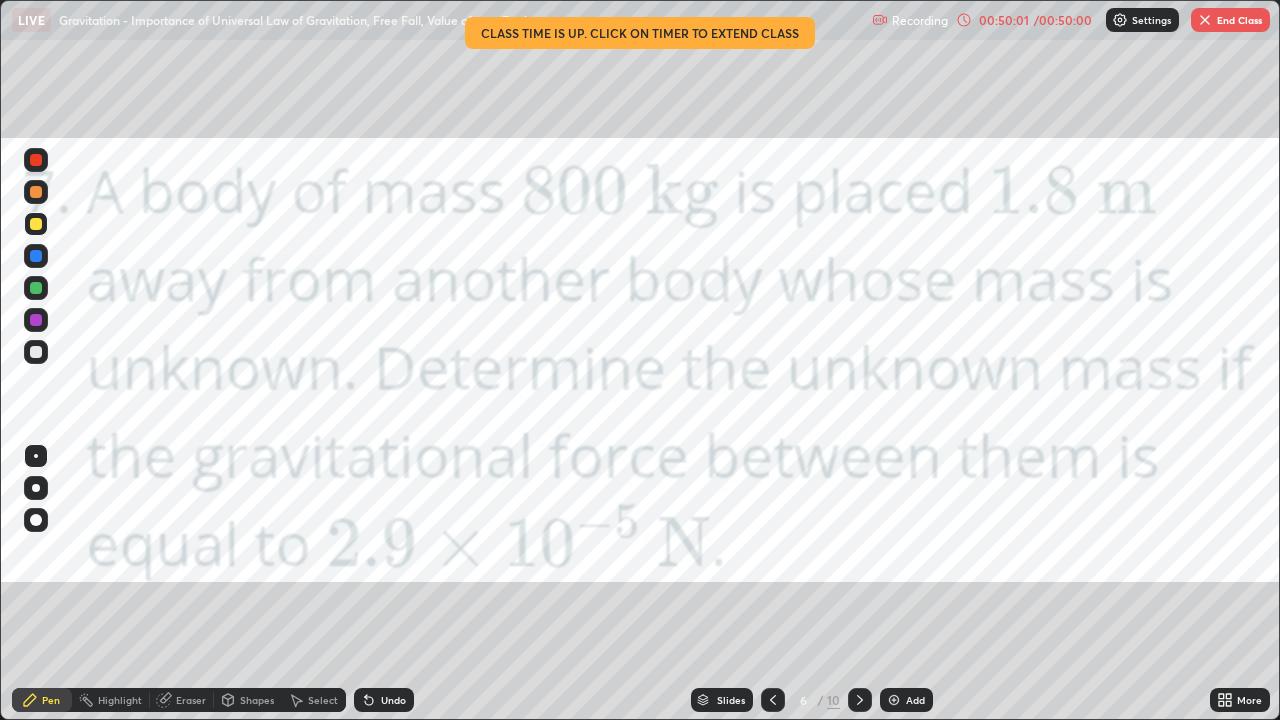 click 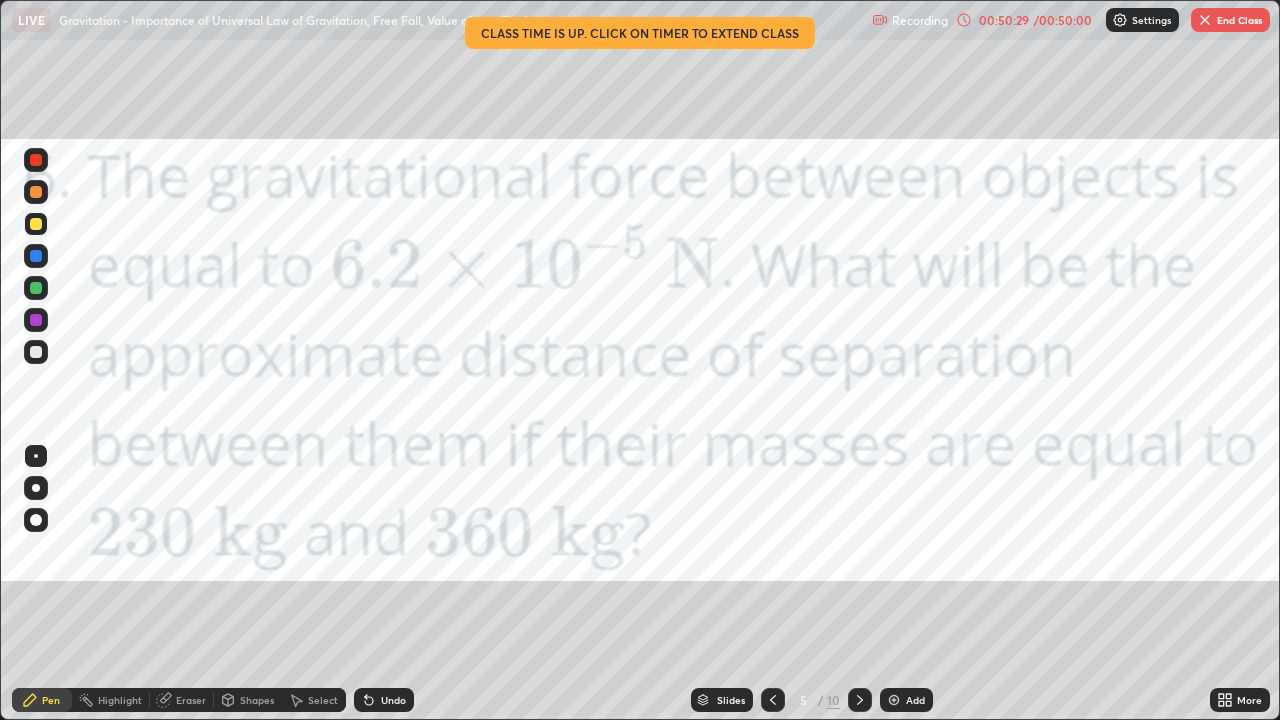 click on "End Class" at bounding box center [1230, 20] 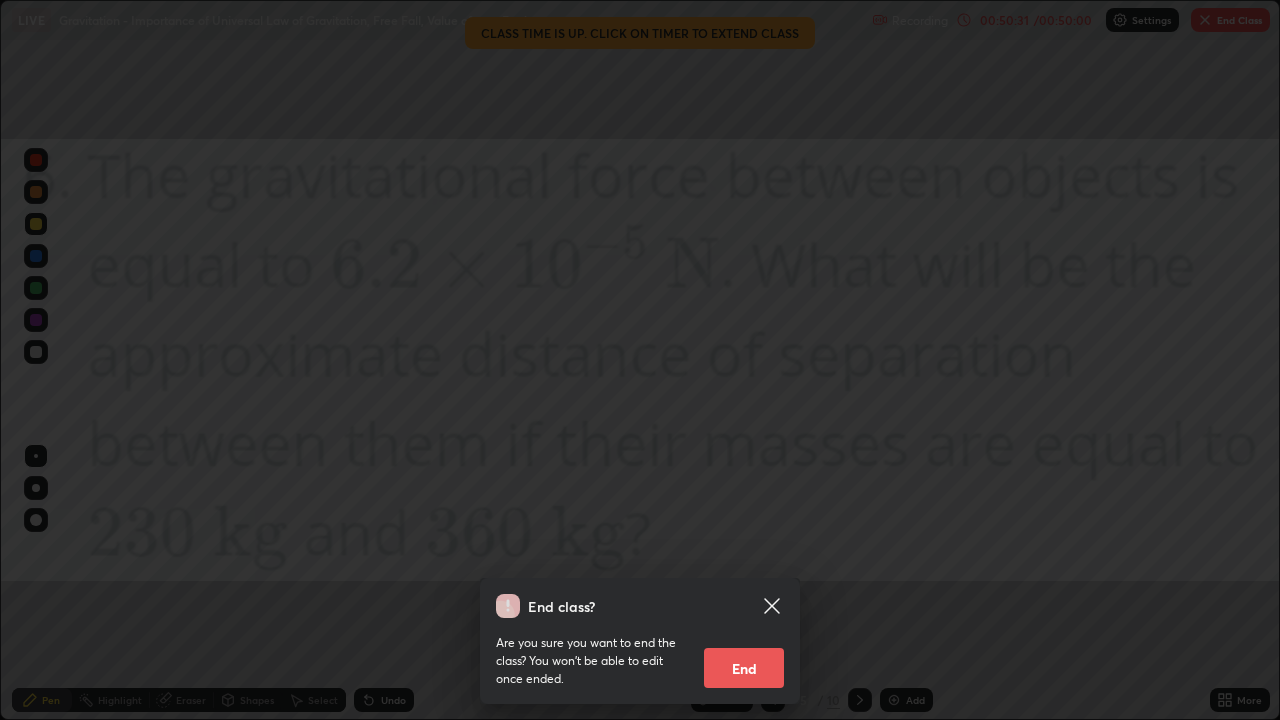 click on "End" at bounding box center (744, 668) 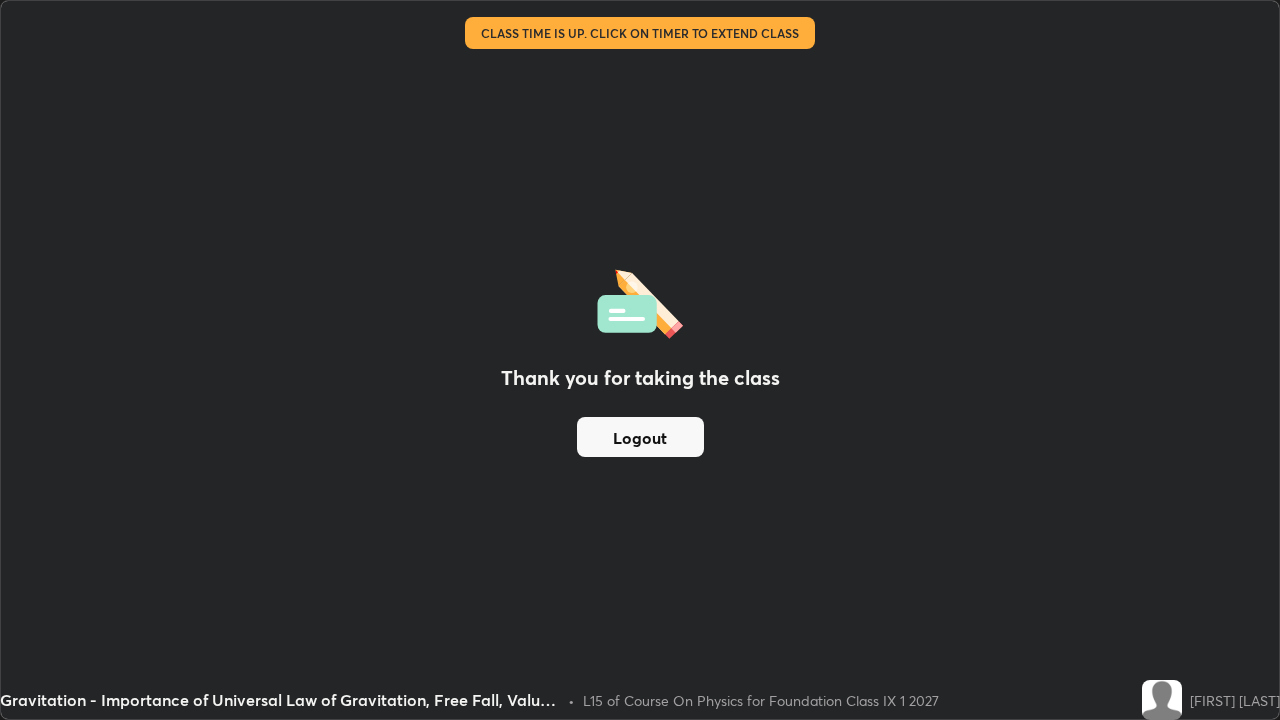 click on "Logout" at bounding box center [640, 437] 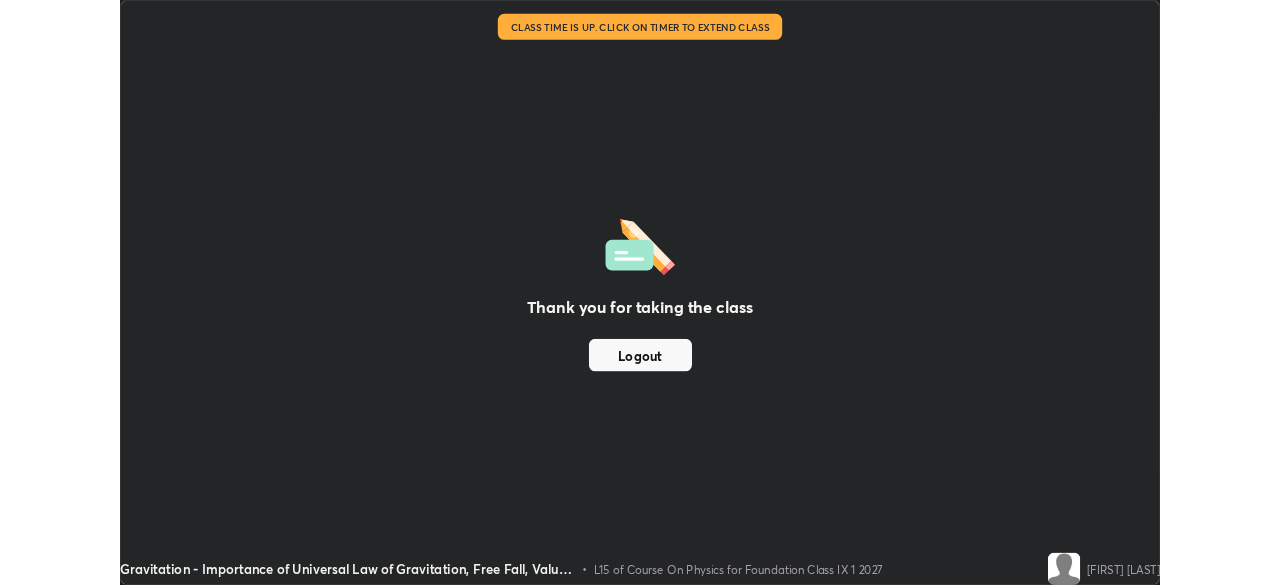 scroll, scrollTop: 585, scrollLeft: 1280, axis: both 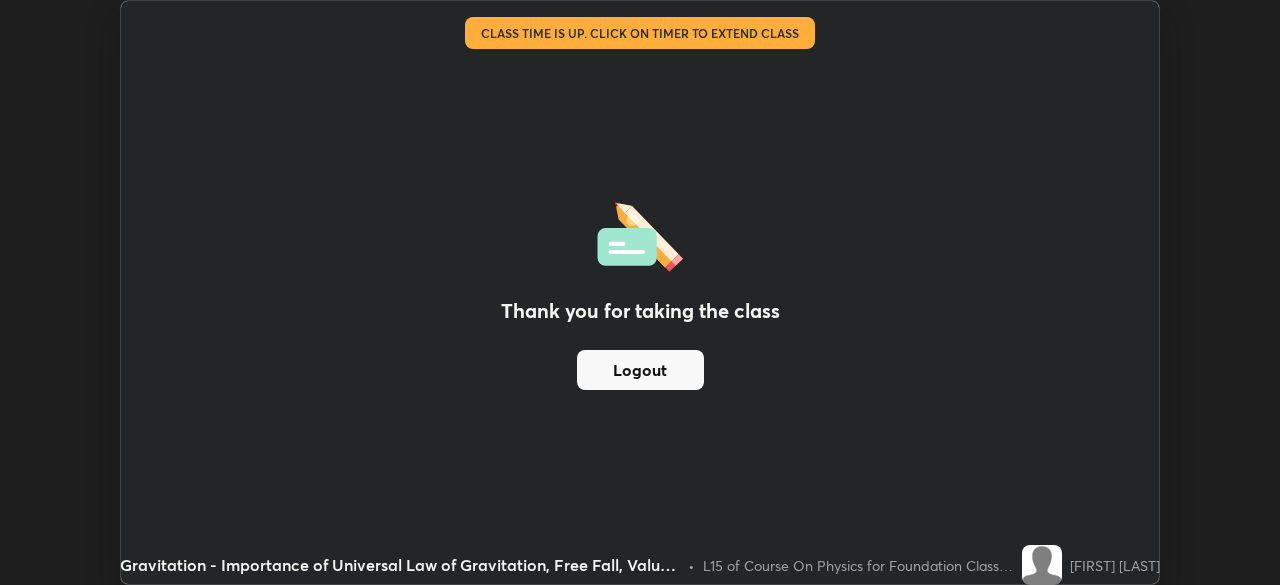 click on "Logout" at bounding box center [640, 370] 